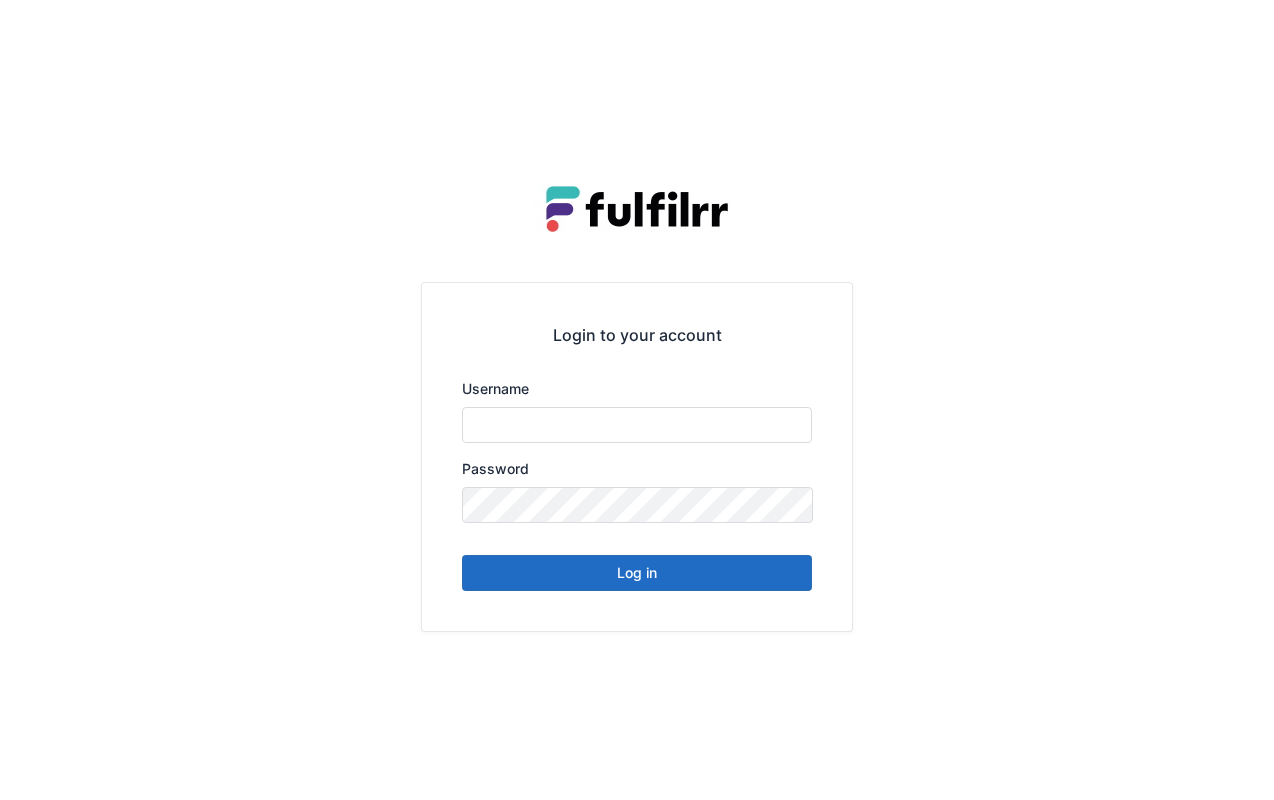 scroll, scrollTop: 0, scrollLeft: 0, axis: both 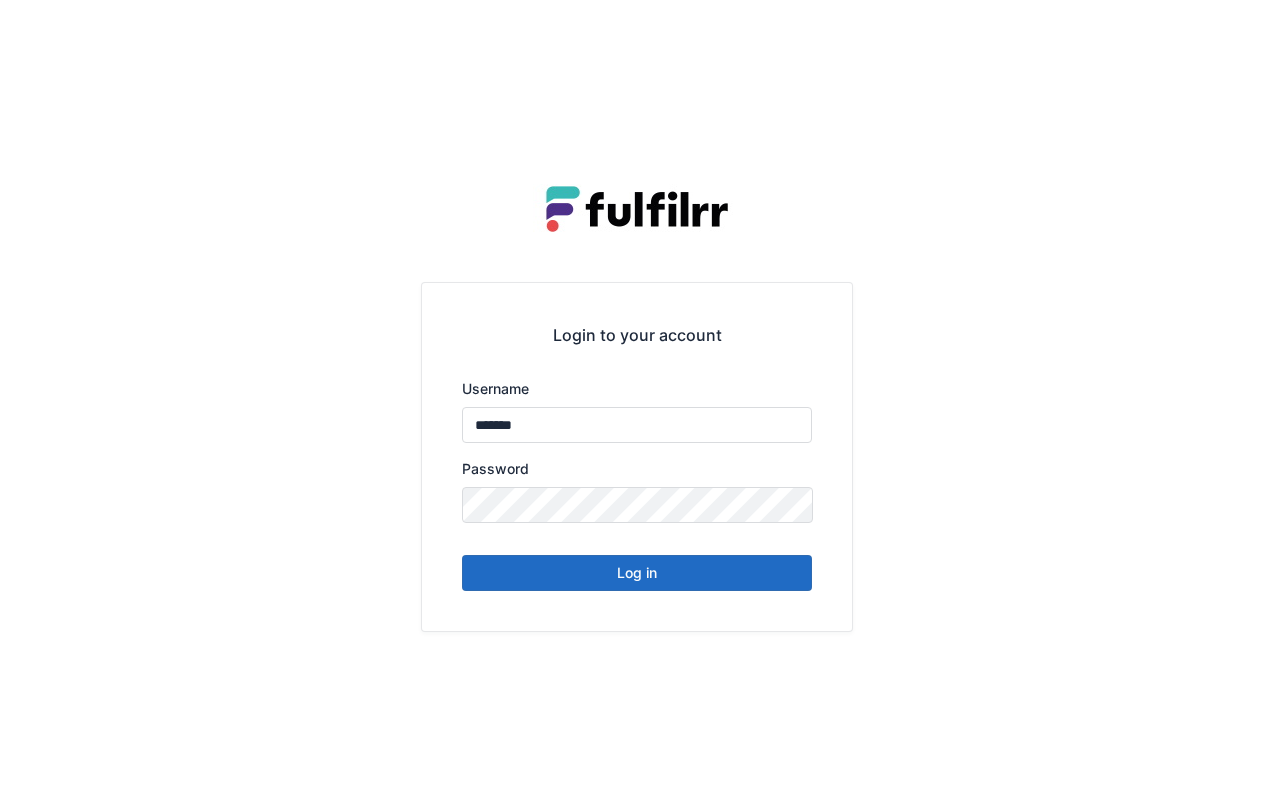 click on "Log in" at bounding box center (637, 573) 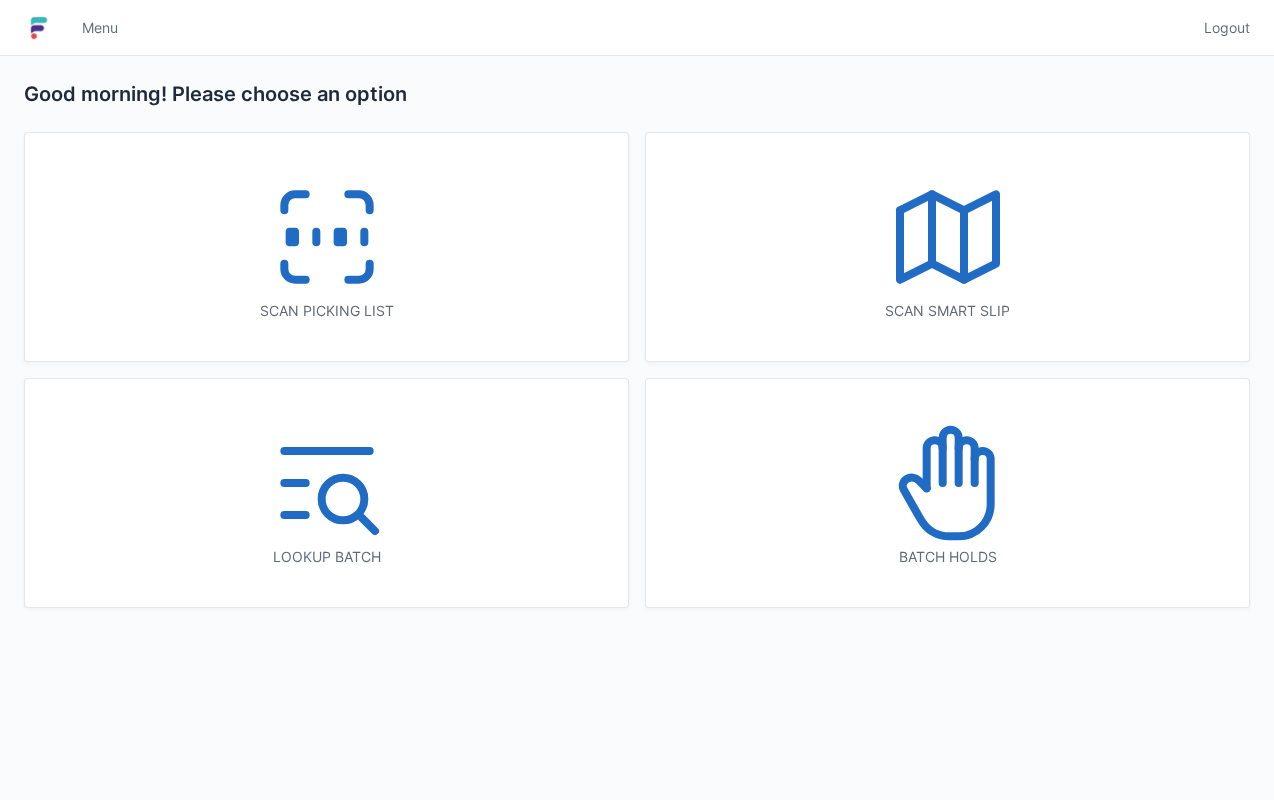scroll, scrollTop: 0, scrollLeft: 0, axis: both 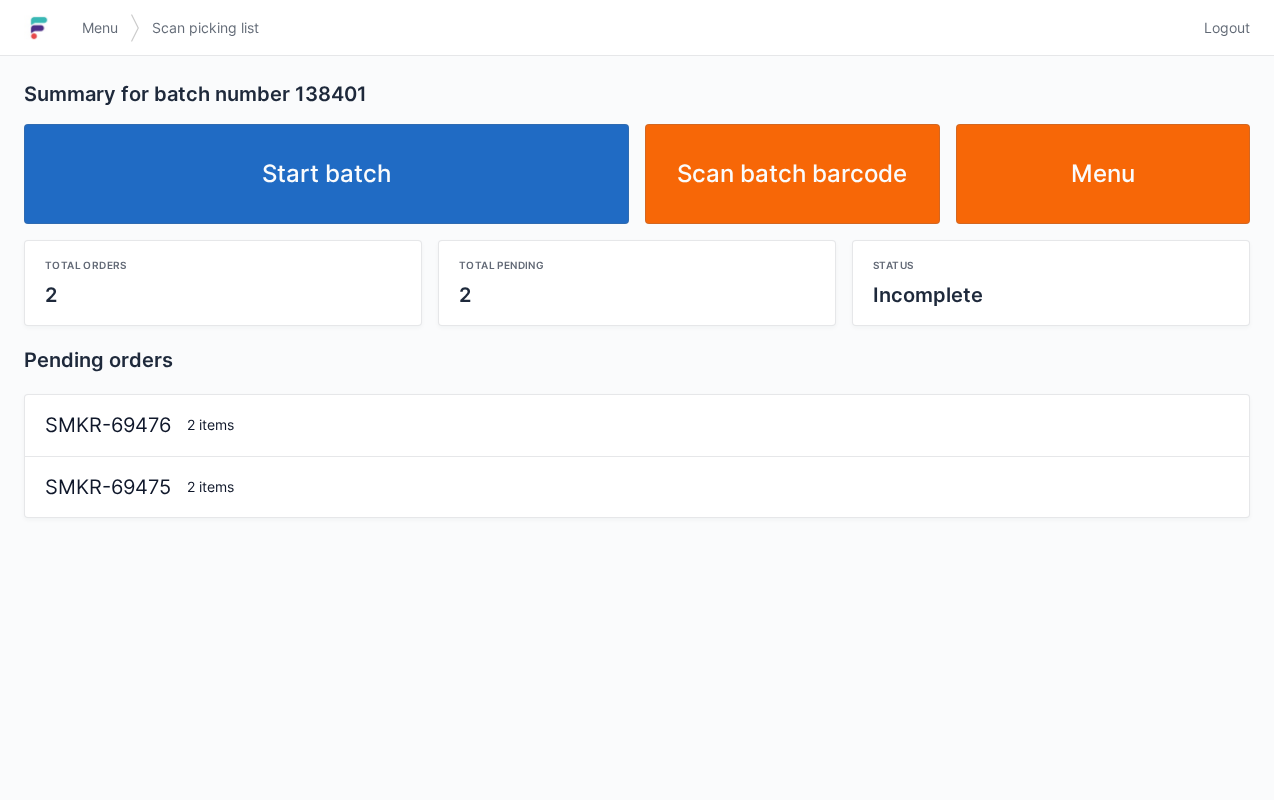 click on "Start batch" at bounding box center [326, 174] 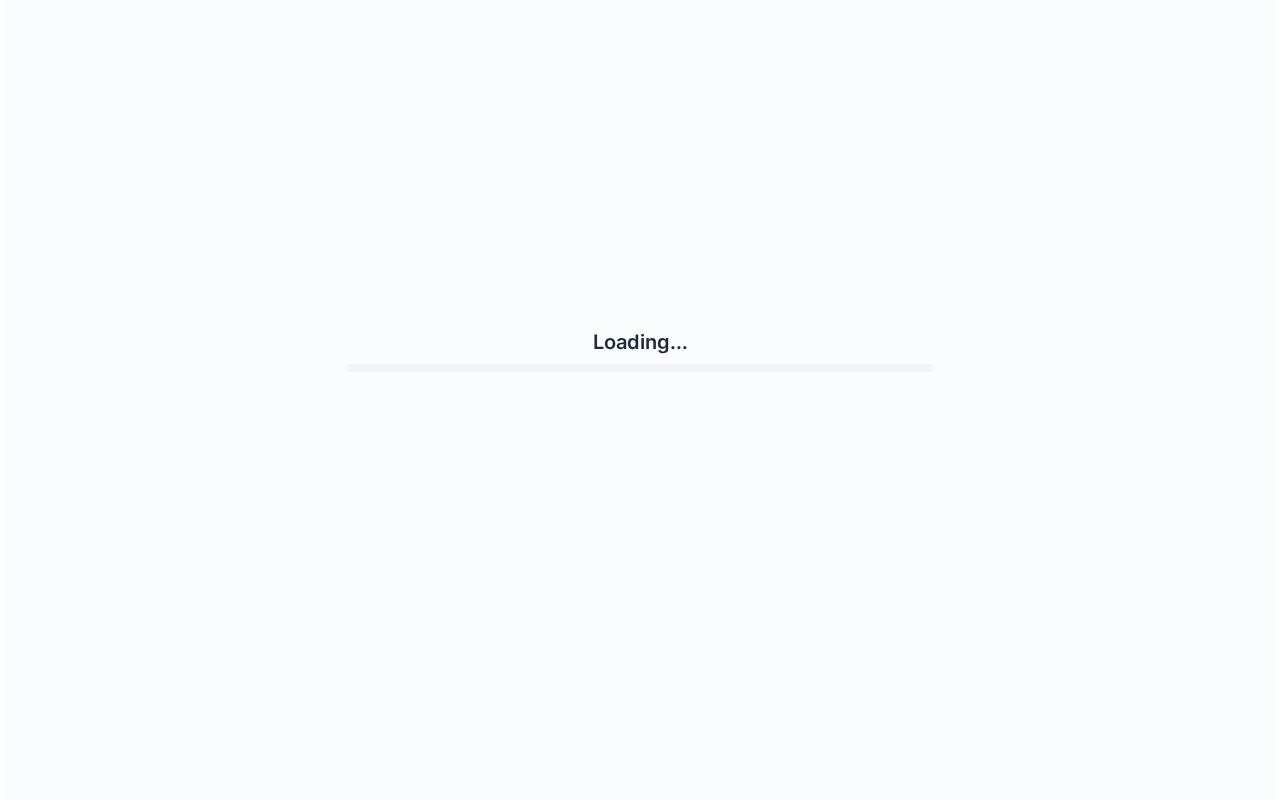 scroll, scrollTop: 0, scrollLeft: 0, axis: both 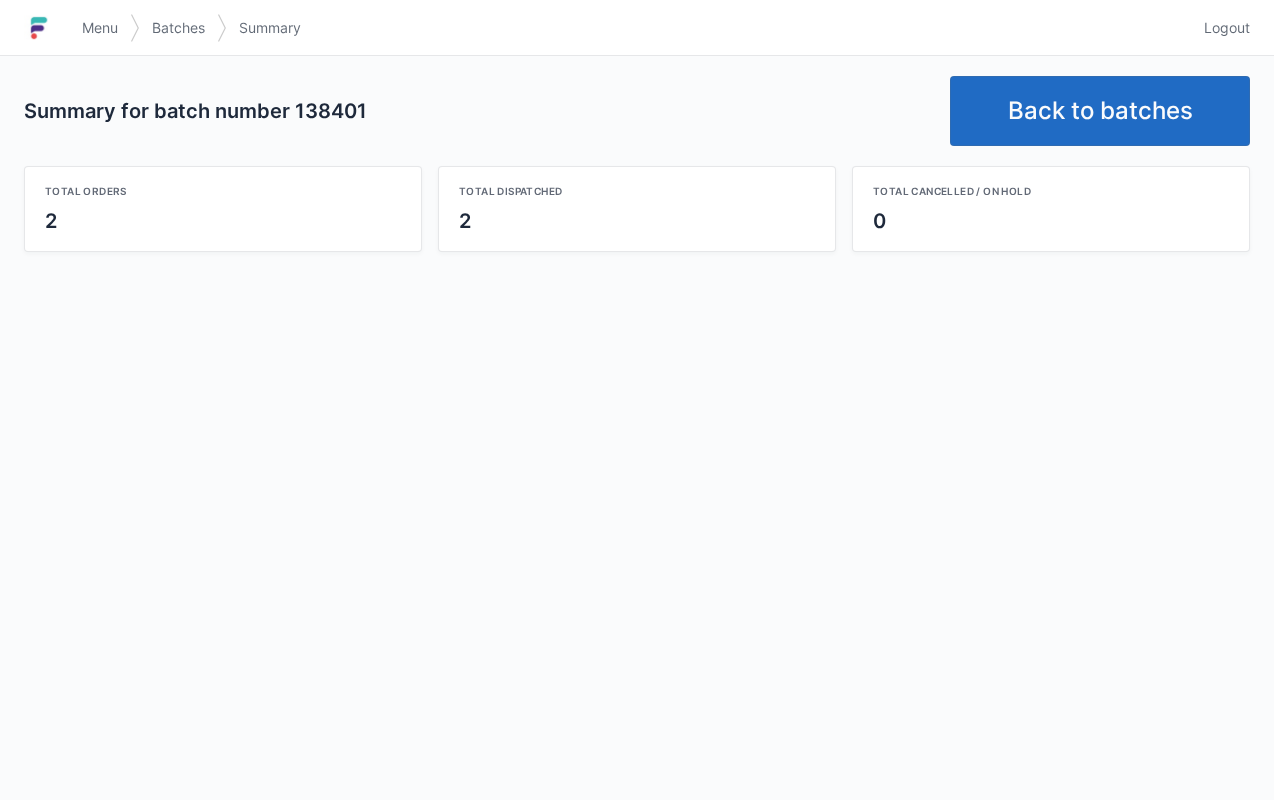 click on "Back to batches" at bounding box center (1100, 111) 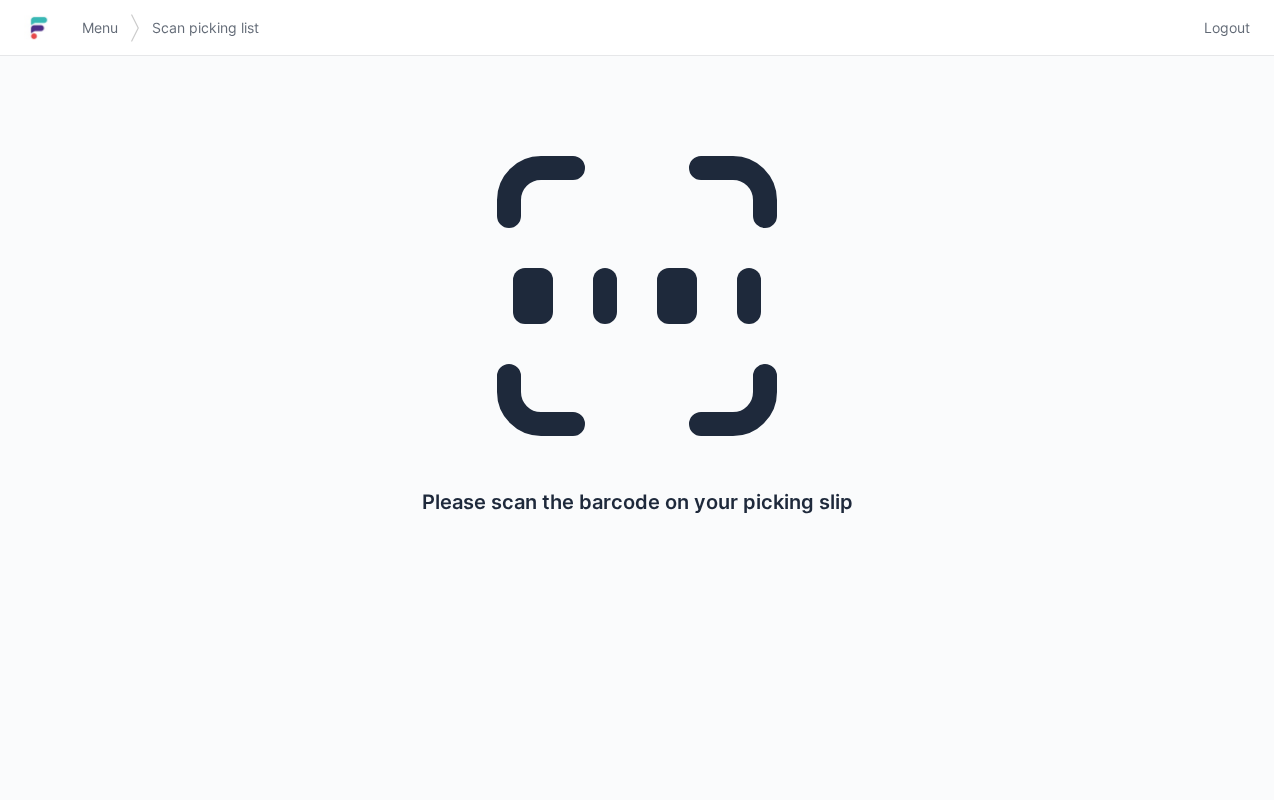 scroll, scrollTop: 0, scrollLeft: 0, axis: both 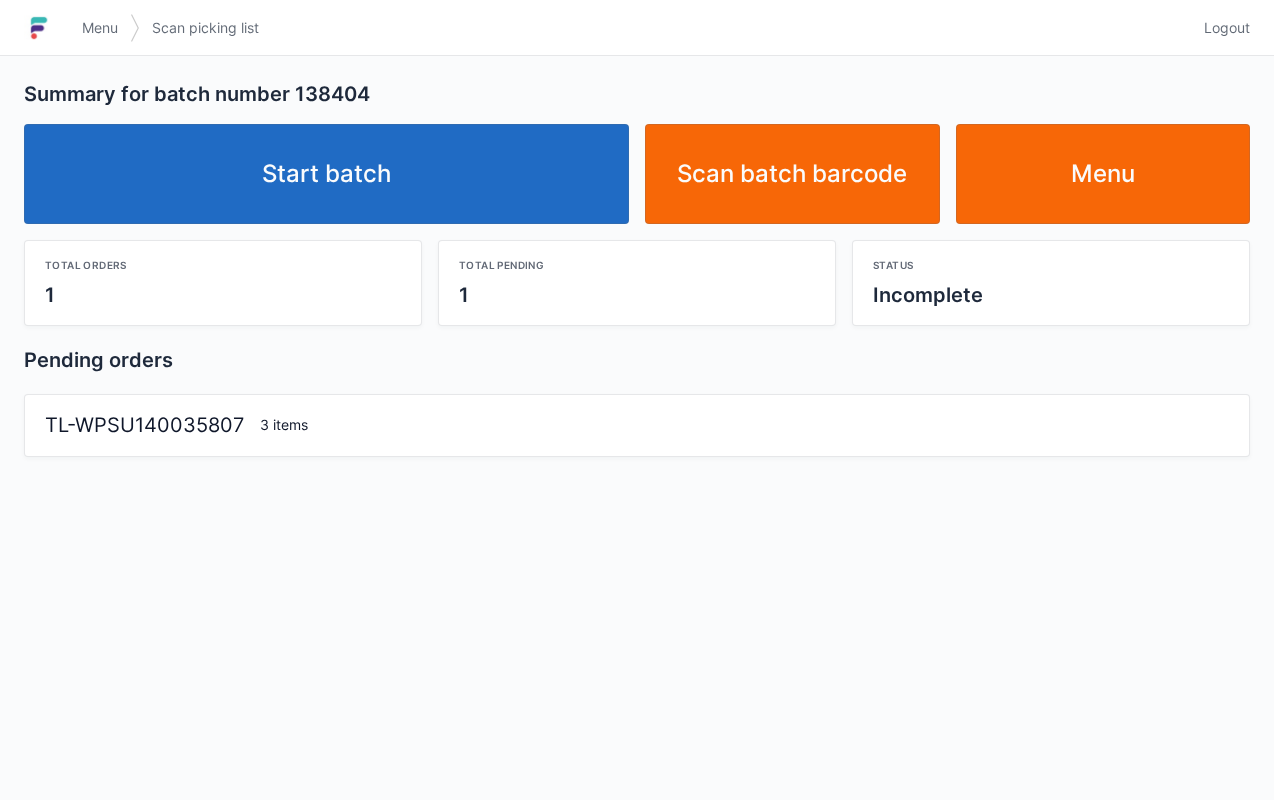 click on "Start batch" at bounding box center [326, 174] 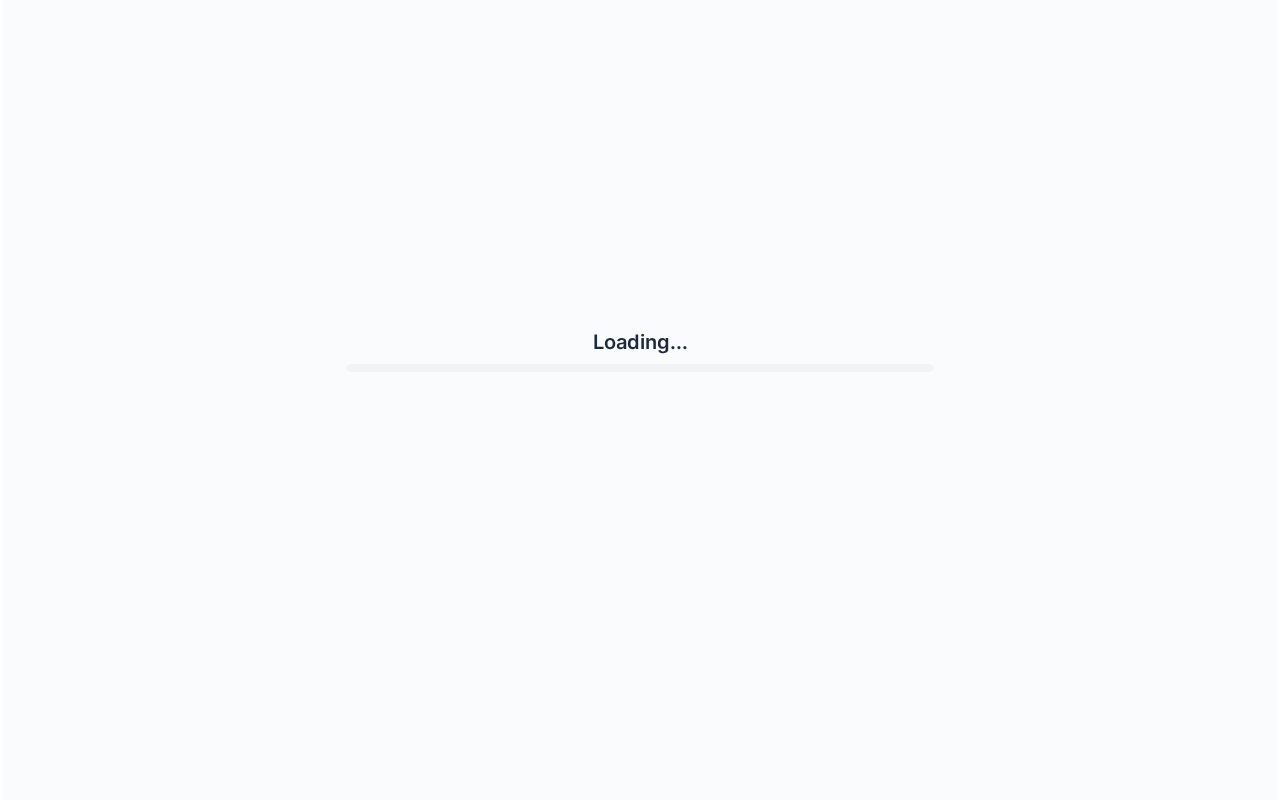 scroll, scrollTop: 0, scrollLeft: 0, axis: both 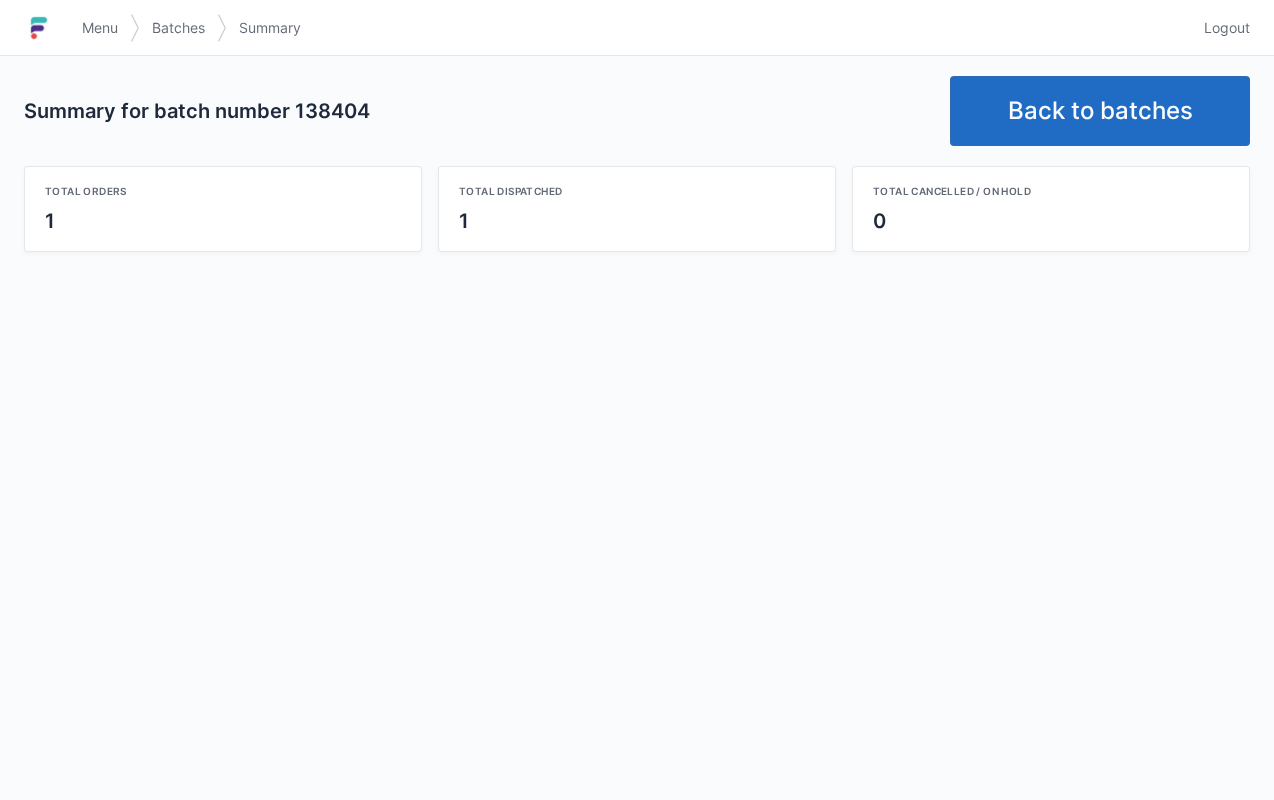 click on "Back to batches" at bounding box center [1100, 111] 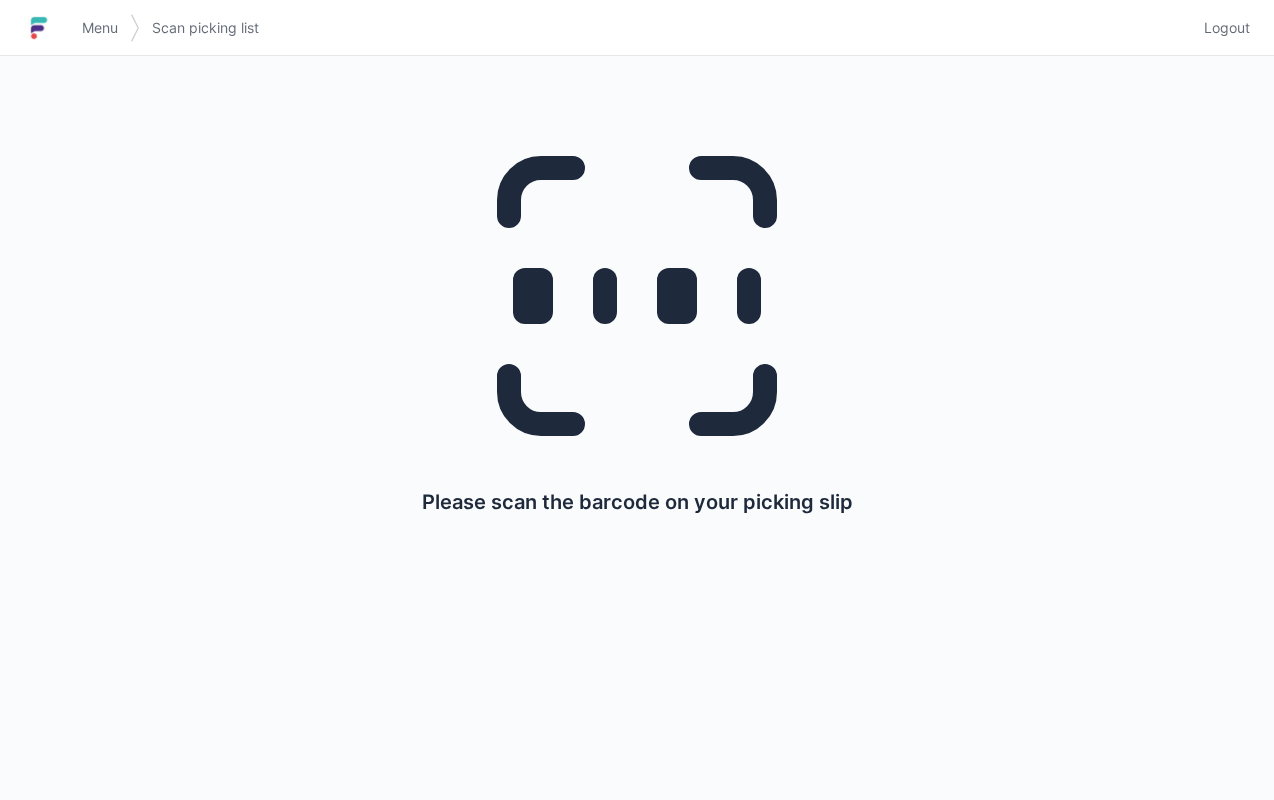 scroll, scrollTop: 0, scrollLeft: 0, axis: both 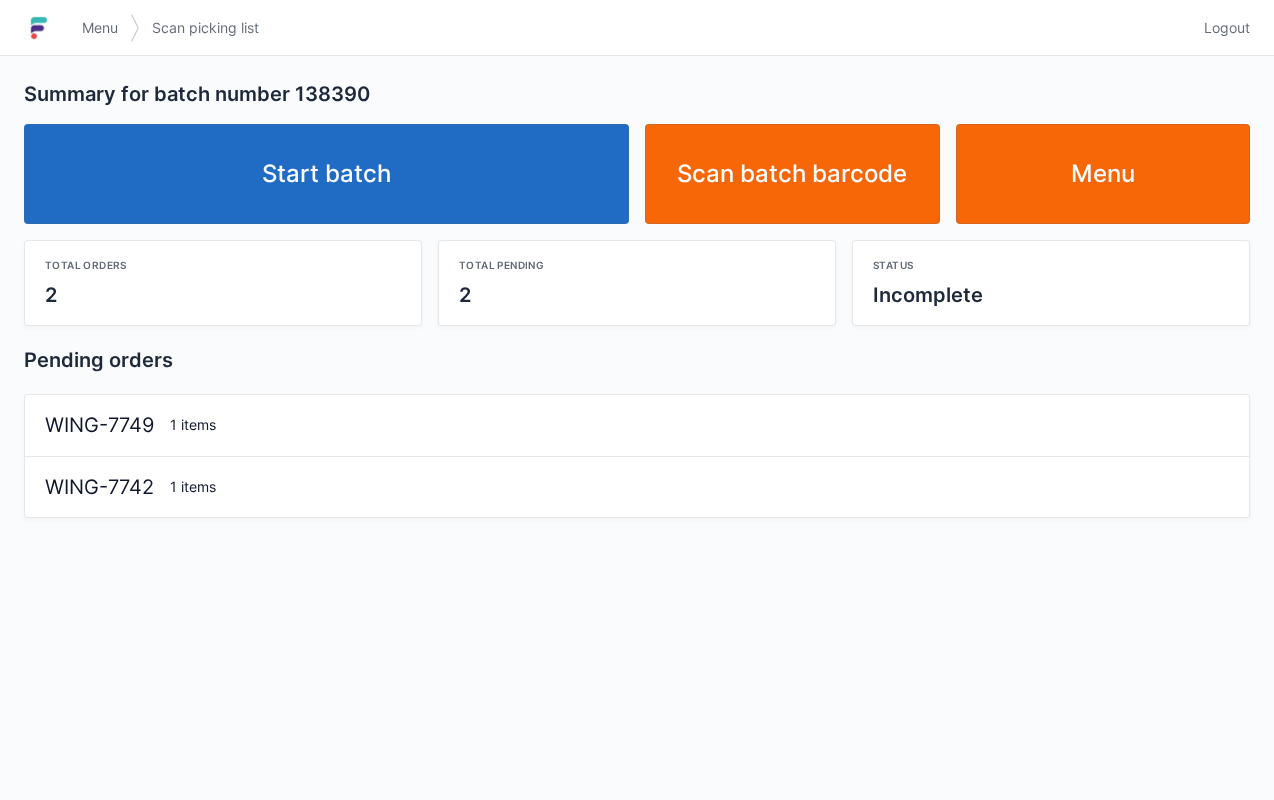click on "Start batch" at bounding box center (326, 174) 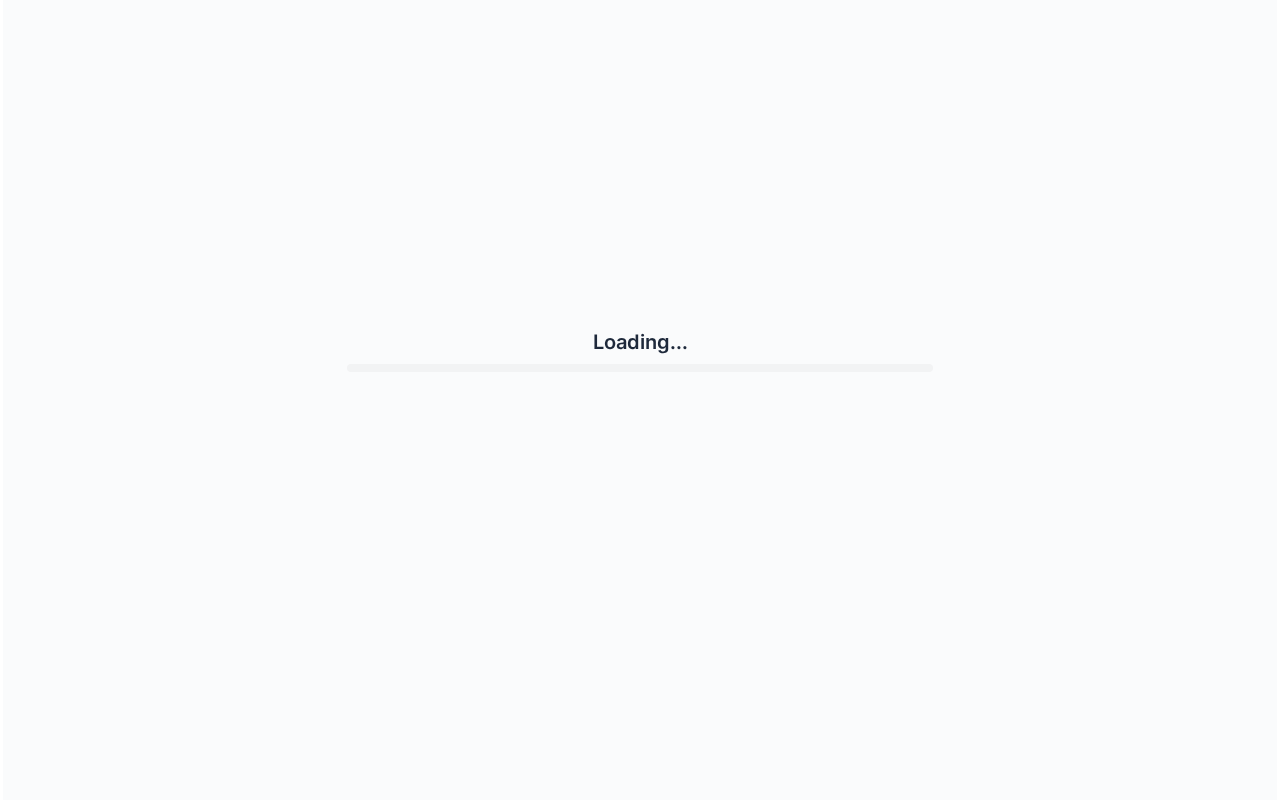scroll, scrollTop: 0, scrollLeft: 0, axis: both 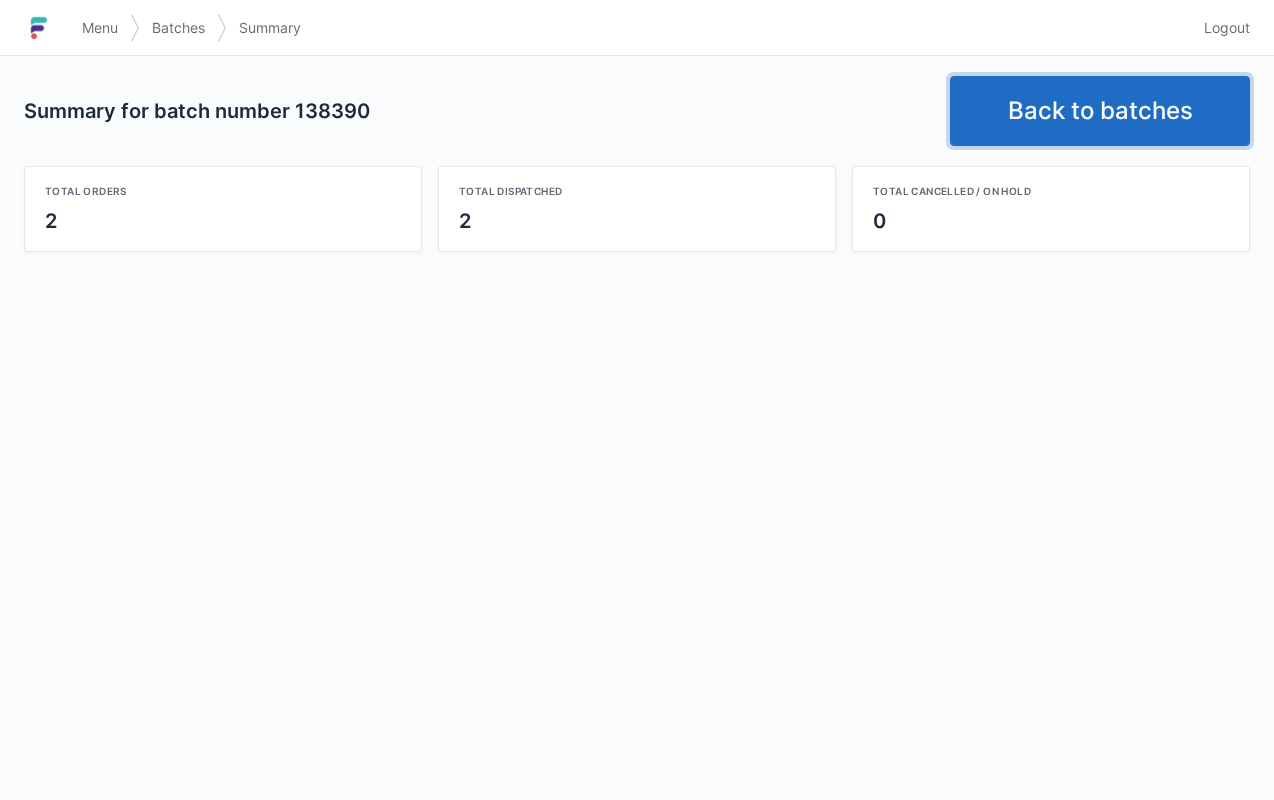 click on "Back to batches" at bounding box center [1100, 111] 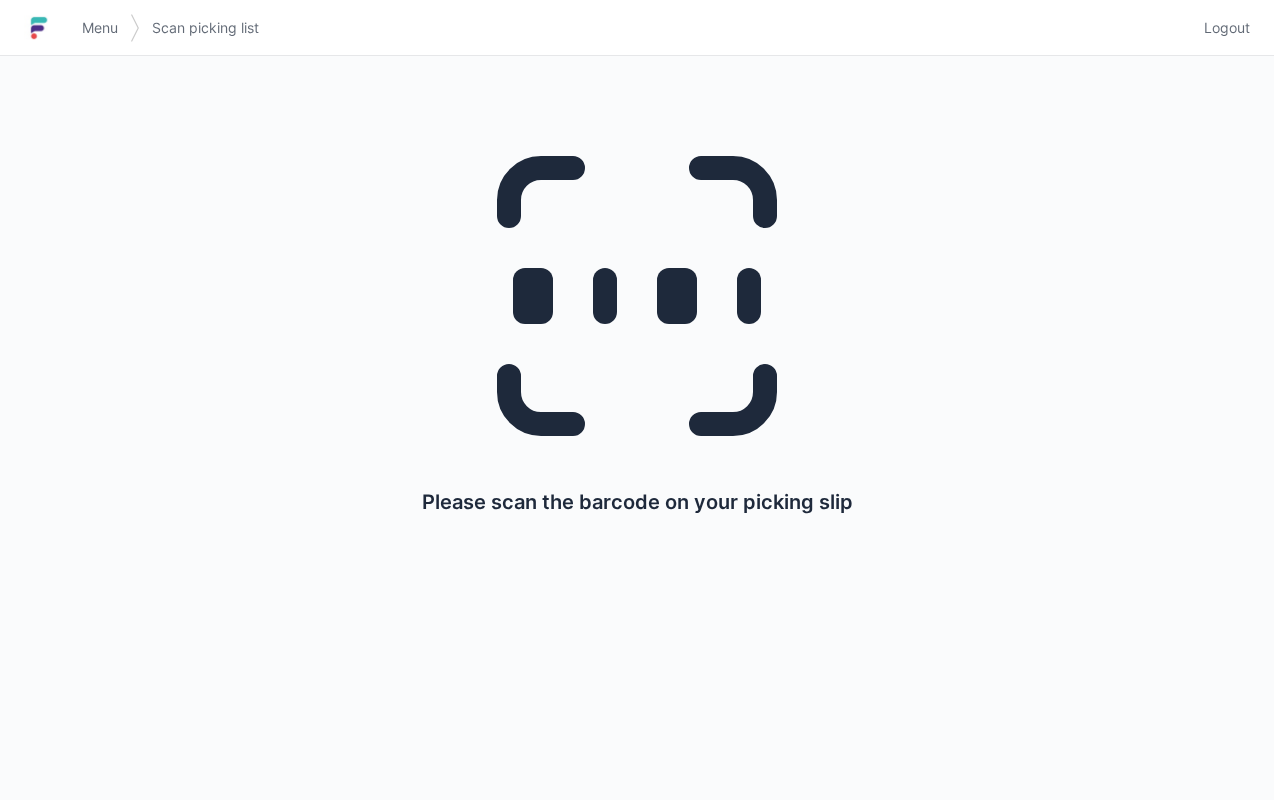 scroll, scrollTop: 0, scrollLeft: 0, axis: both 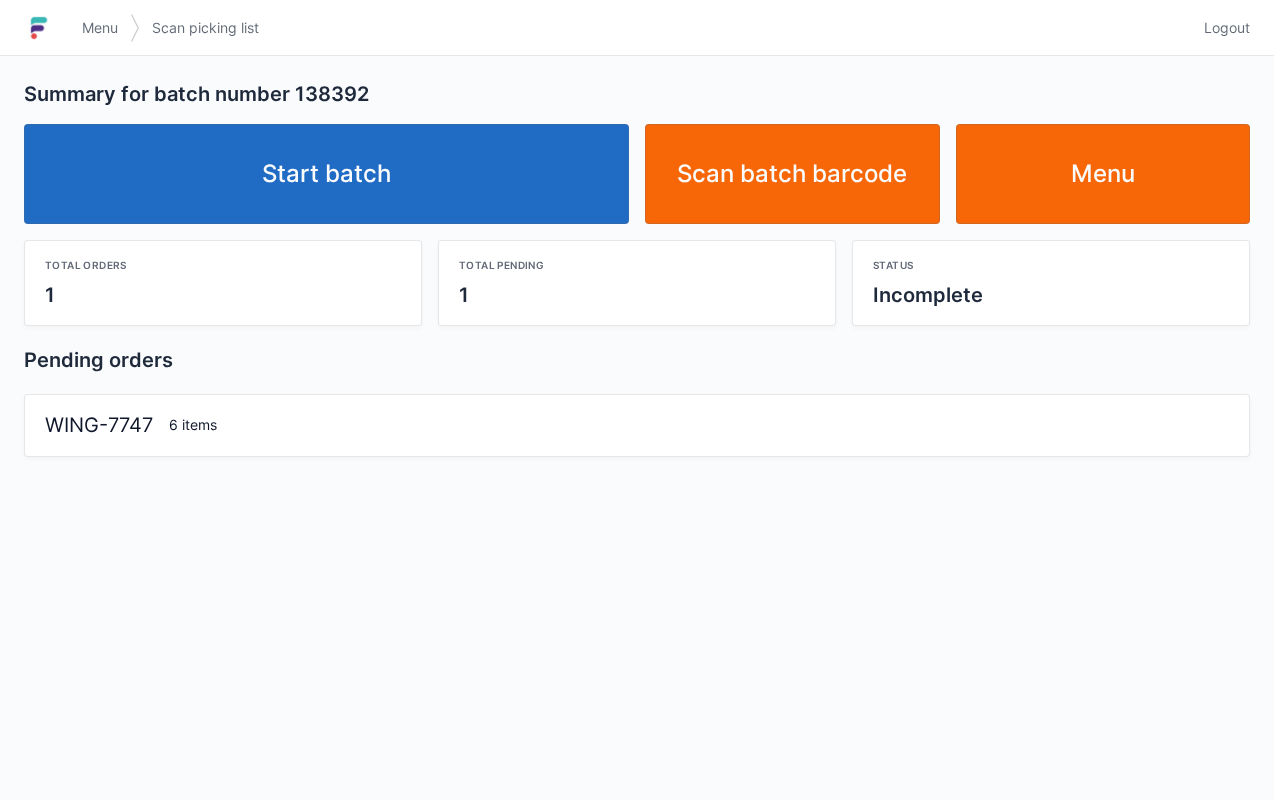 click on "Start batch" at bounding box center (326, 174) 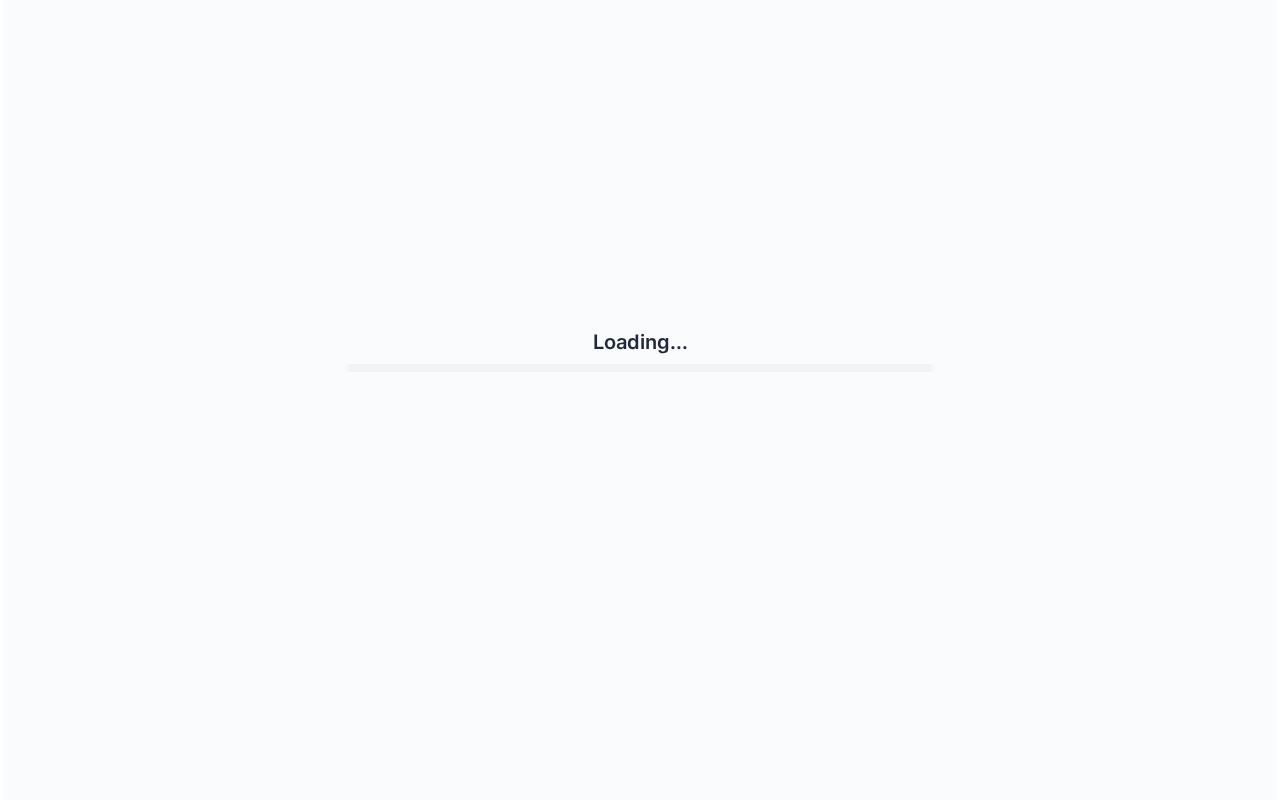 scroll, scrollTop: 0, scrollLeft: 0, axis: both 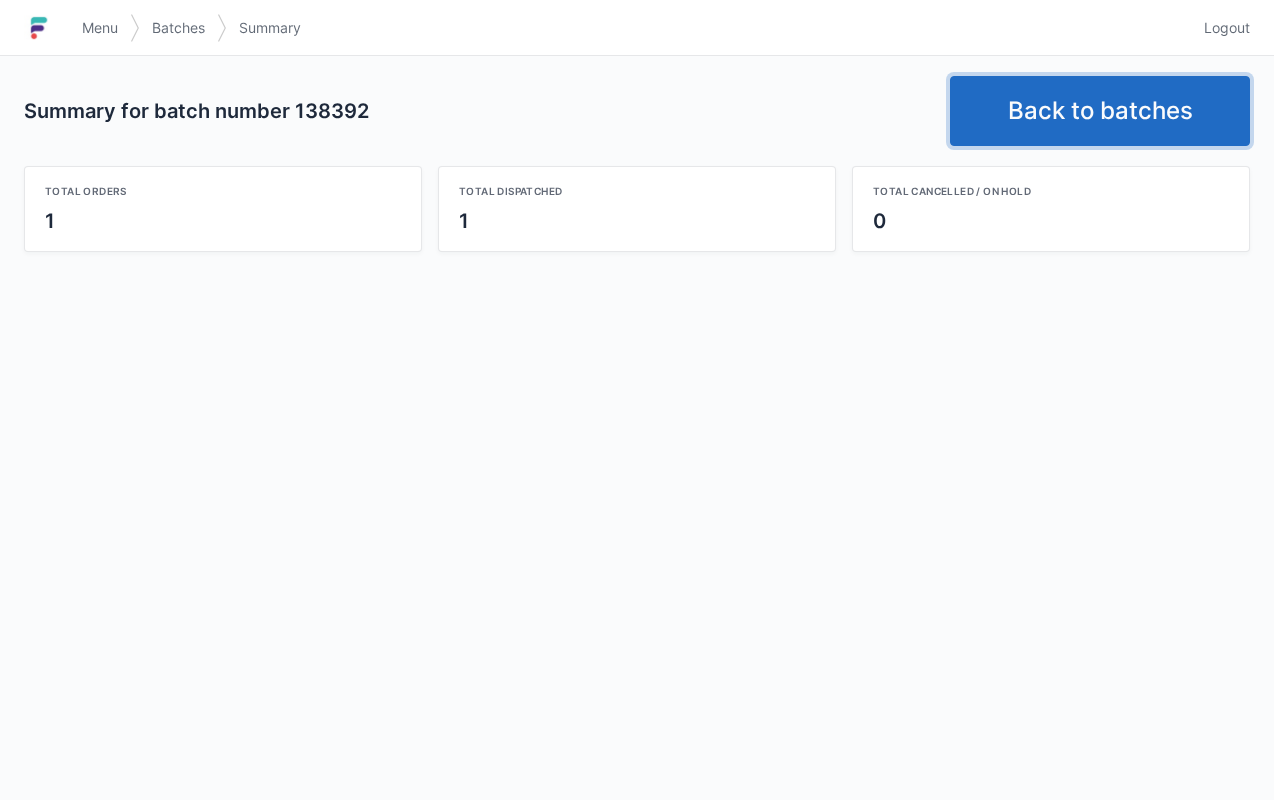 click on "Back to batches" at bounding box center [1100, 111] 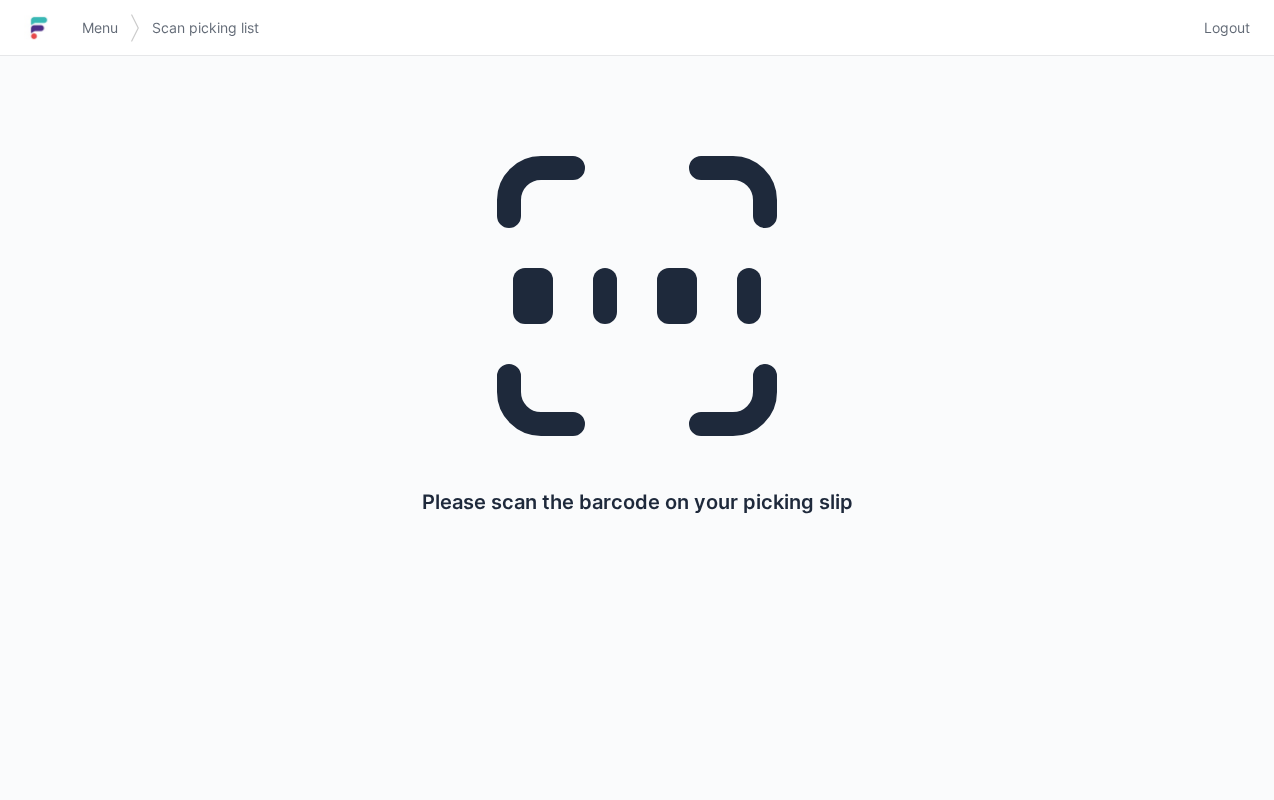 scroll, scrollTop: 0, scrollLeft: 0, axis: both 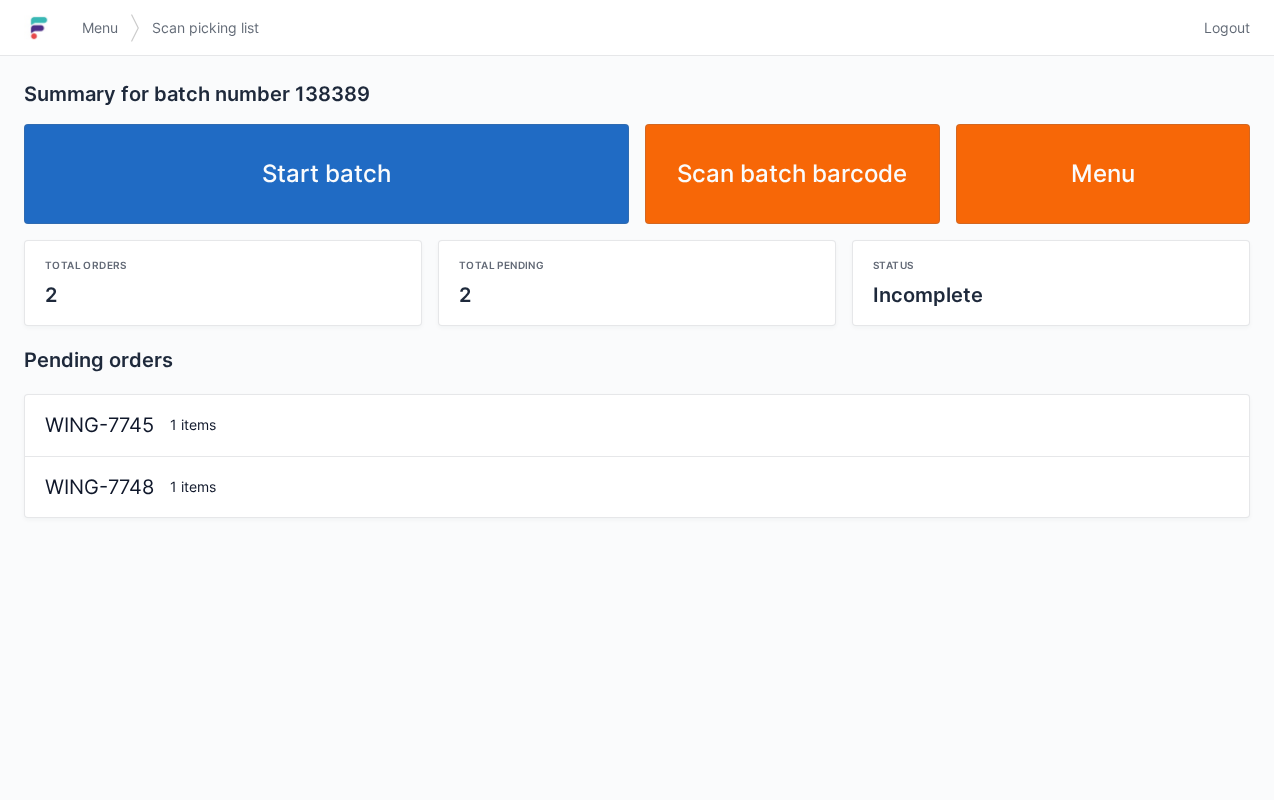 click on "Start batch" at bounding box center [326, 174] 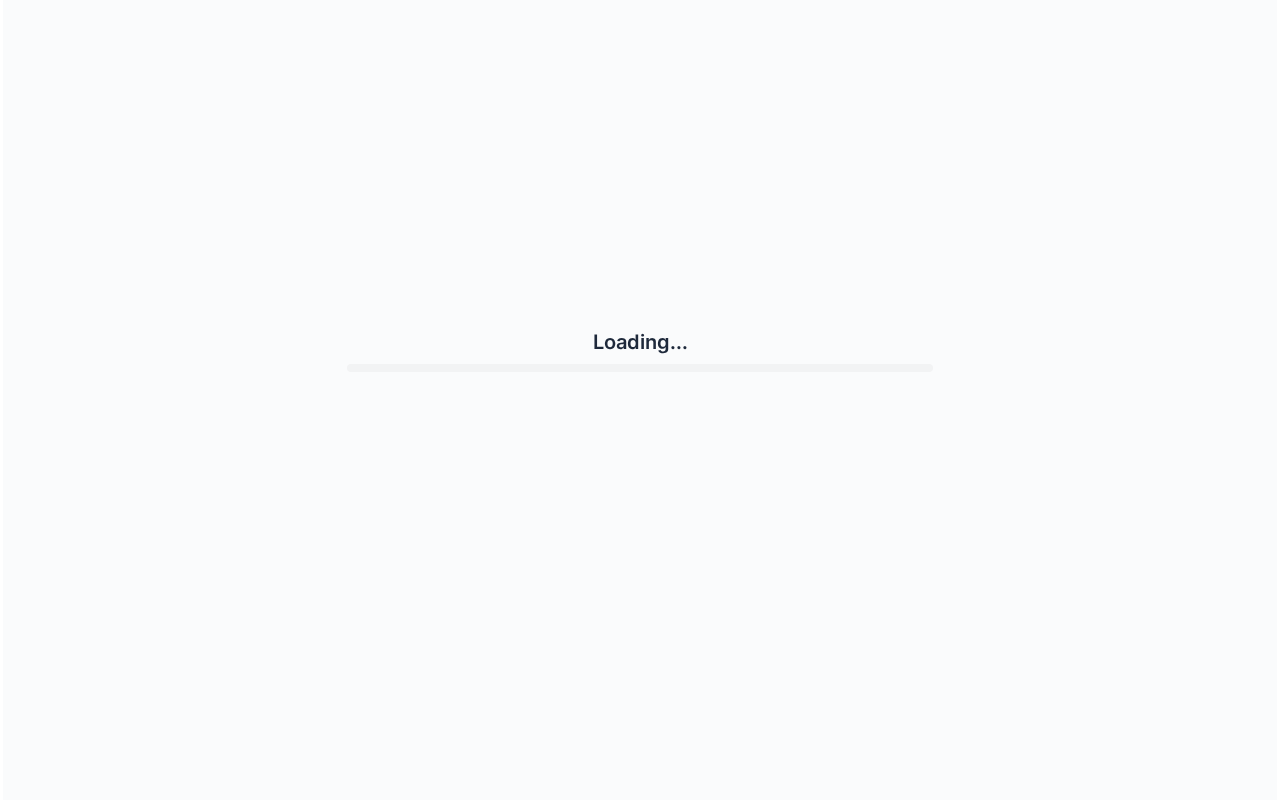 scroll, scrollTop: 0, scrollLeft: 0, axis: both 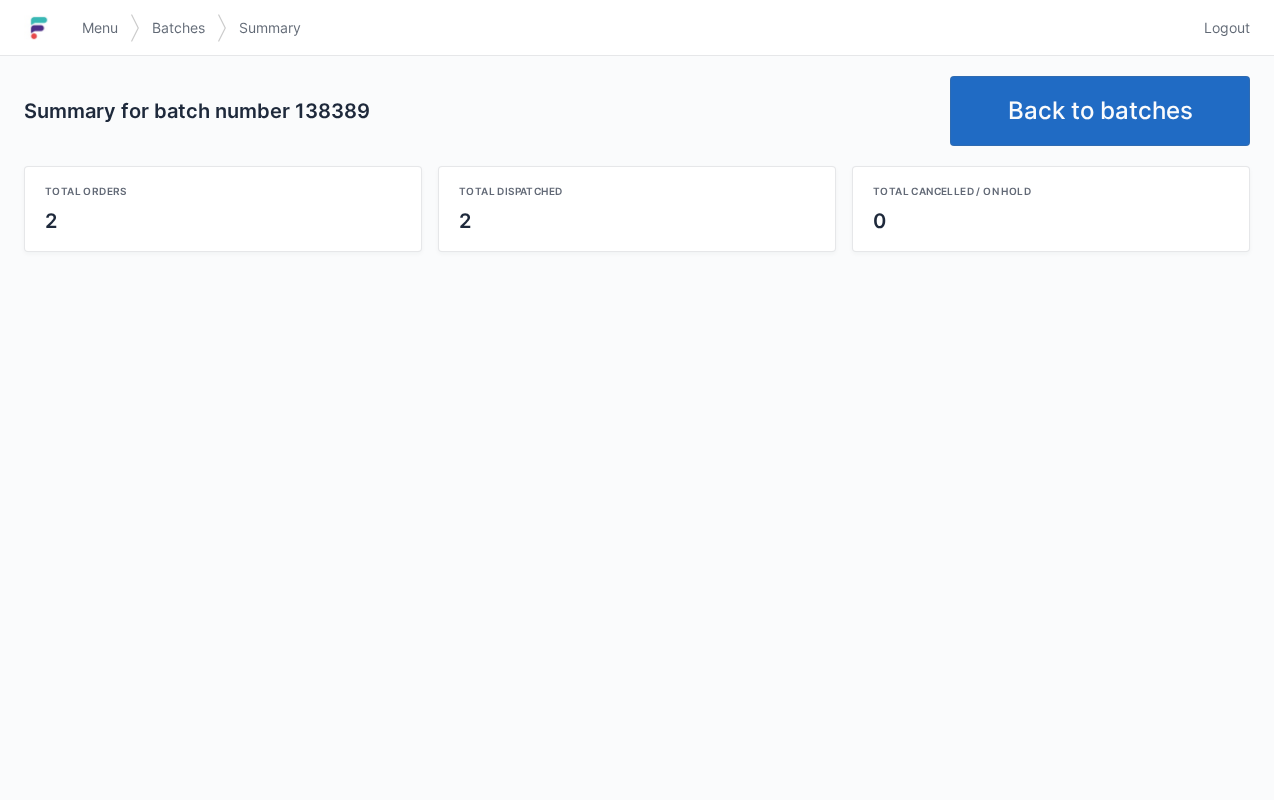 click on "Back to batches" at bounding box center (1100, 111) 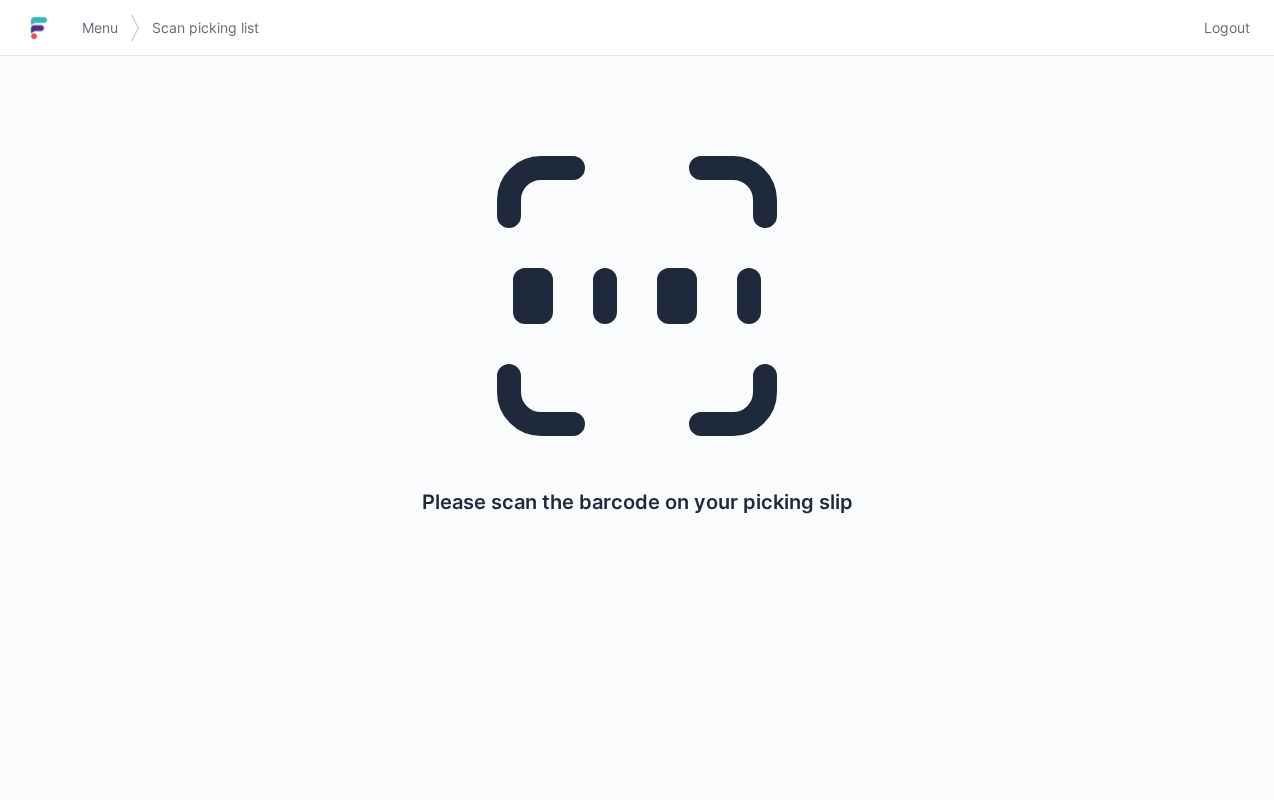 scroll, scrollTop: 0, scrollLeft: 0, axis: both 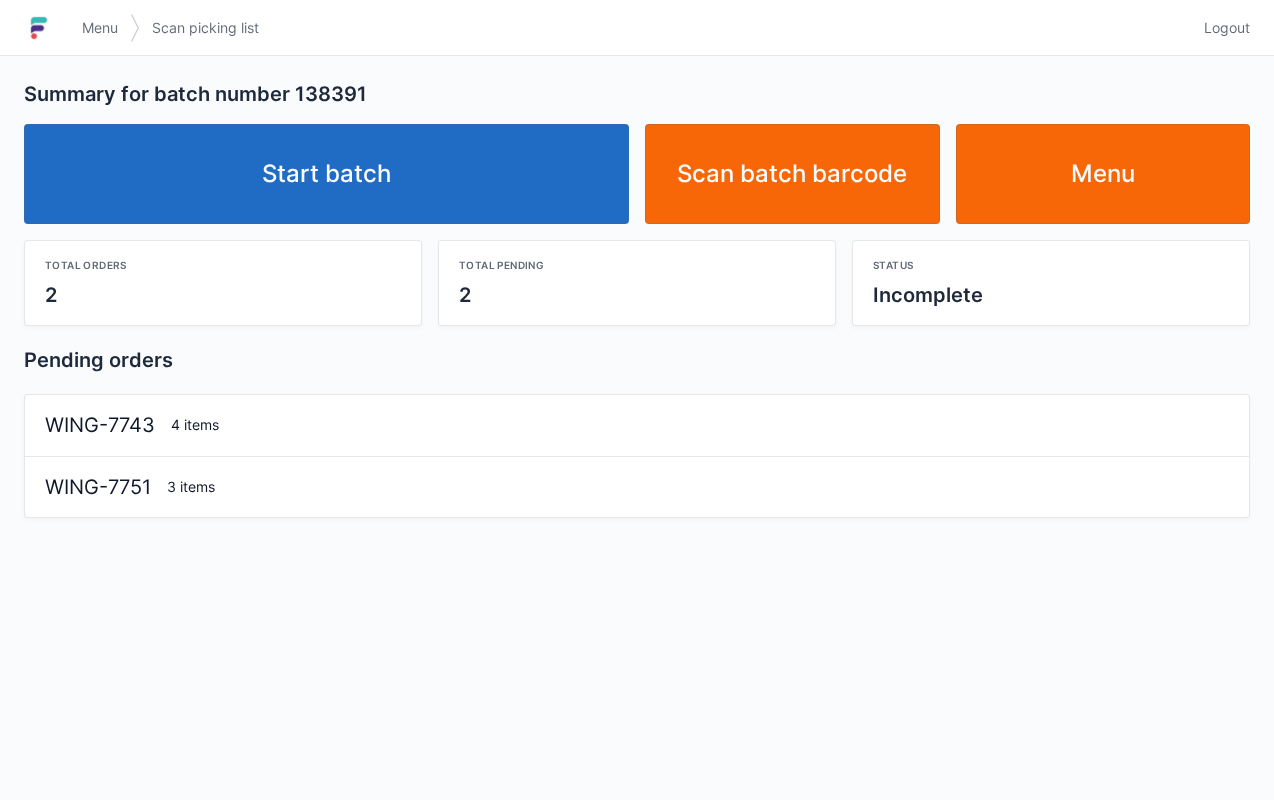 click on "Start batch" at bounding box center [326, 174] 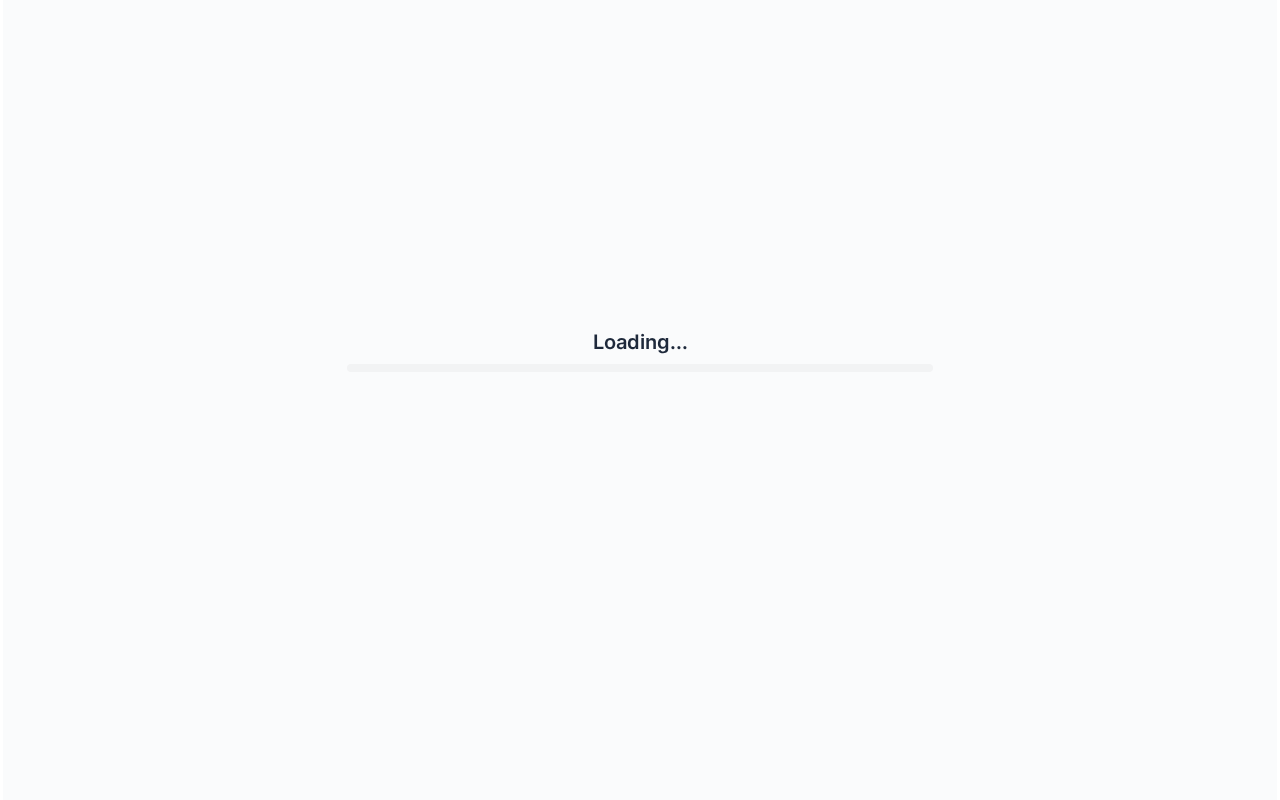 scroll, scrollTop: 0, scrollLeft: 0, axis: both 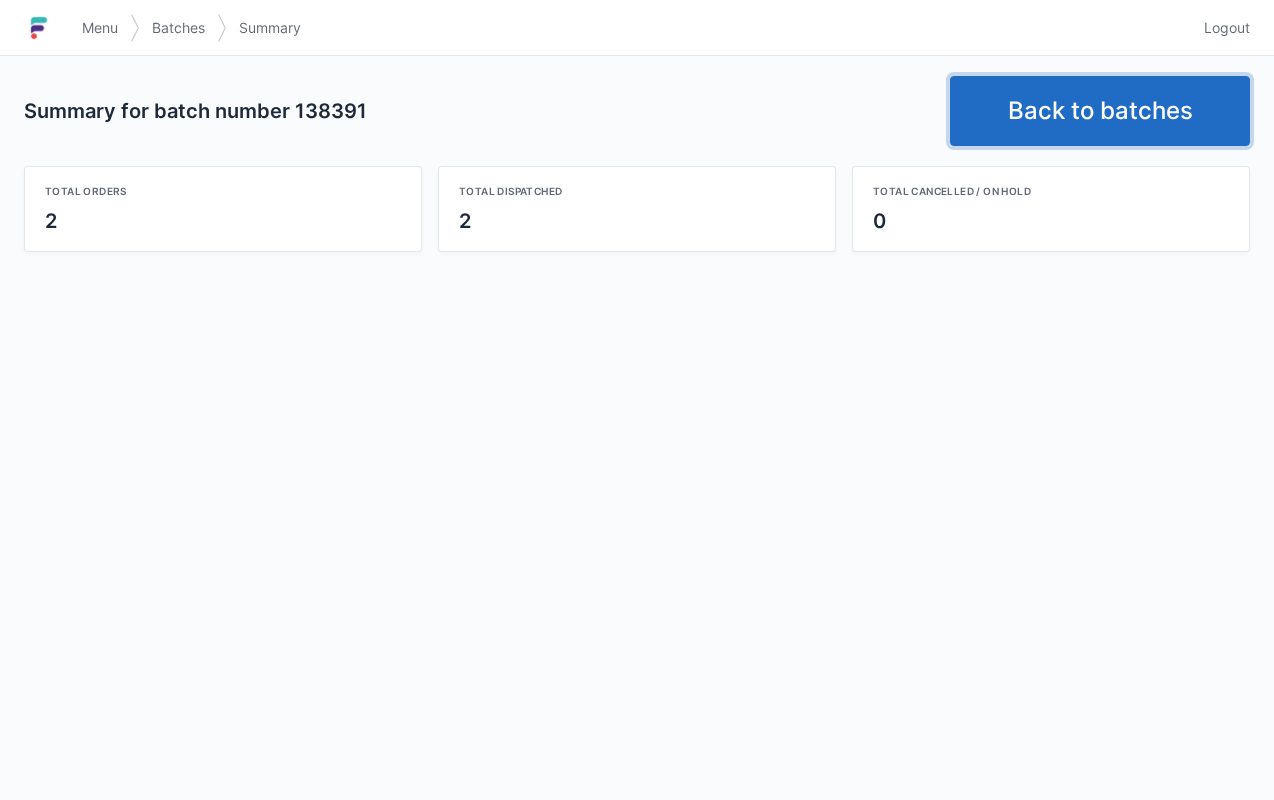 click on "Back to batches" at bounding box center (1100, 111) 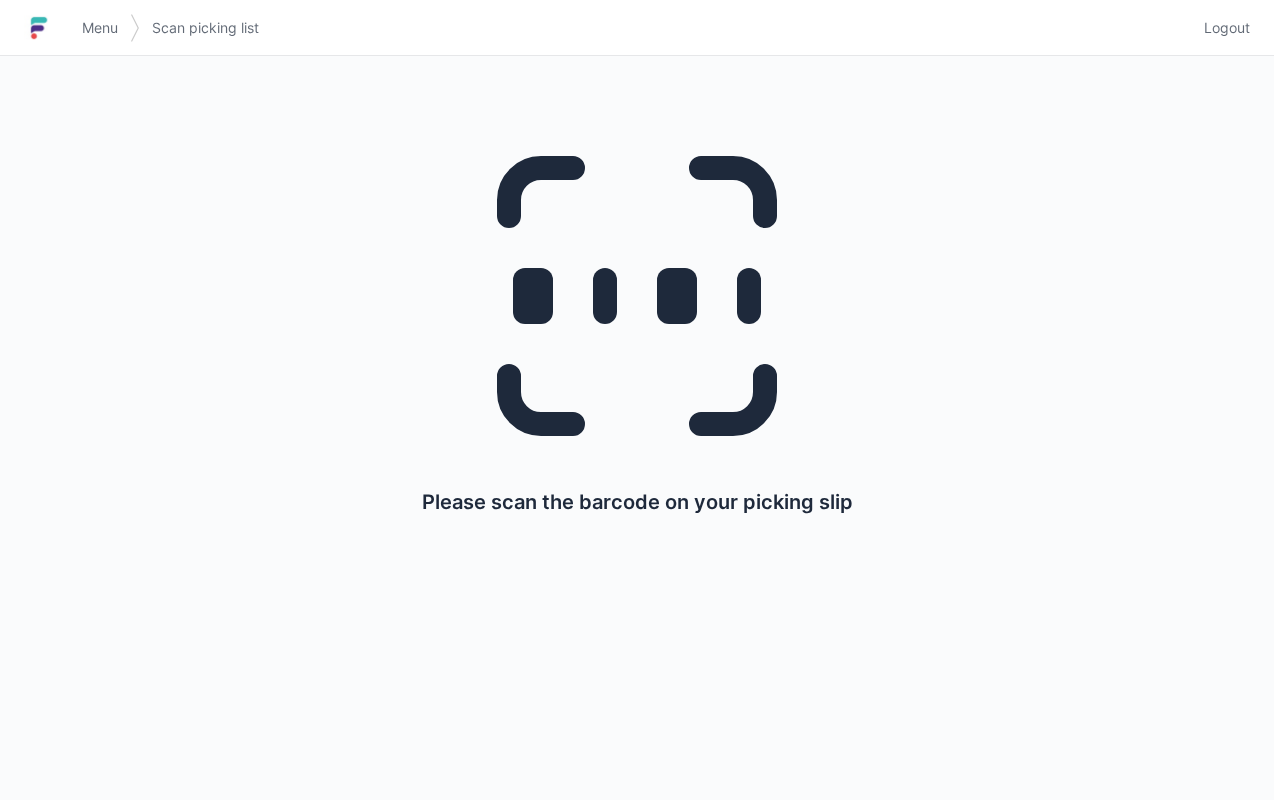 scroll, scrollTop: 0, scrollLeft: 0, axis: both 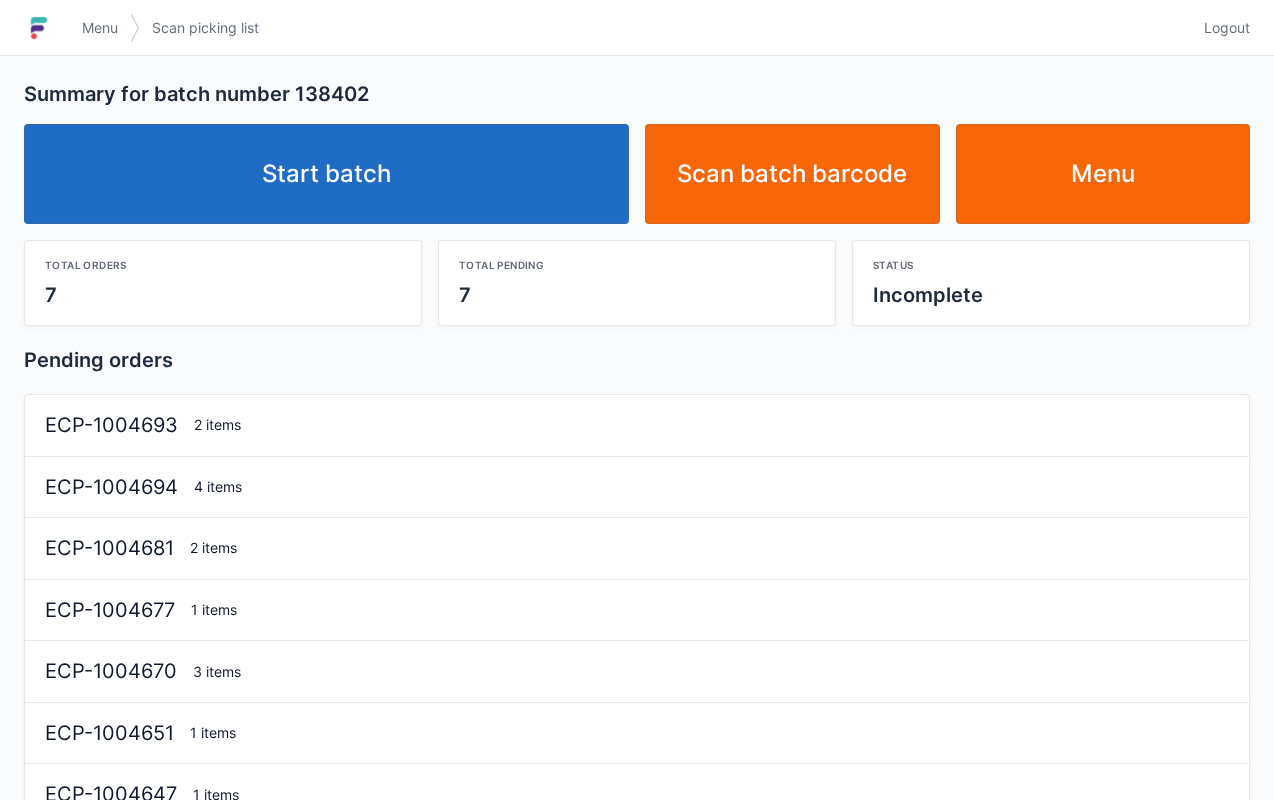 click on "Start batch" at bounding box center (326, 174) 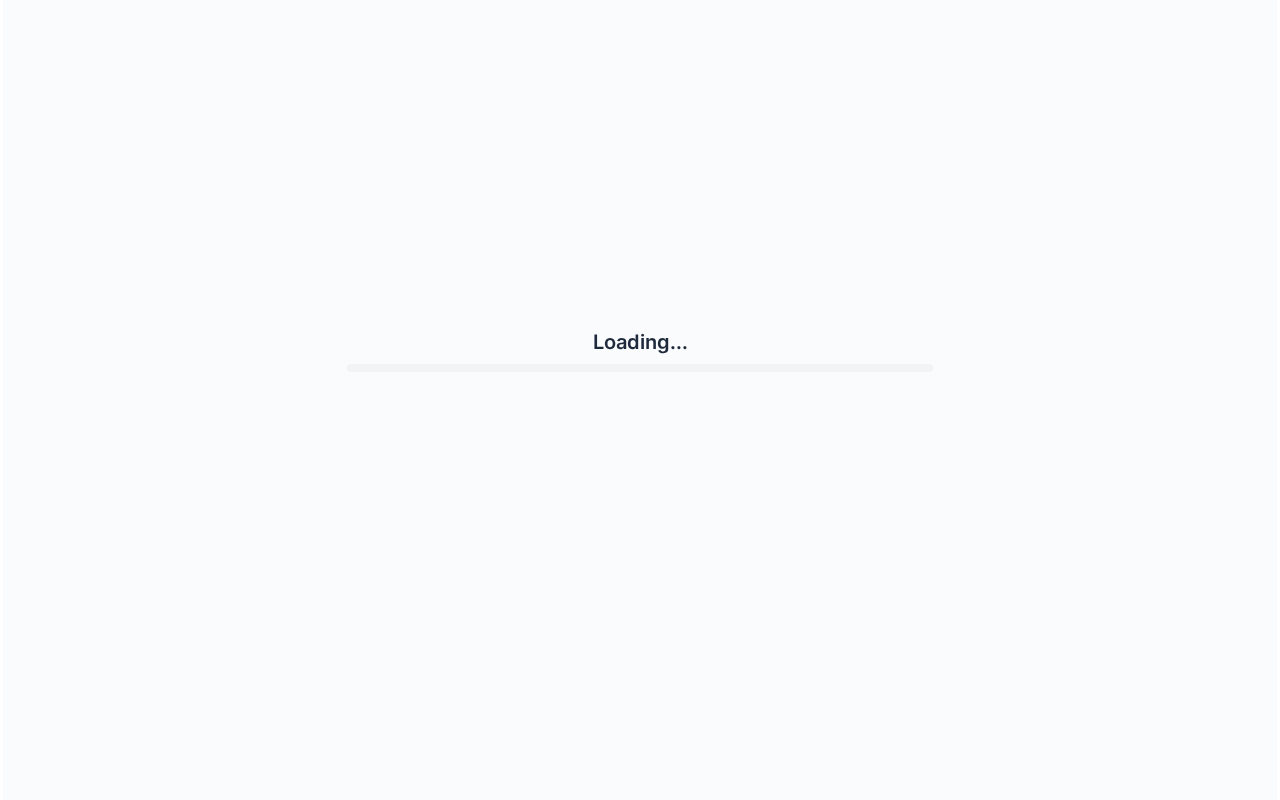 scroll, scrollTop: 0, scrollLeft: 0, axis: both 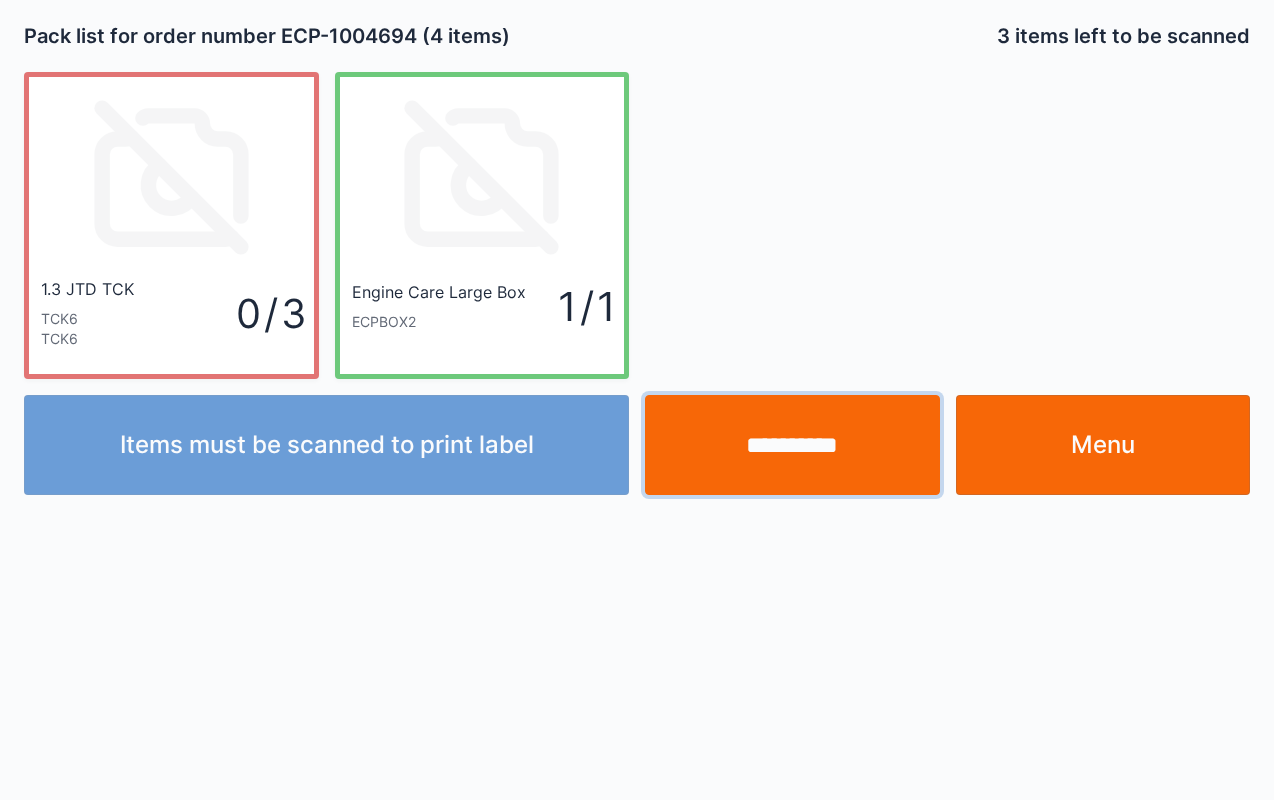 click on "**********" at bounding box center (792, 445) 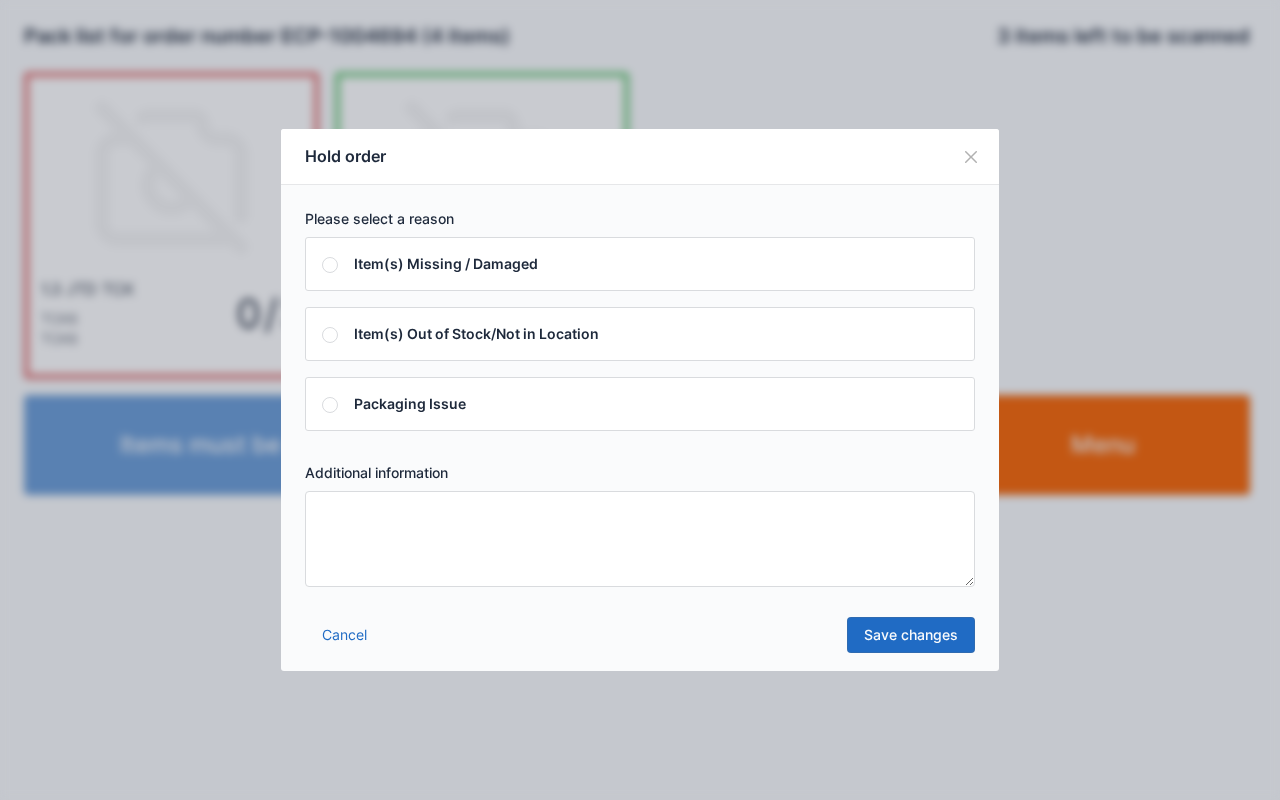 click at bounding box center [640, 539] 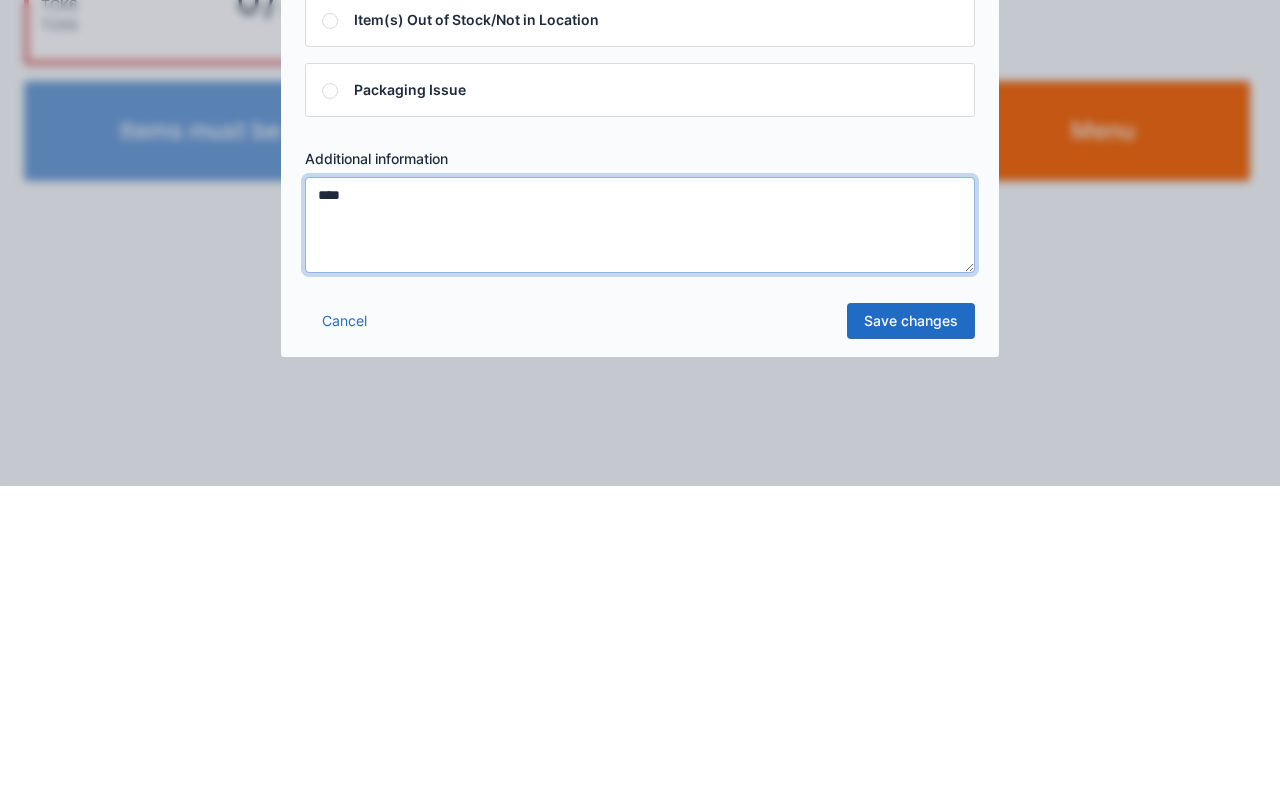 type on "****" 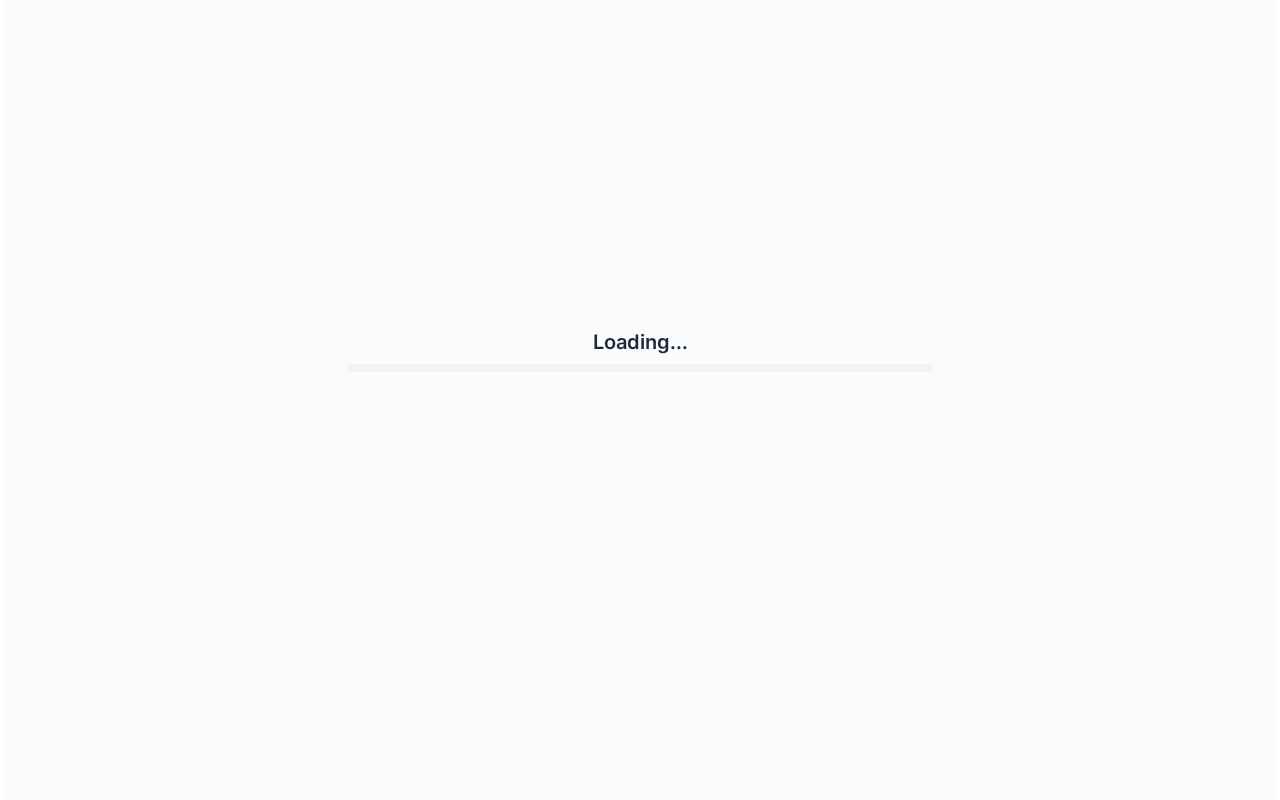 scroll, scrollTop: 0, scrollLeft: 0, axis: both 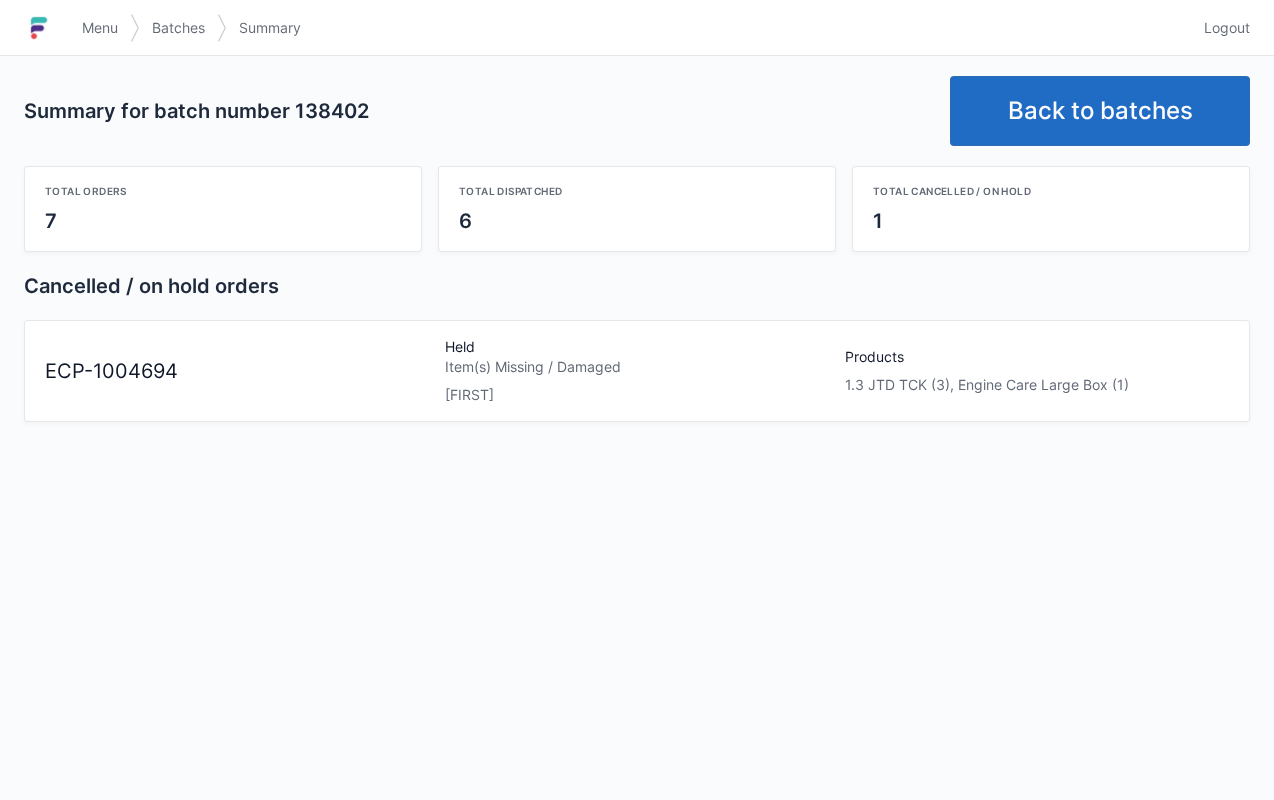 click on "Back to batches" at bounding box center [1100, 111] 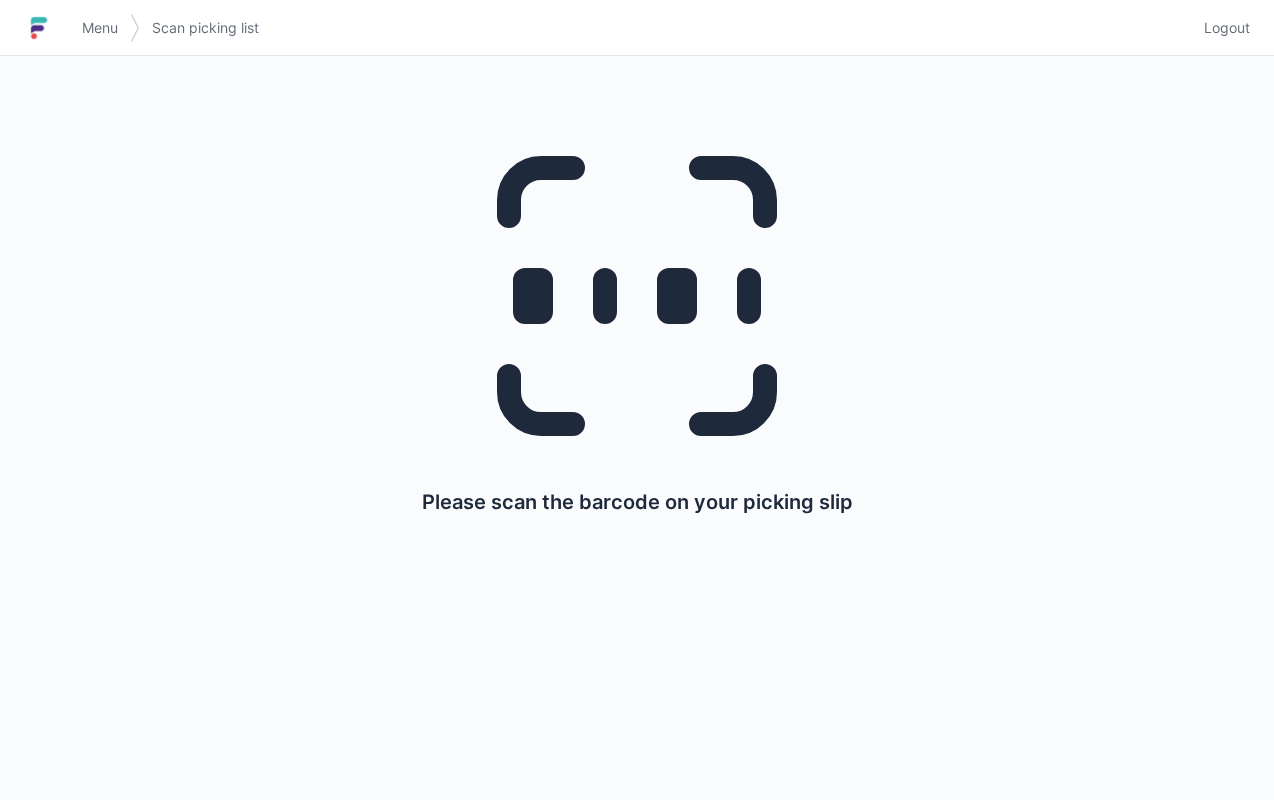 scroll, scrollTop: 0, scrollLeft: 0, axis: both 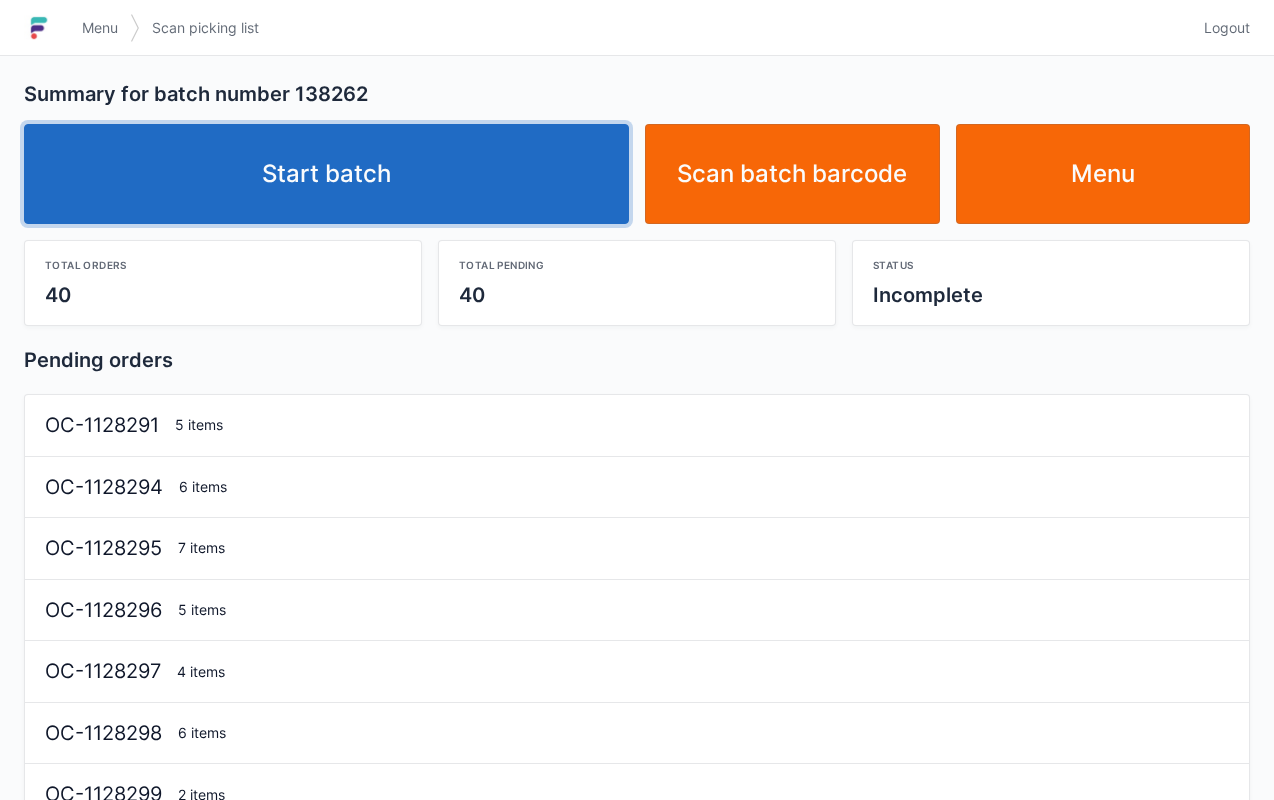 click on "Start batch" at bounding box center [326, 174] 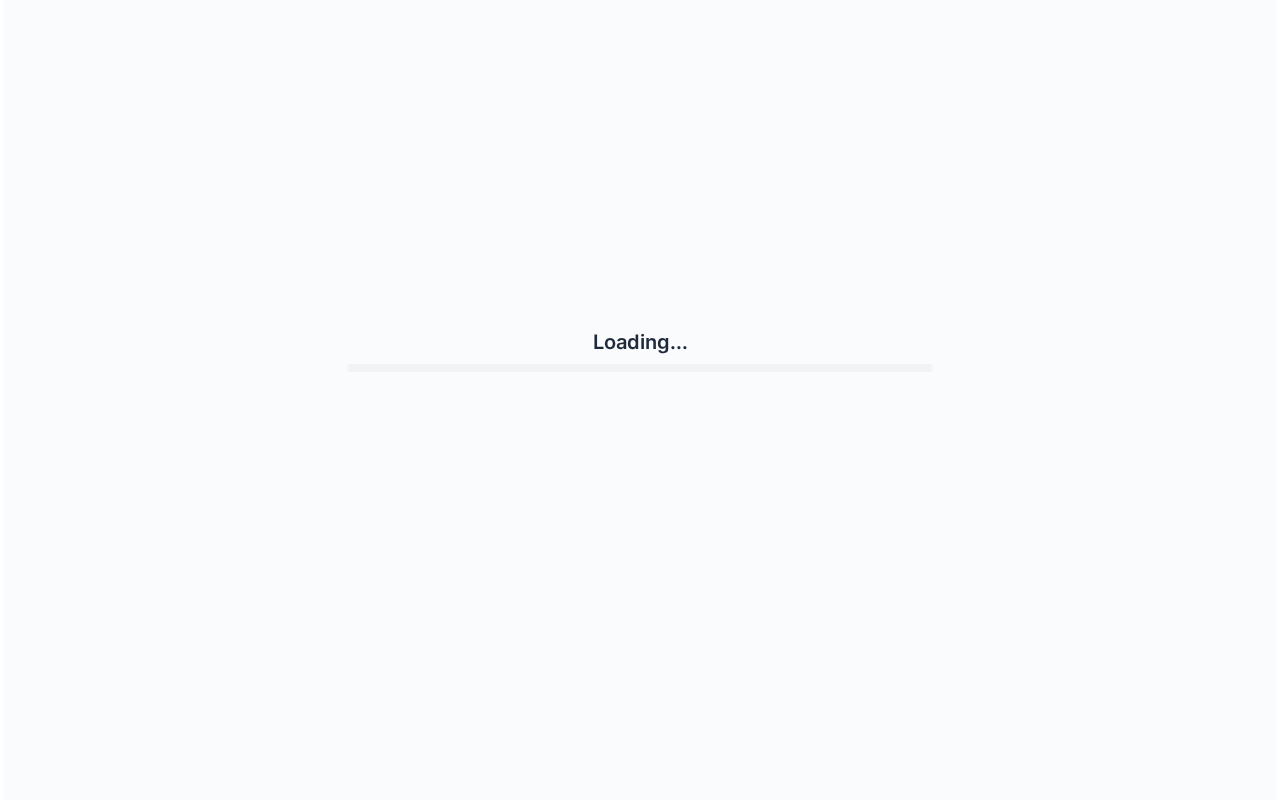 scroll, scrollTop: 0, scrollLeft: 0, axis: both 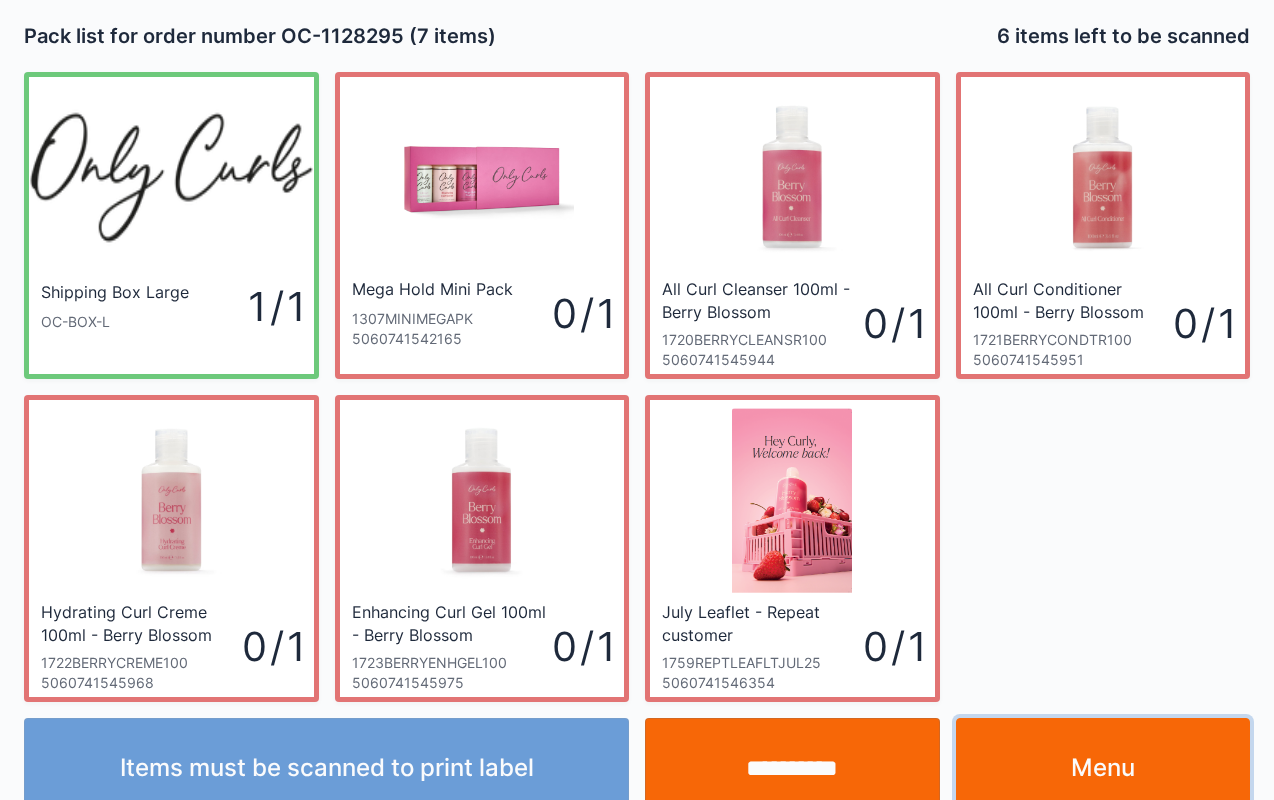 click on "Menu" at bounding box center [1103, 768] 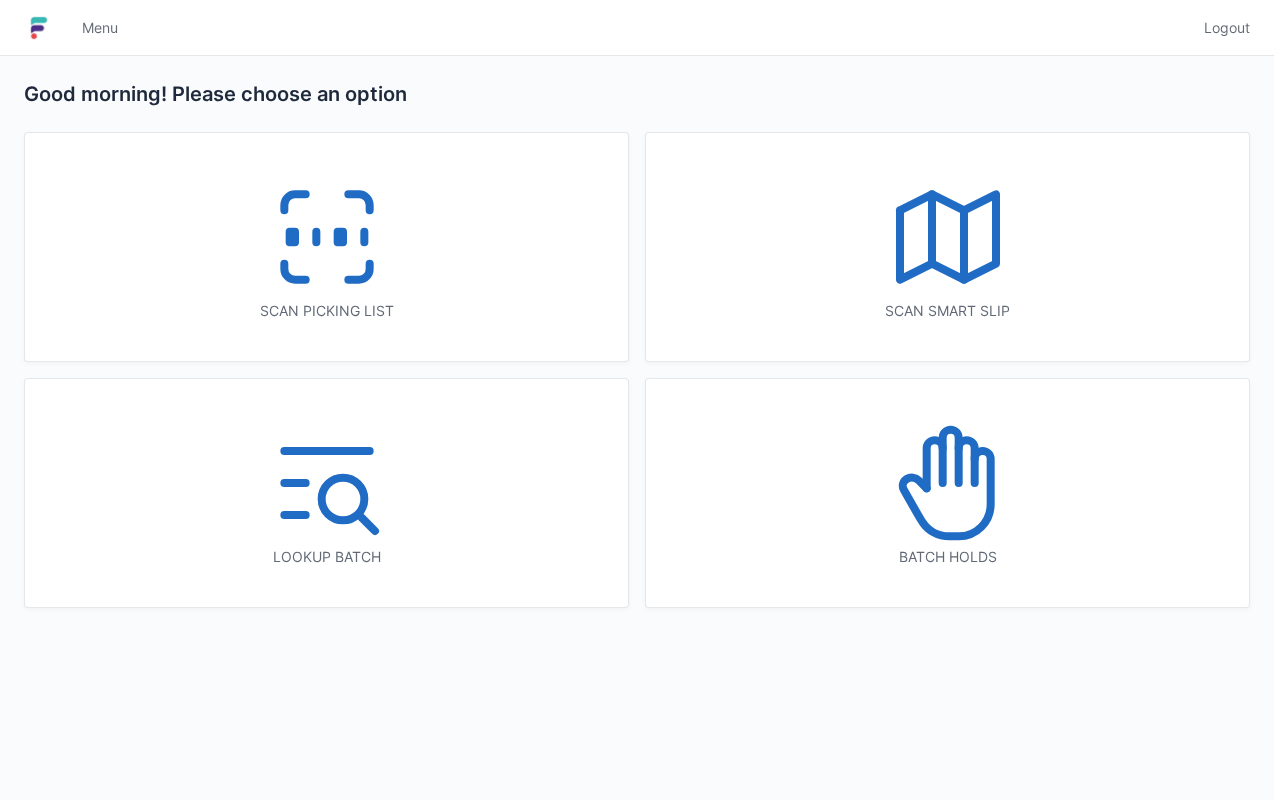 scroll, scrollTop: 0, scrollLeft: 0, axis: both 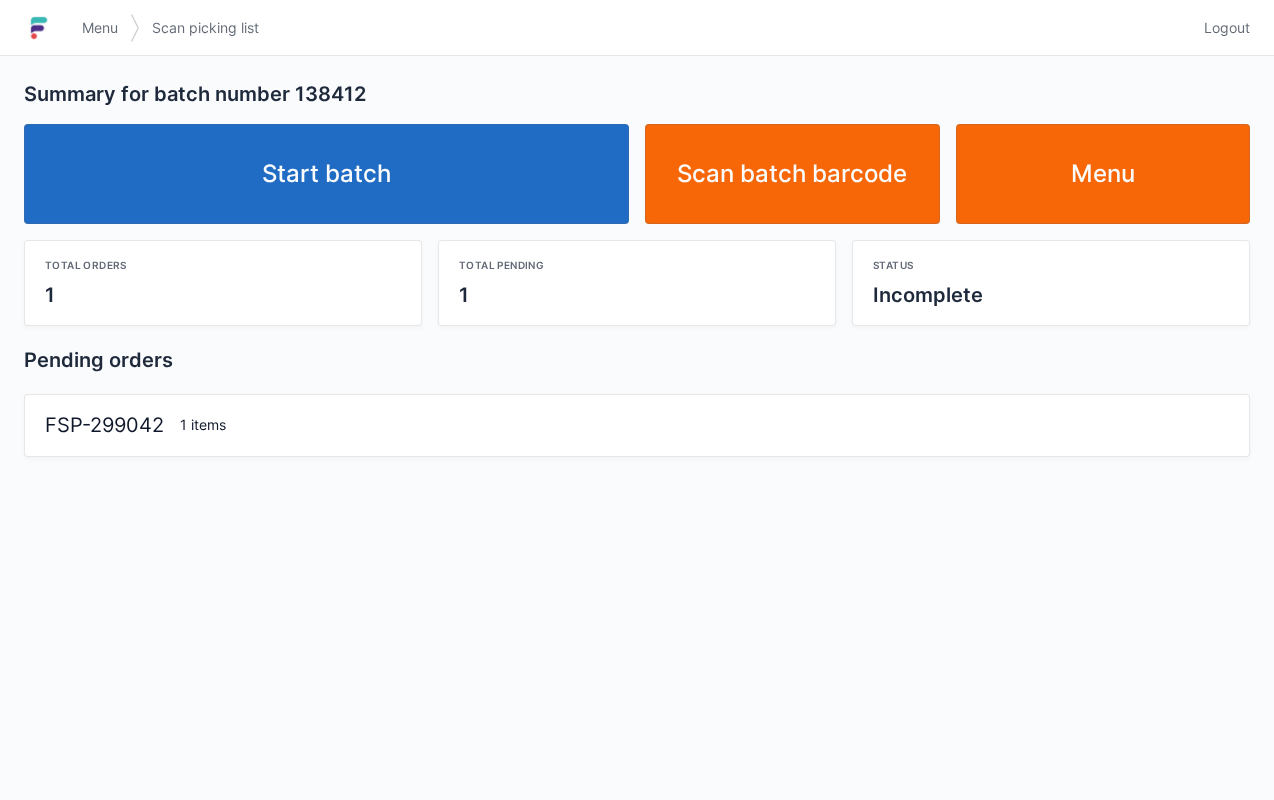 click on "Start batch" at bounding box center (326, 174) 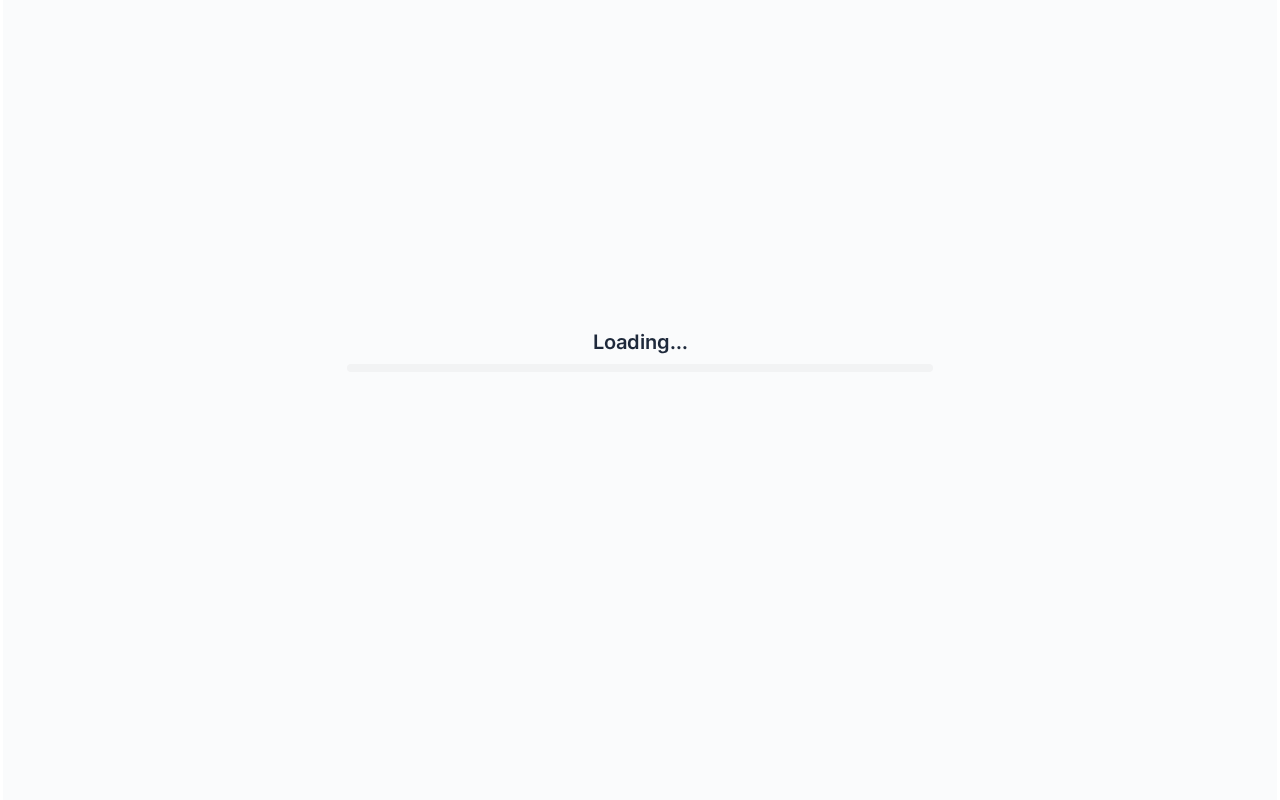scroll, scrollTop: 0, scrollLeft: 0, axis: both 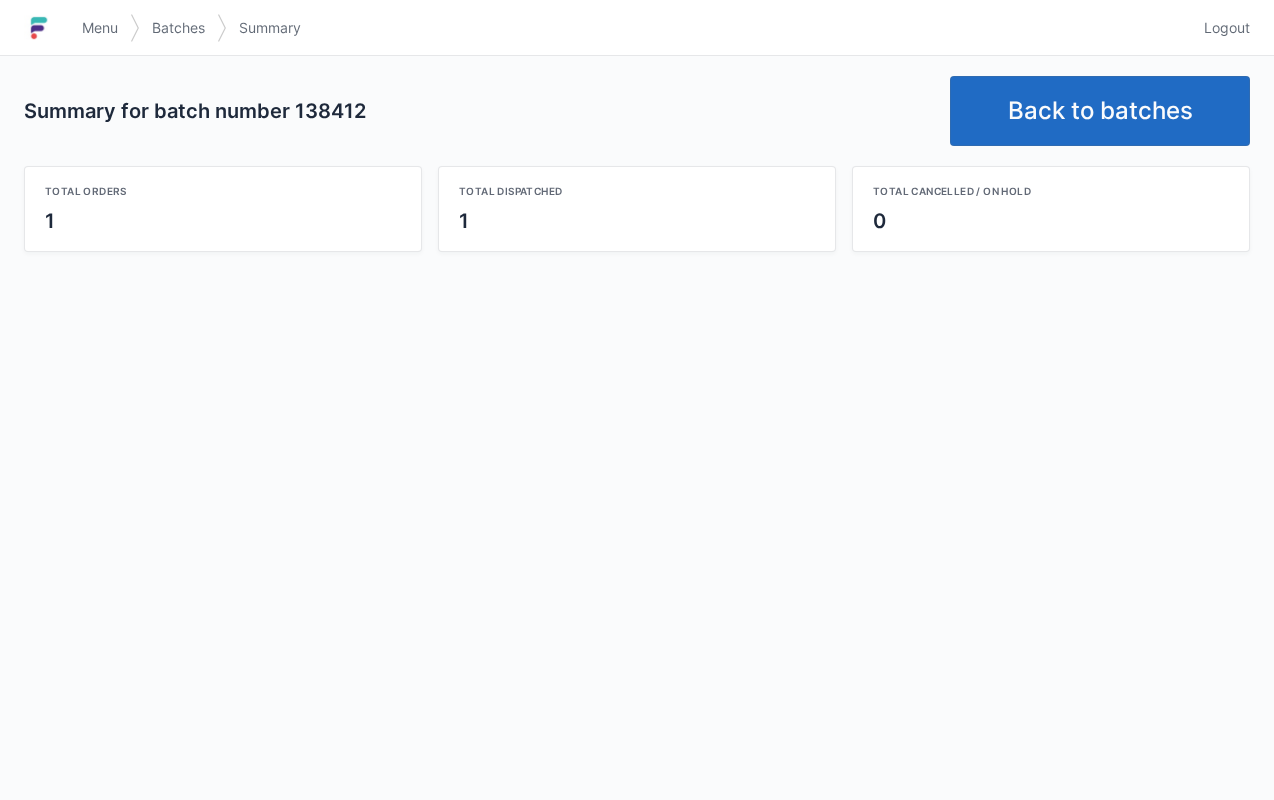 click on "Back to batches" at bounding box center [1100, 111] 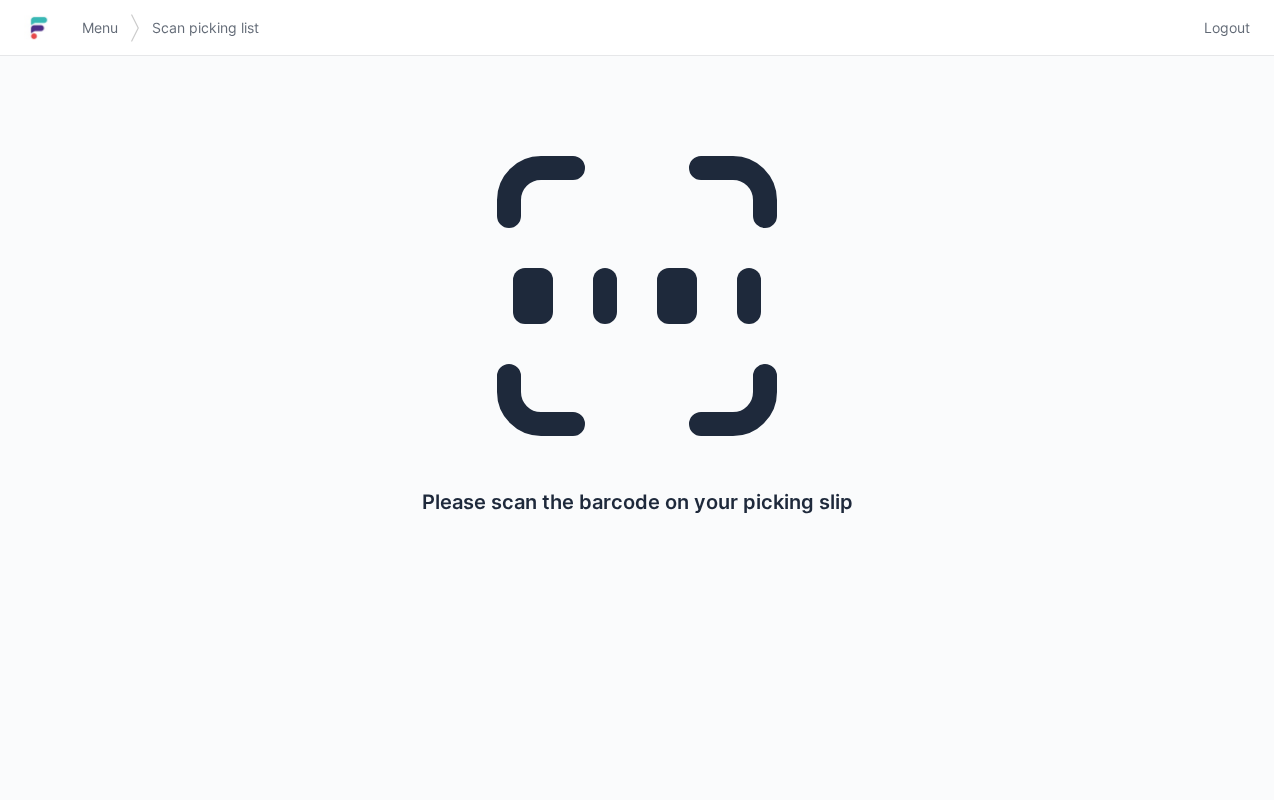 scroll, scrollTop: 0, scrollLeft: 0, axis: both 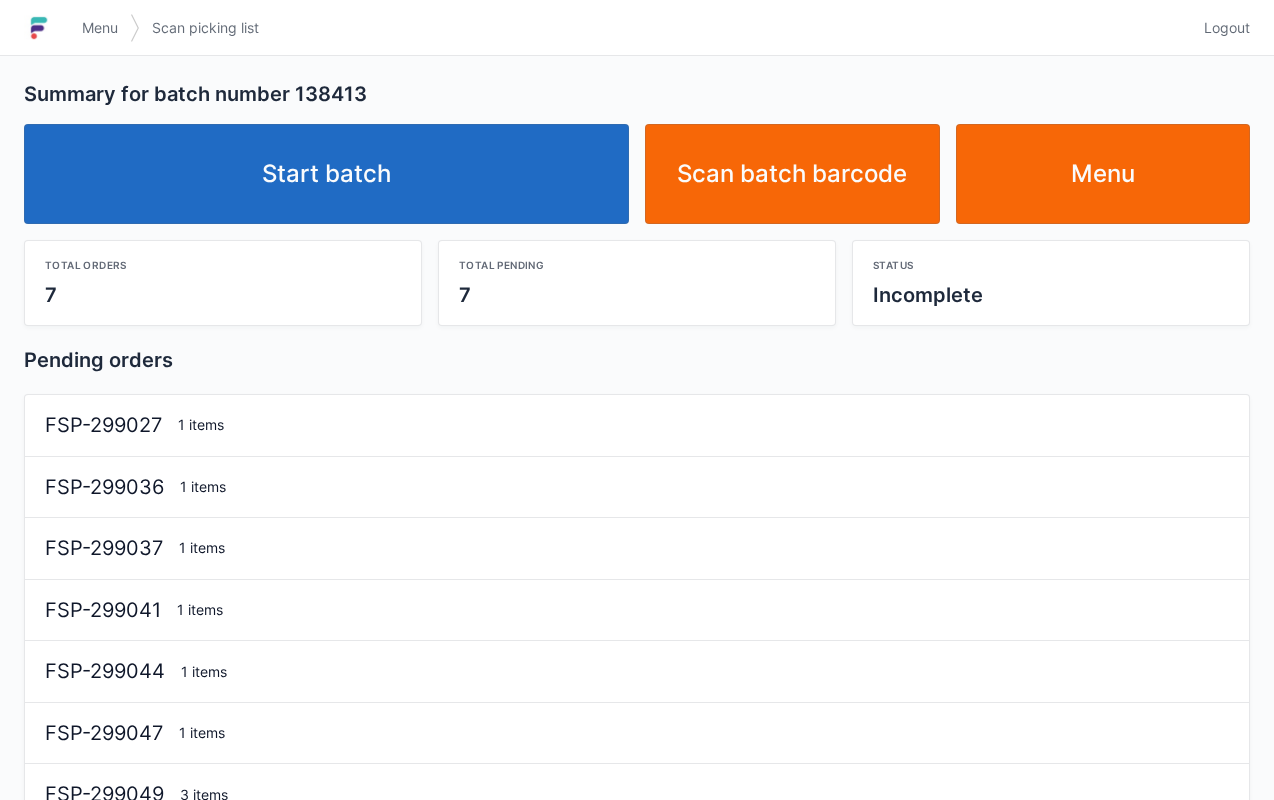 click on "Start batch" at bounding box center (326, 174) 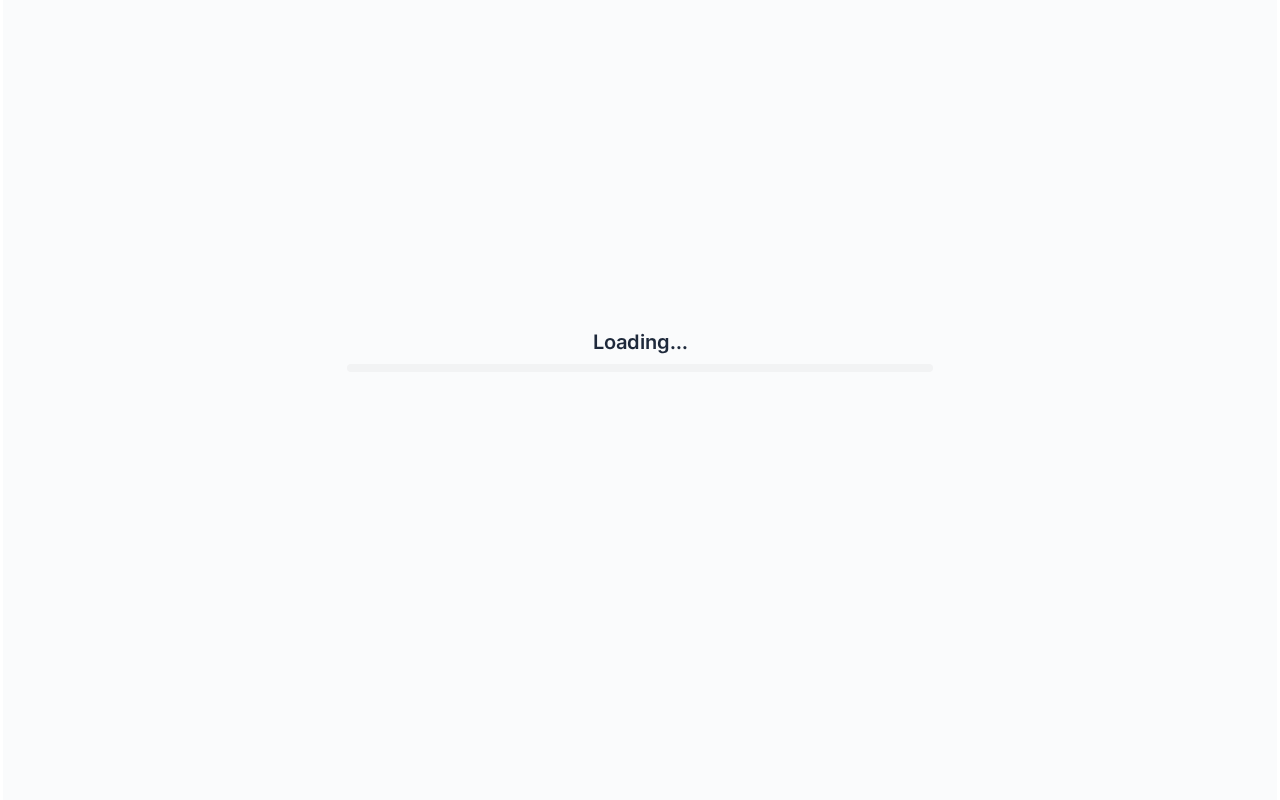 scroll, scrollTop: 0, scrollLeft: 0, axis: both 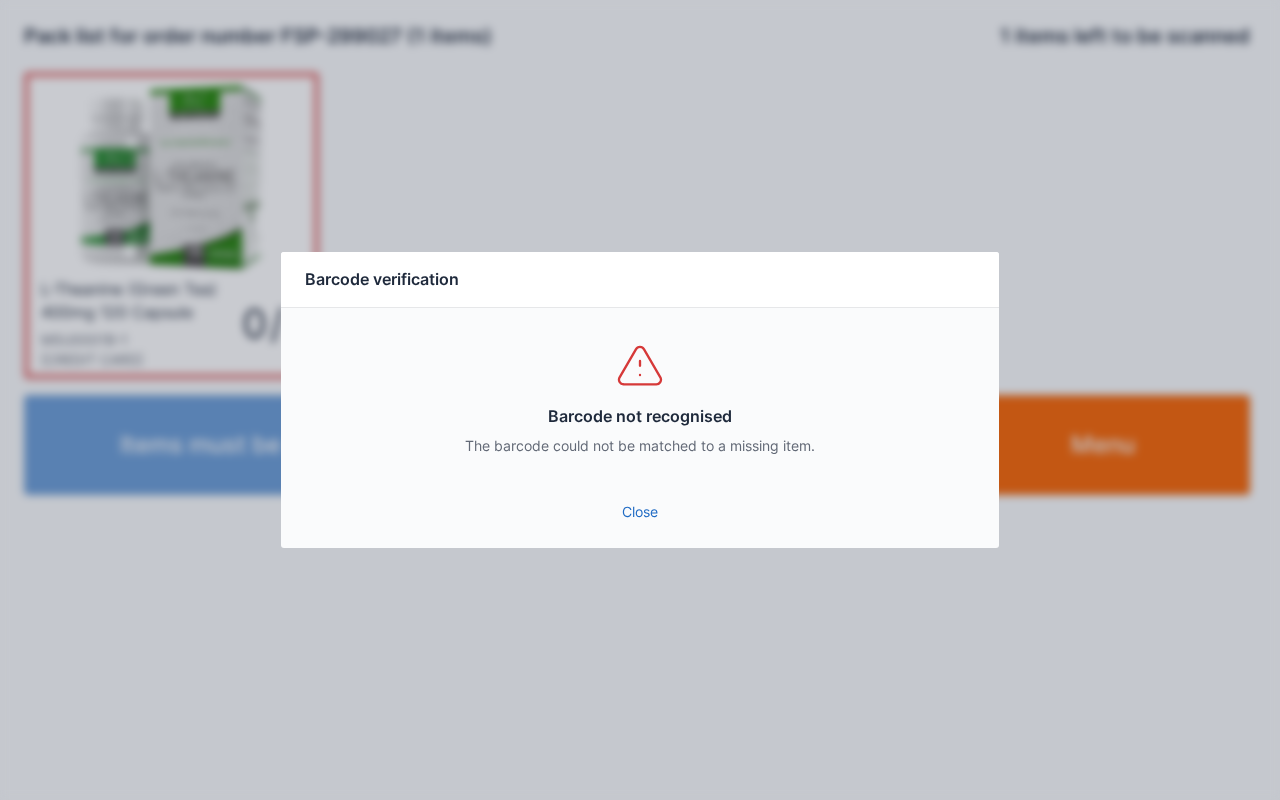 click on "Close" at bounding box center (640, 512) 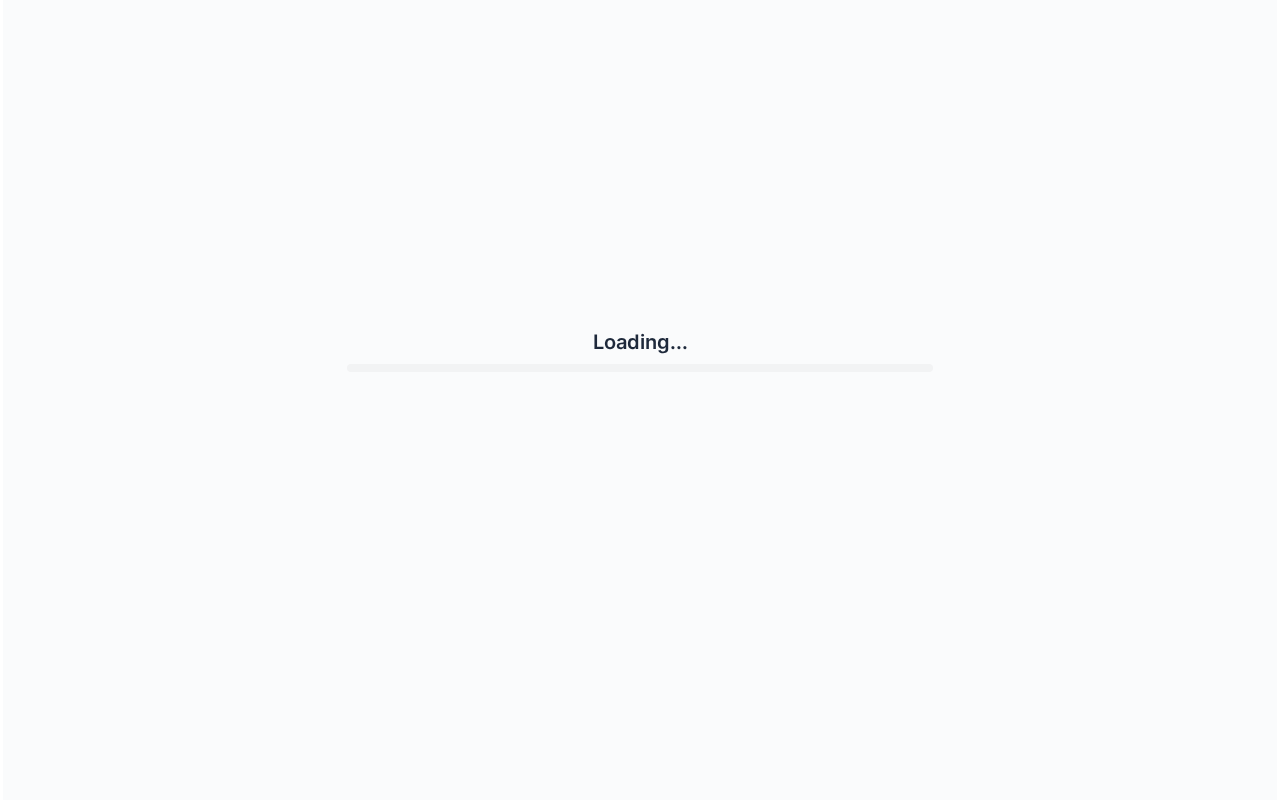 scroll, scrollTop: 0, scrollLeft: 0, axis: both 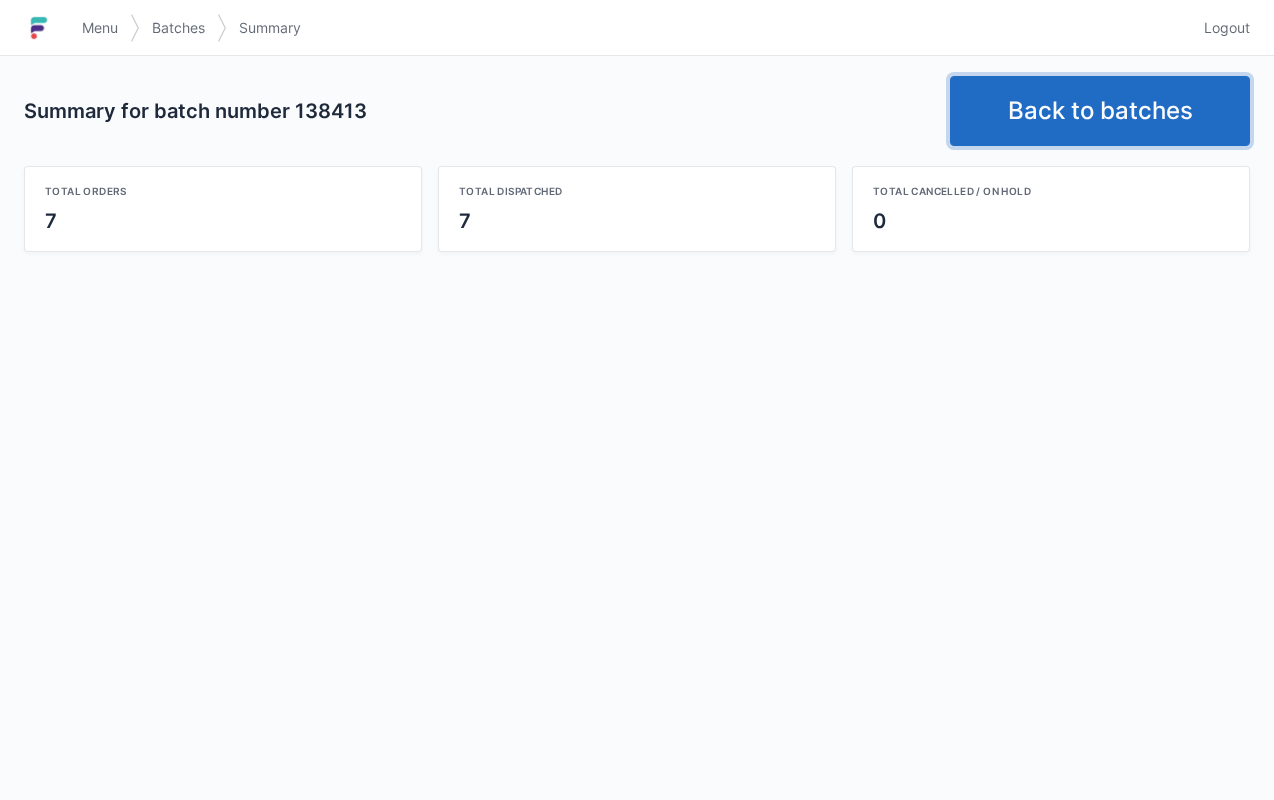 click on "Back to batches" at bounding box center (1100, 111) 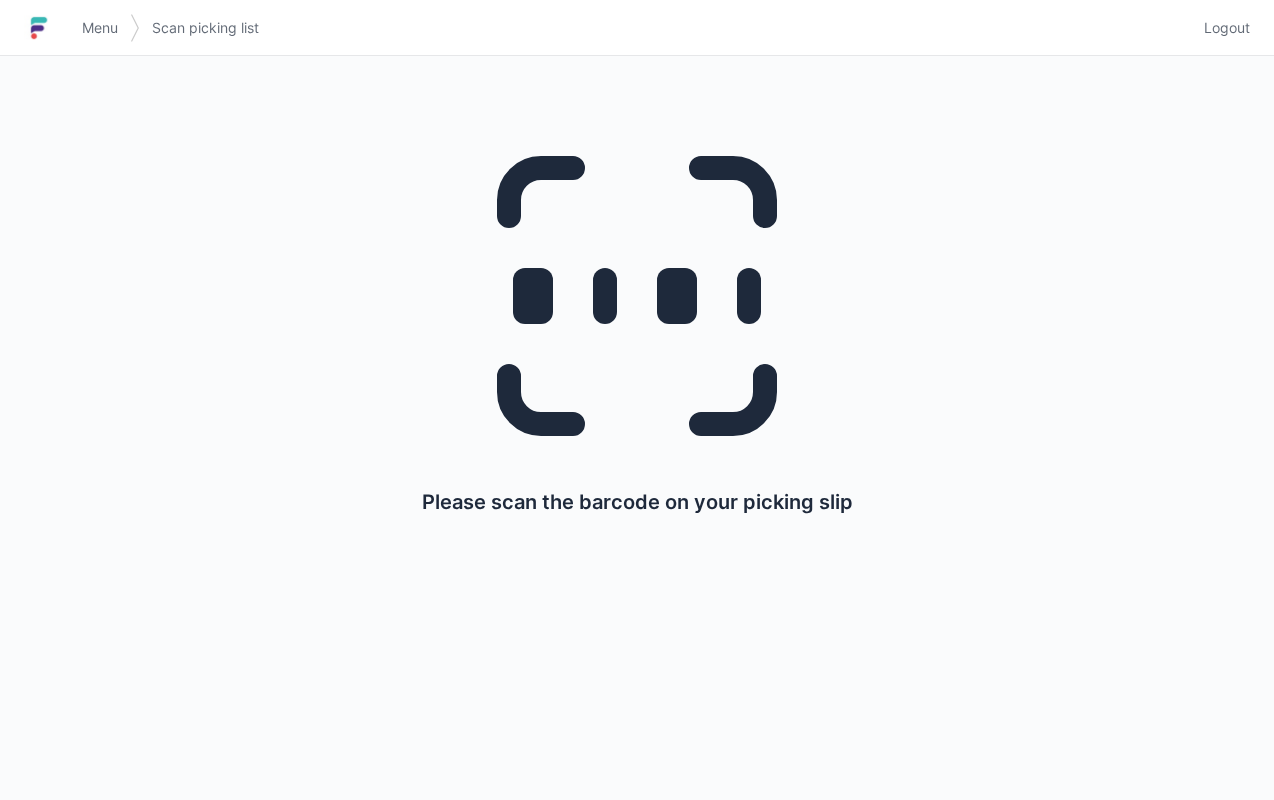 scroll, scrollTop: 0, scrollLeft: 0, axis: both 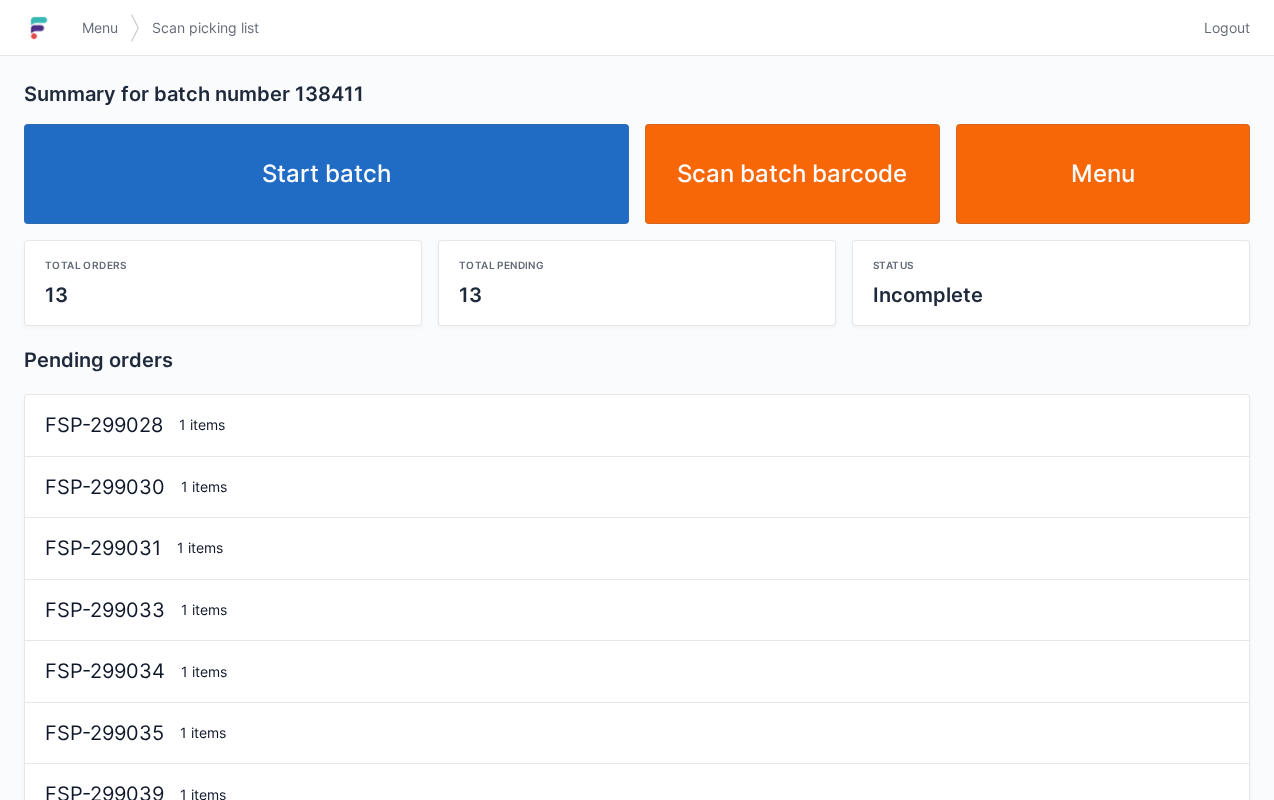 click on "Start batch" at bounding box center [326, 174] 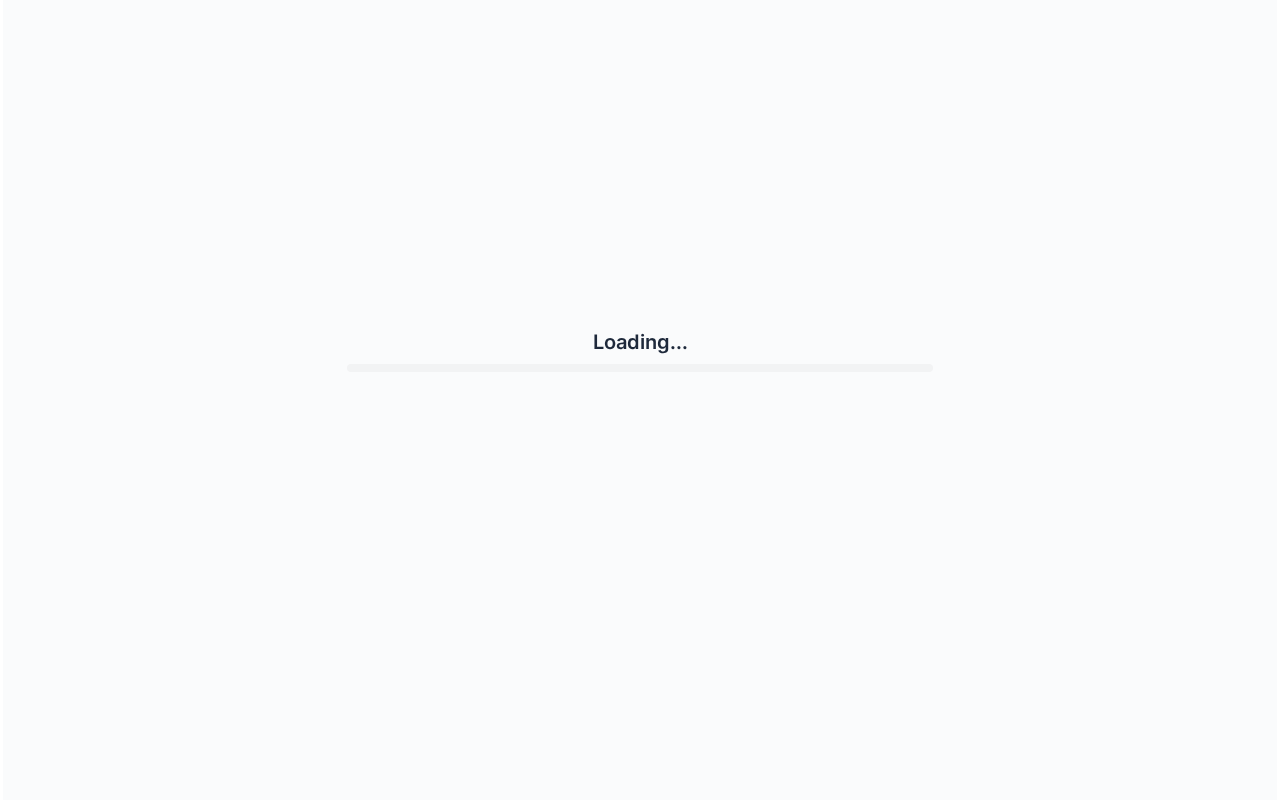 scroll, scrollTop: 0, scrollLeft: 0, axis: both 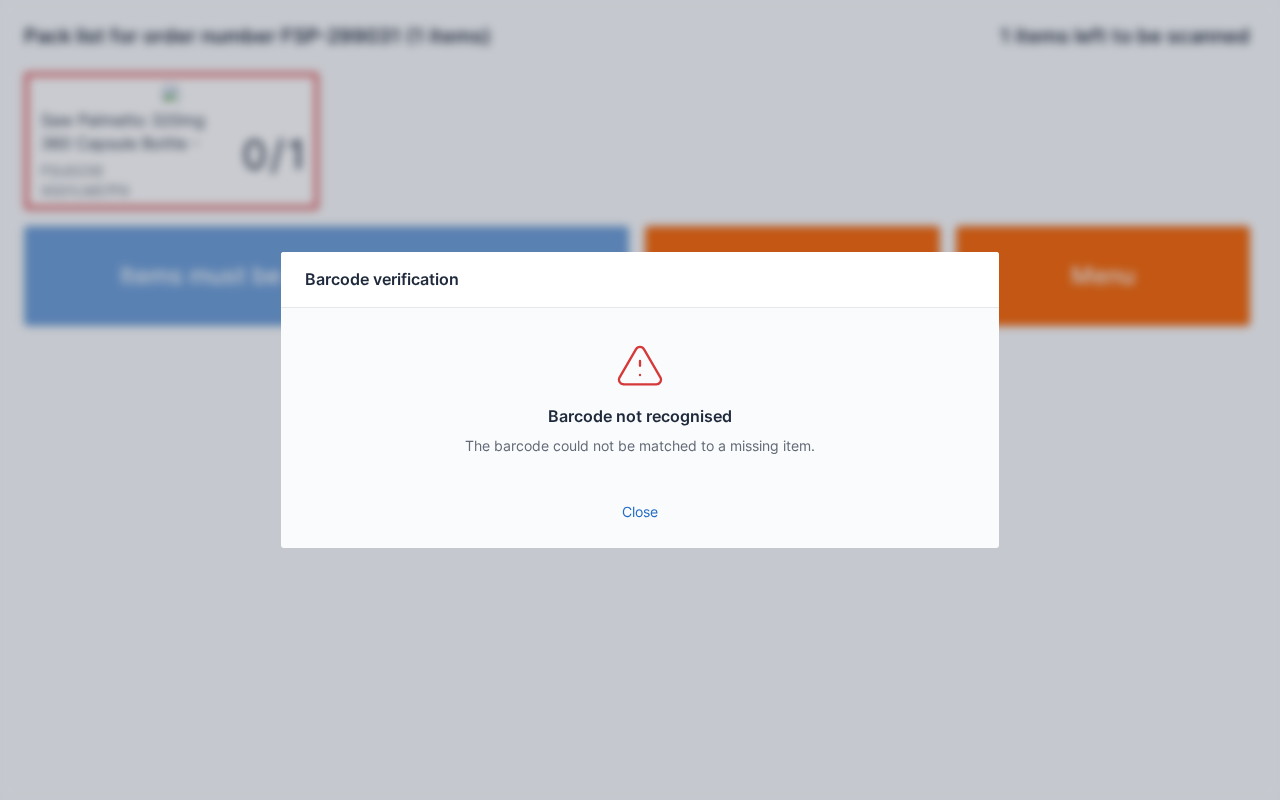 click on "Close" at bounding box center [640, 512] 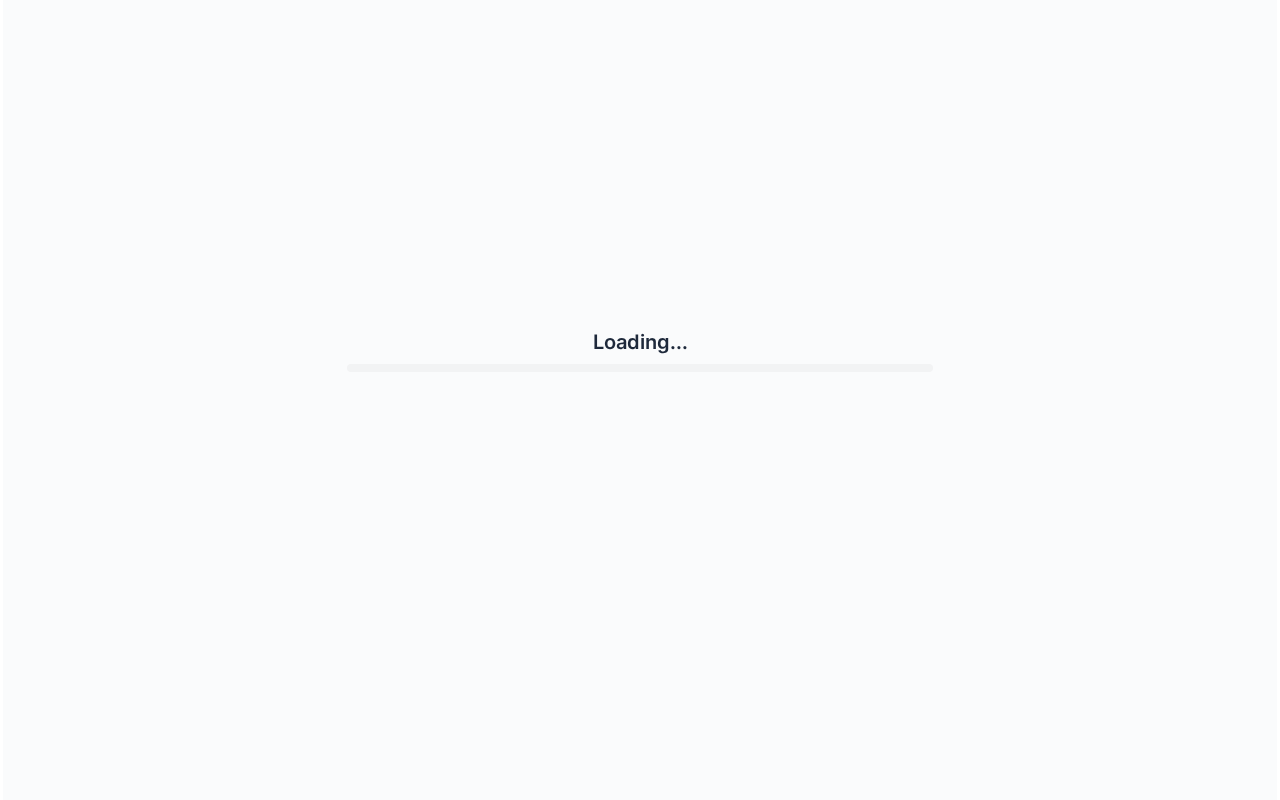 scroll, scrollTop: 0, scrollLeft: 0, axis: both 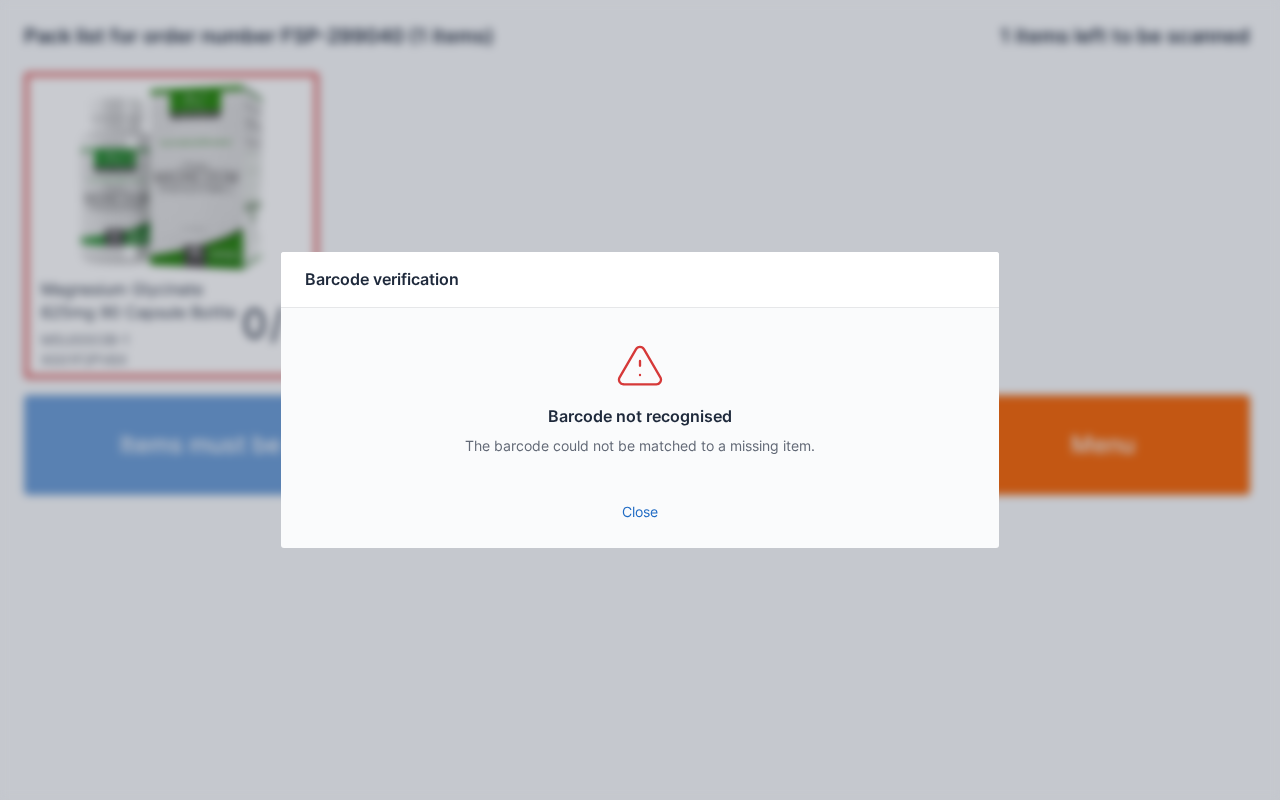 click on "Close" at bounding box center (640, 512) 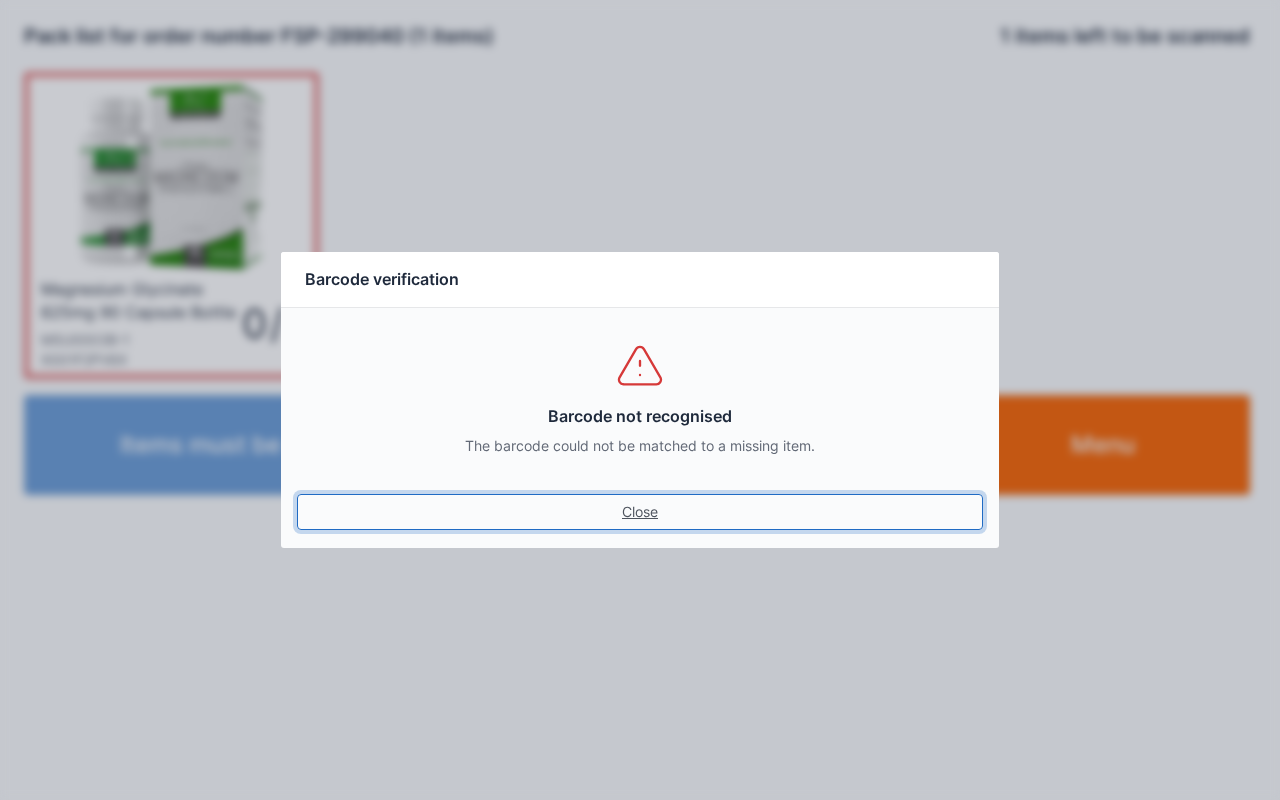 click on "Close" at bounding box center (640, 512) 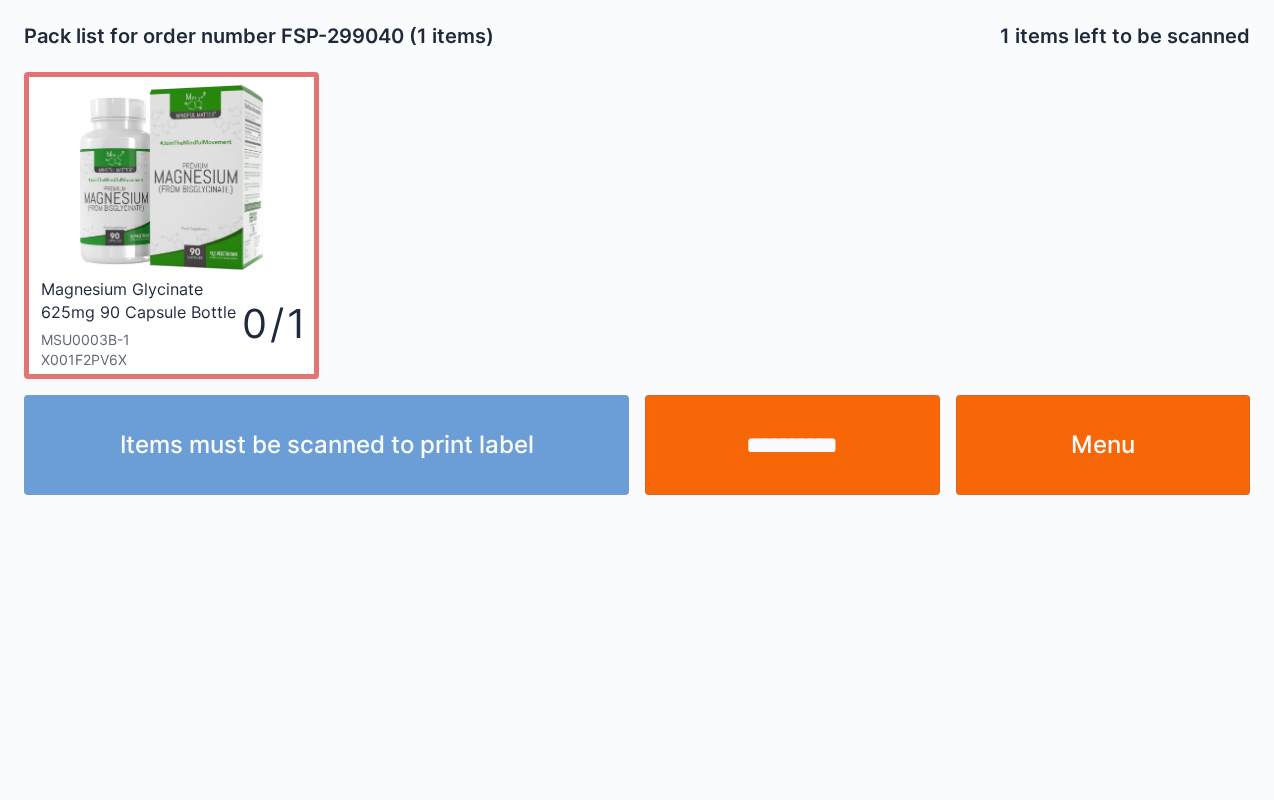 click on "**********" at bounding box center (792, 445) 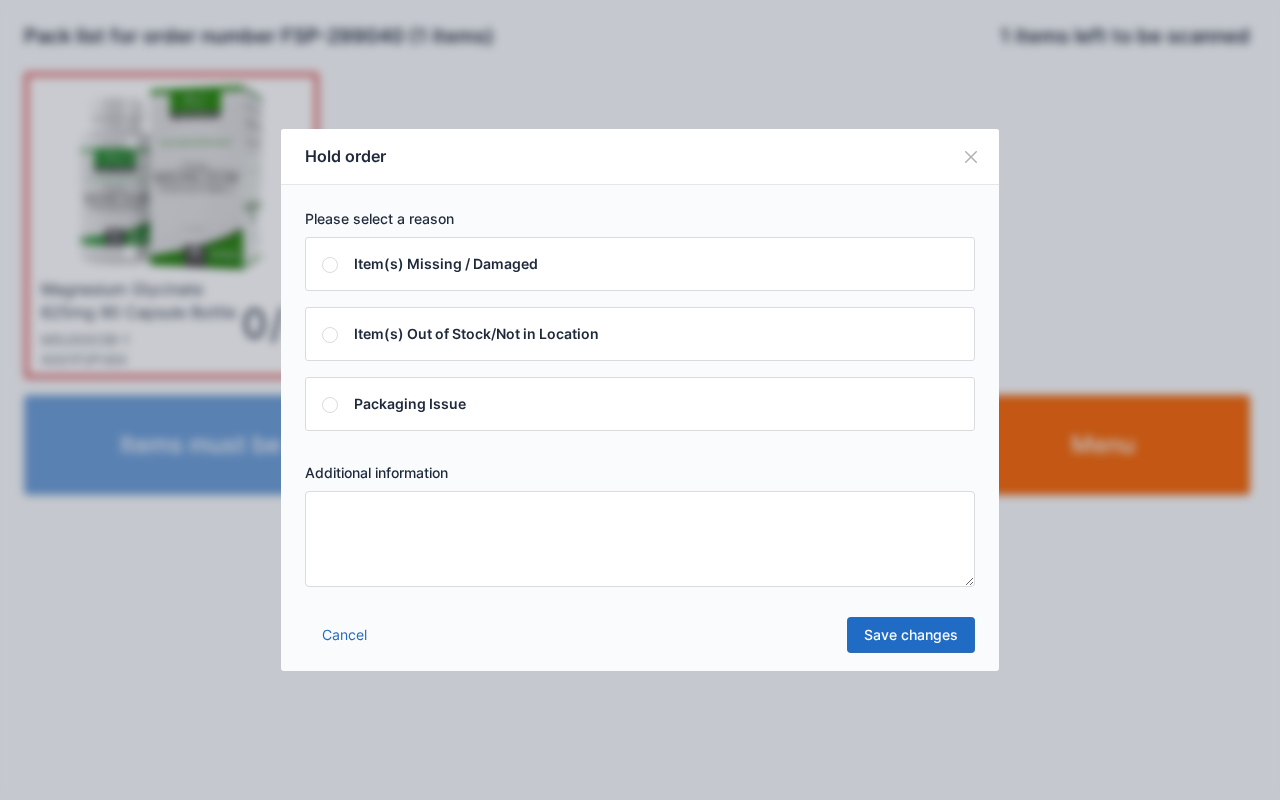 click at bounding box center (640, 539) 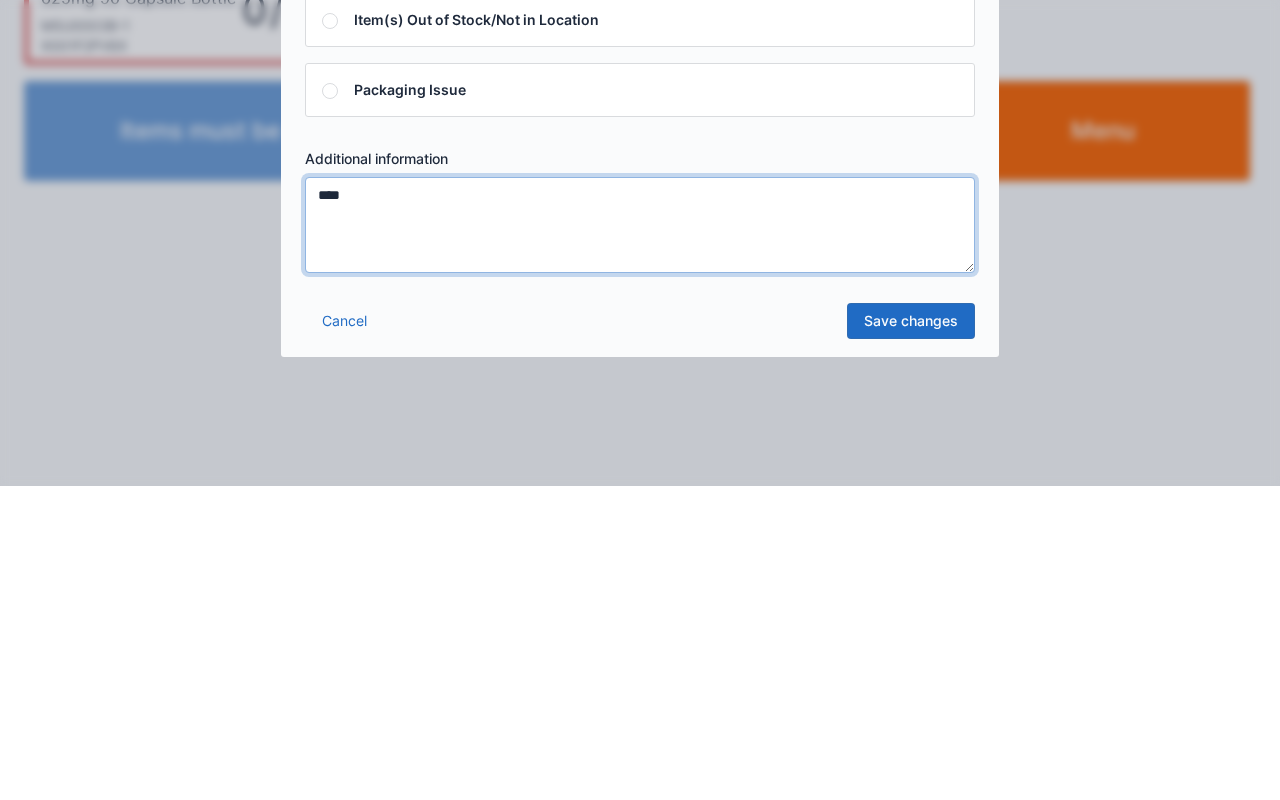 type on "****" 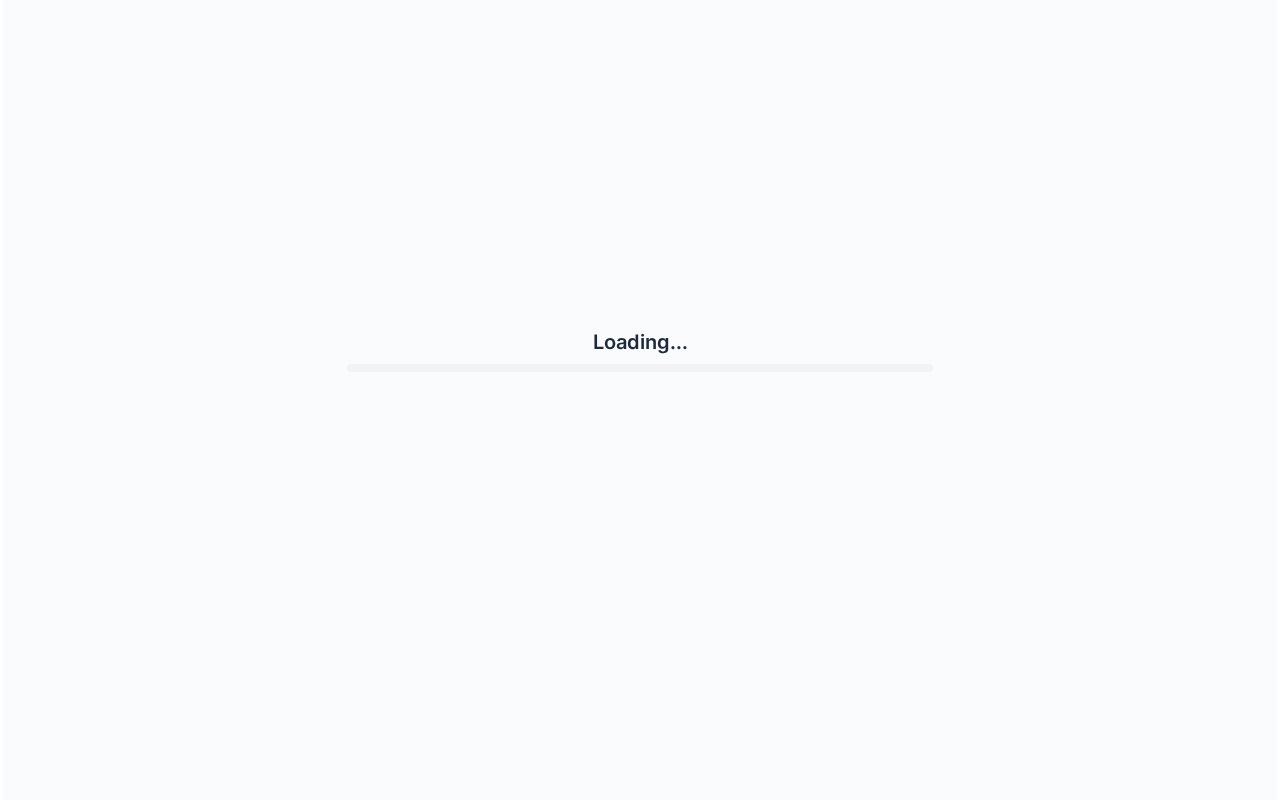 scroll, scrollTop: 0, scrollLeft: 0, axis: both 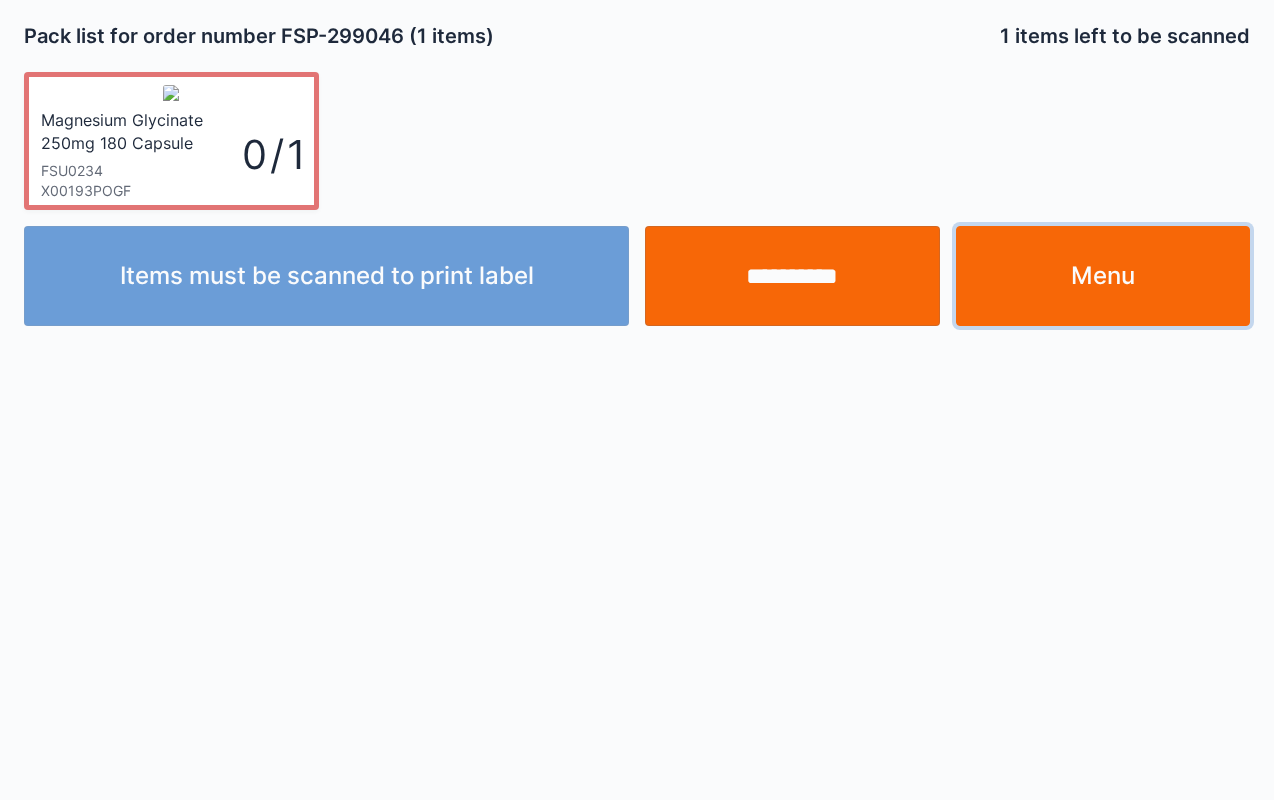 click on "Menu" at bounding box center [1103, 276] 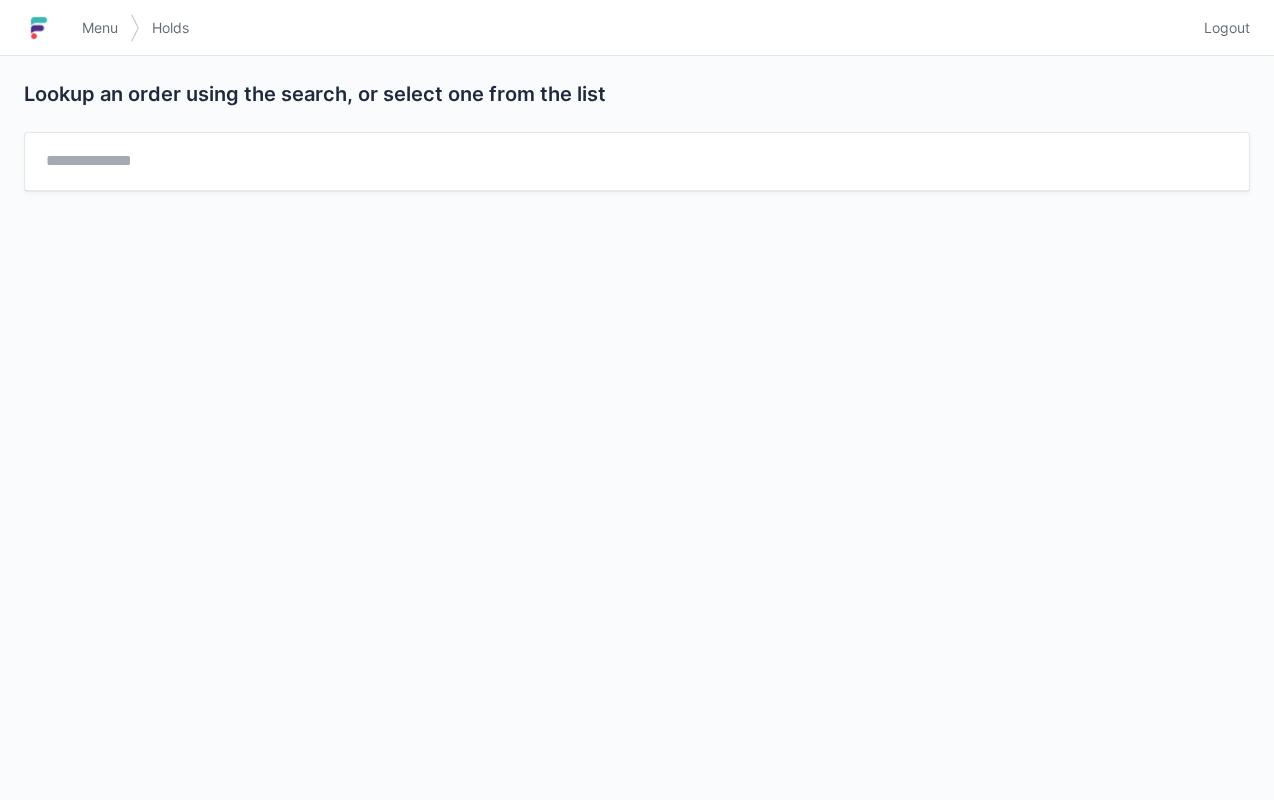 scroll, scrollTop: 0, scrollLeft: 0, axis: both 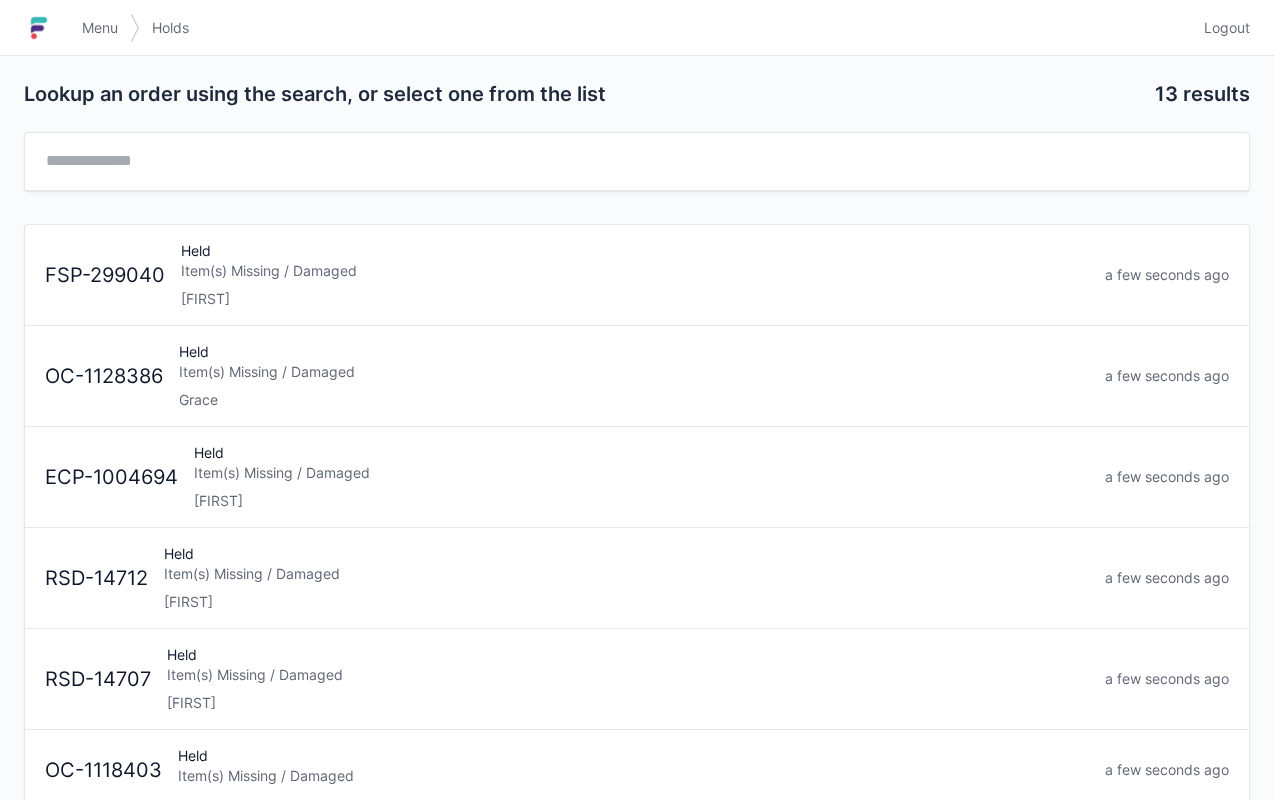 click at bounding box center [637, 170] 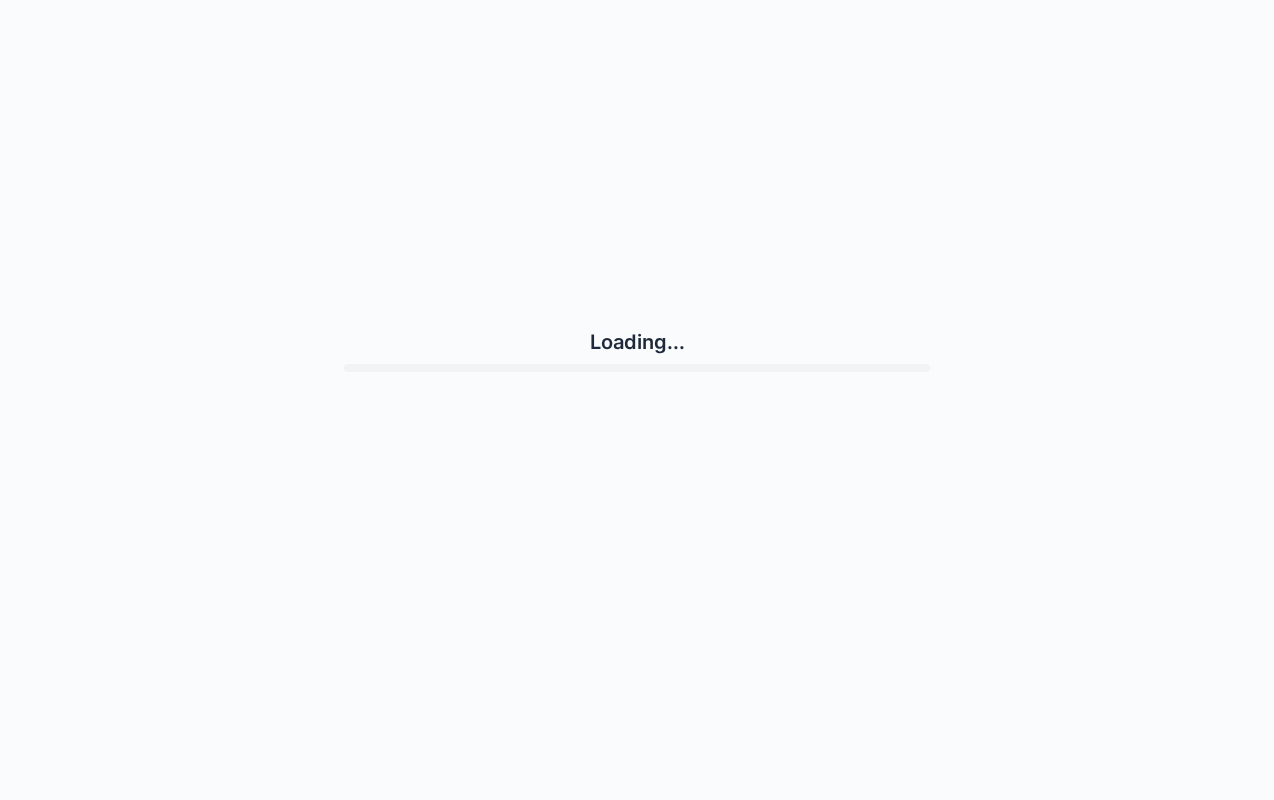 scroll, scrollTop: 0, scrollLeft: 0, axis: both 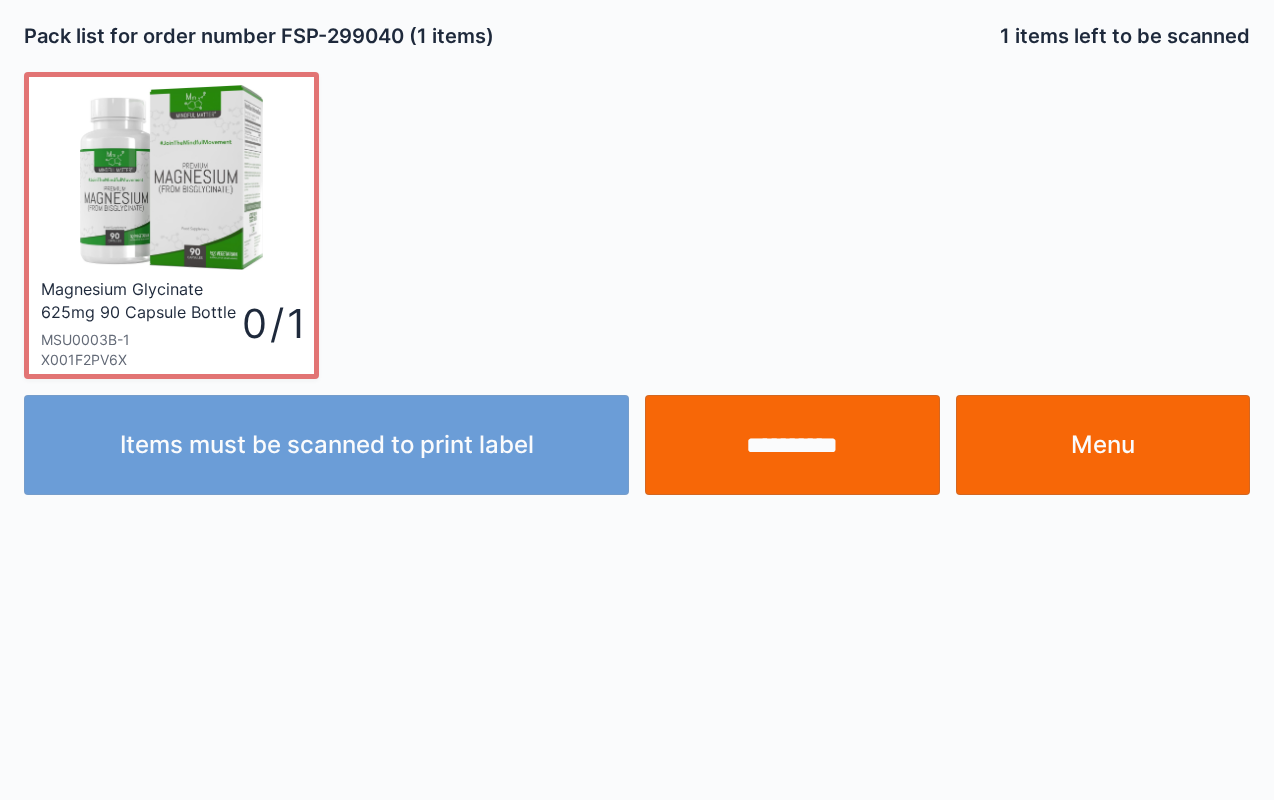 click on "Menu" at bounding box center (1103, 445) 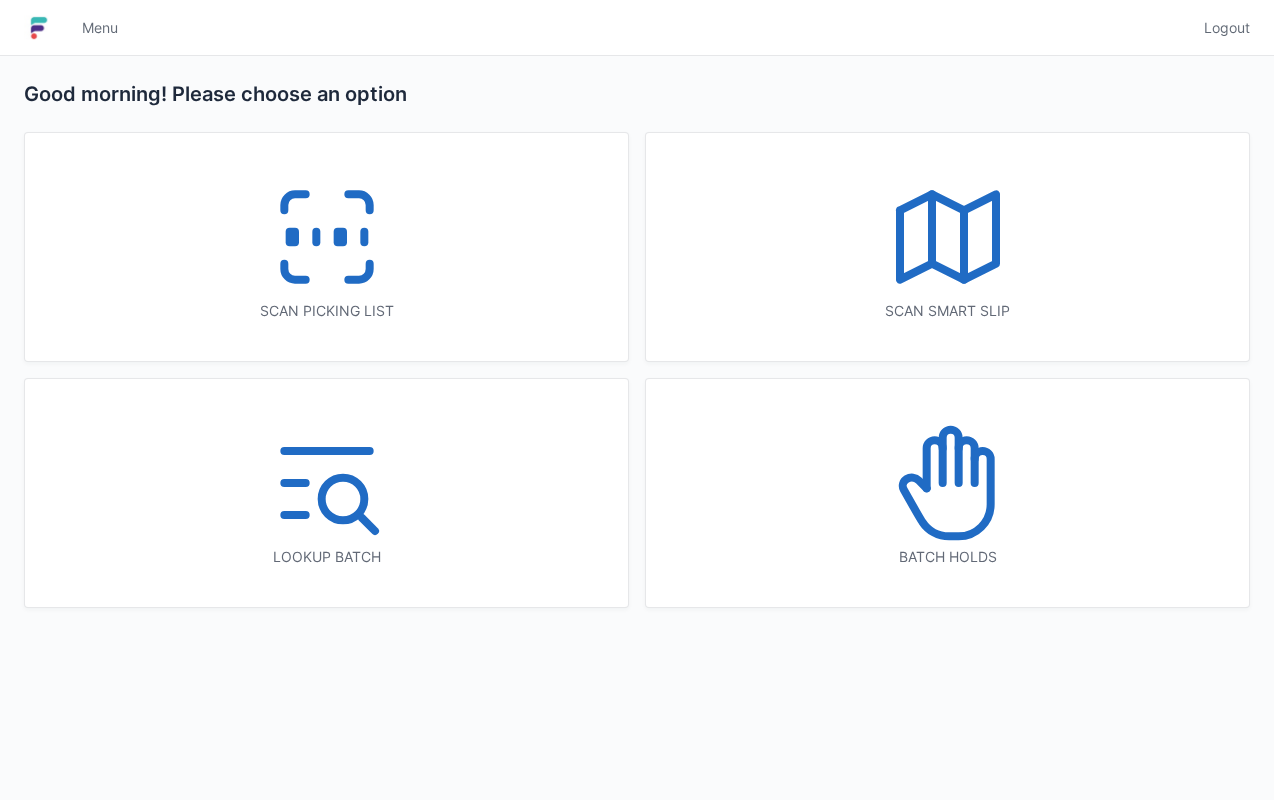 scroll, scrollTop: 0, scrollLeft: 0, axis: both 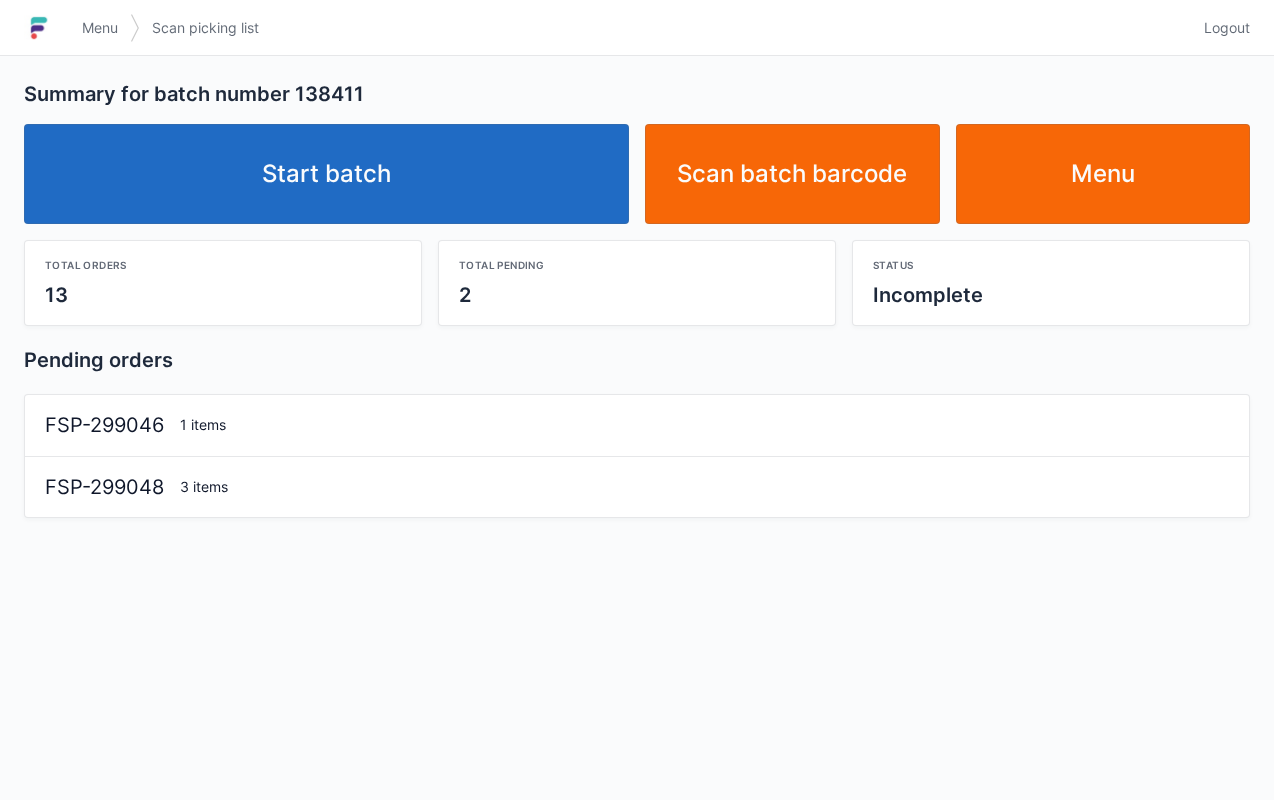 click on "Start batch" at bounding box center (326, 174) 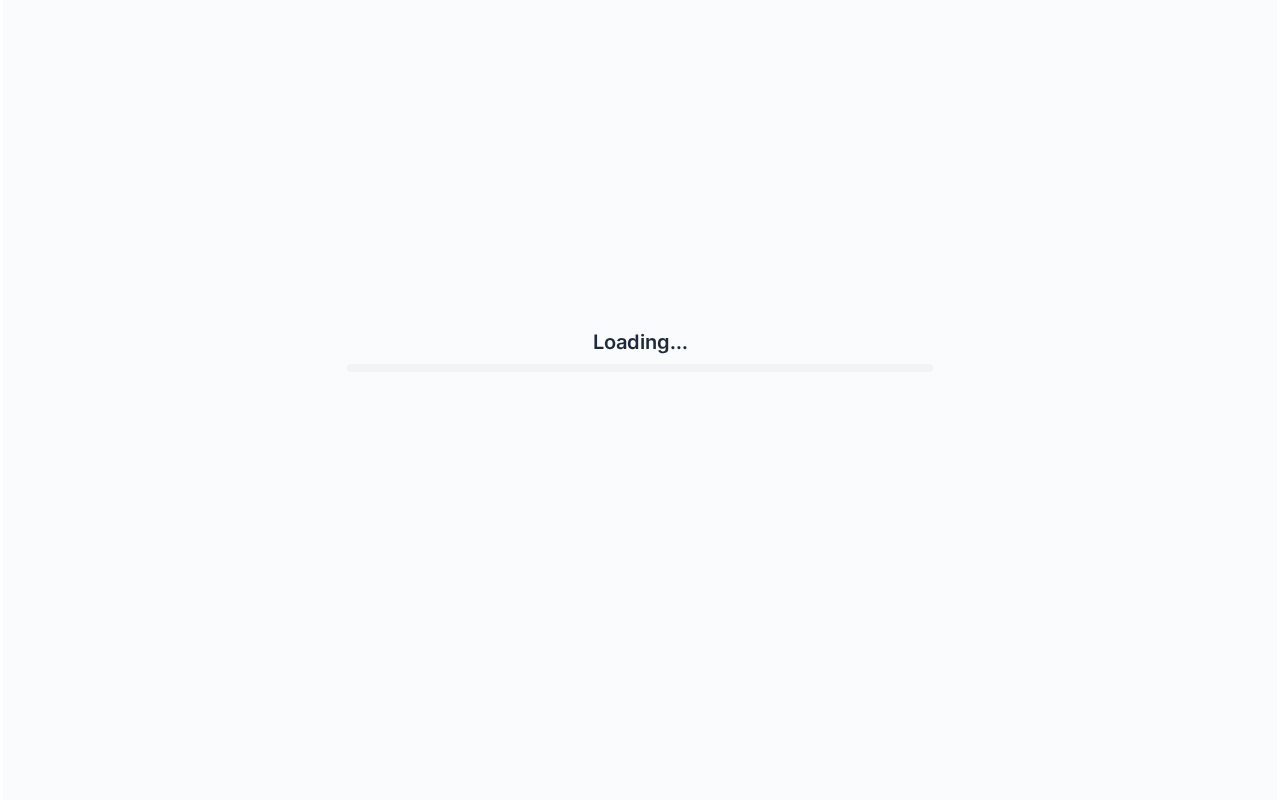 scroll, scrollTop: 0, scrollLeft: 0, axis: both 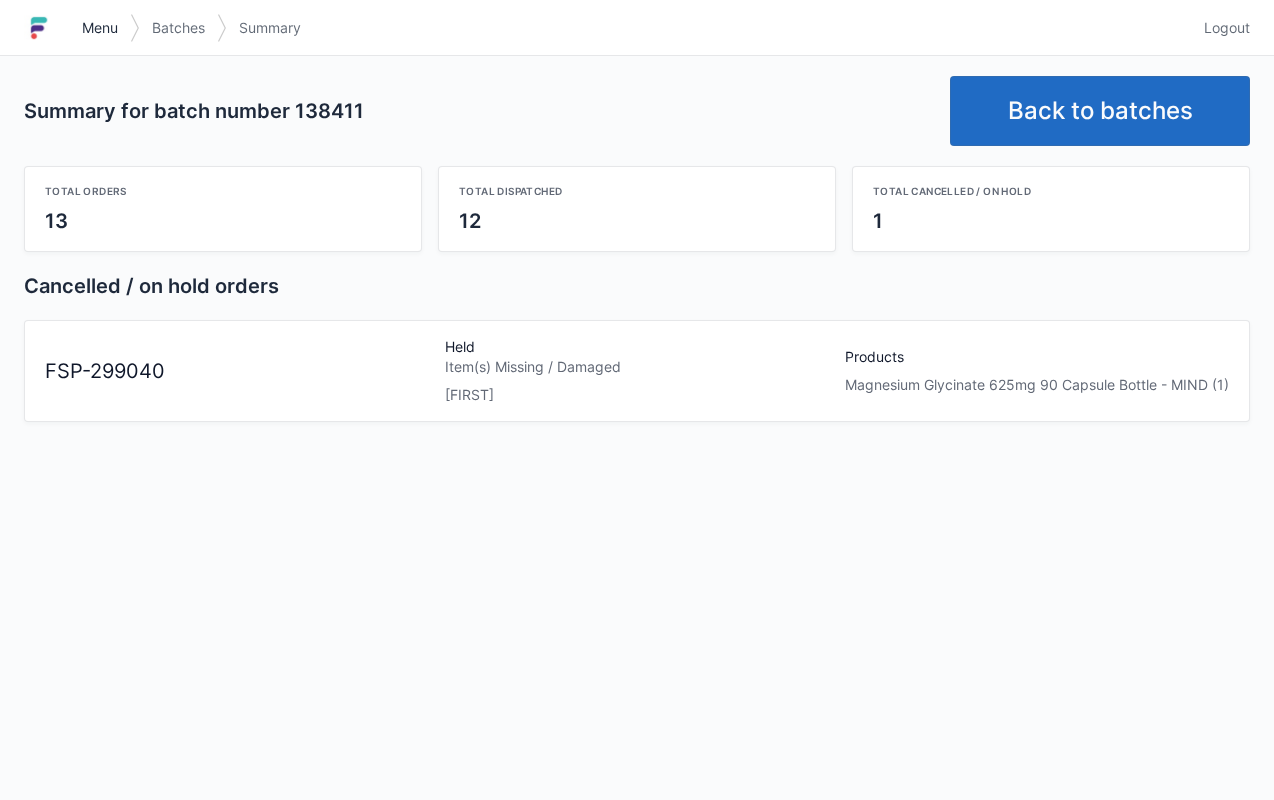 click on "Menu" at bounding box center [100, 28] 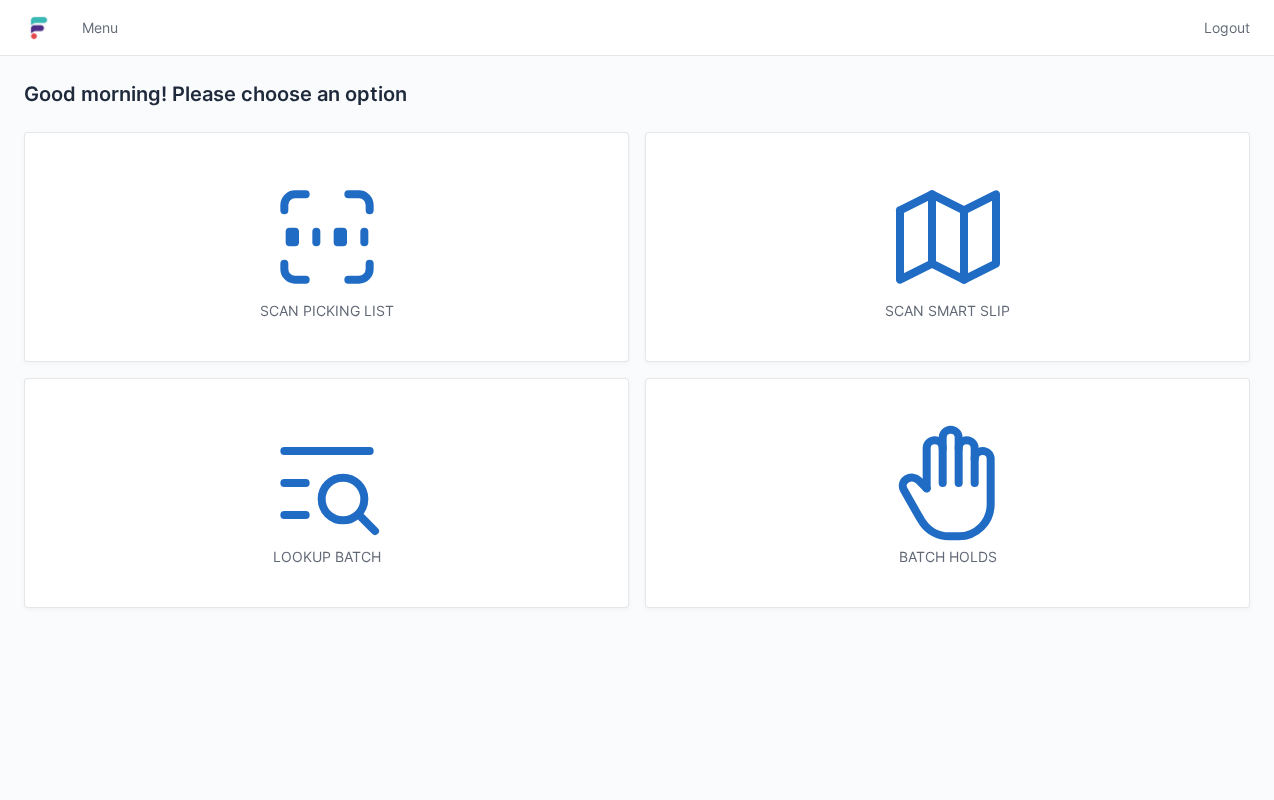 scroll, scrollTop: 0, scrollLeft: 0, axis: both 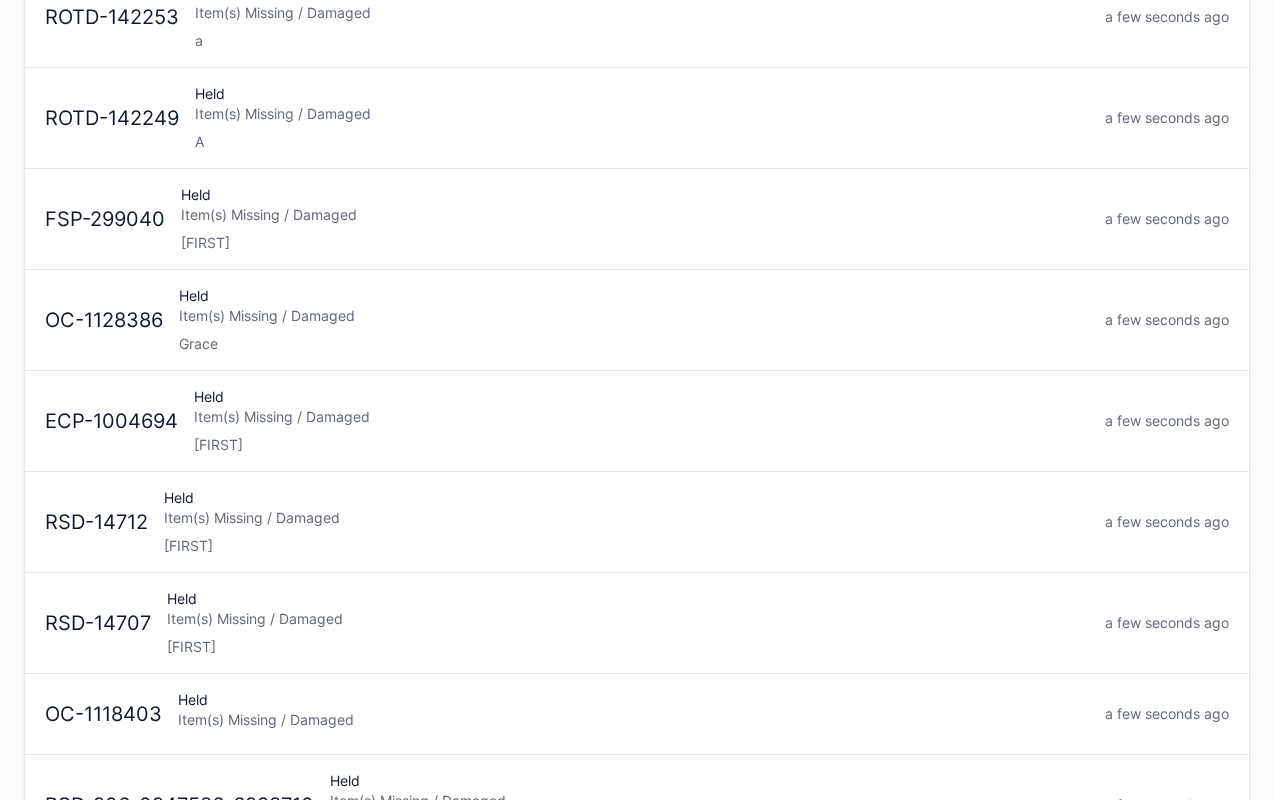 click on "lori" at bounding box center (626, 546) 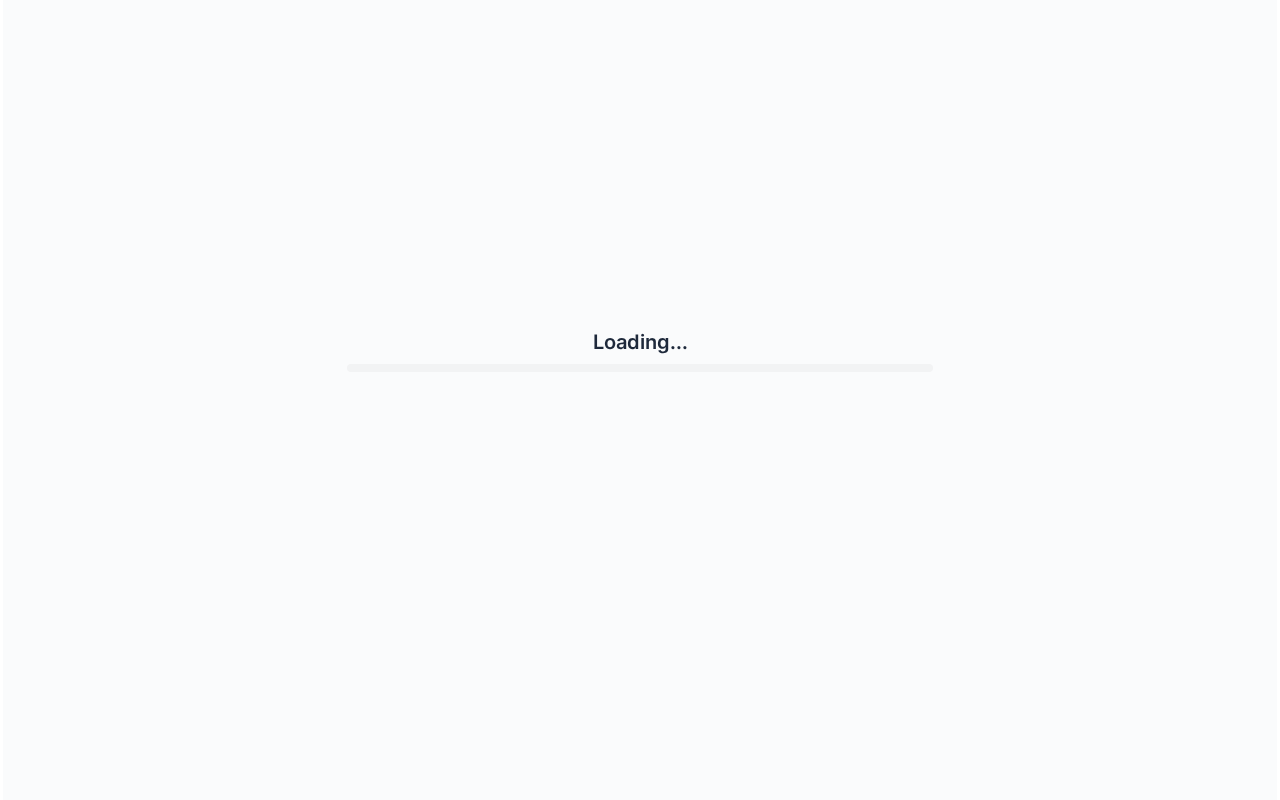 scroll, scrollTop: 0, scrollLeft: 0, axis: both 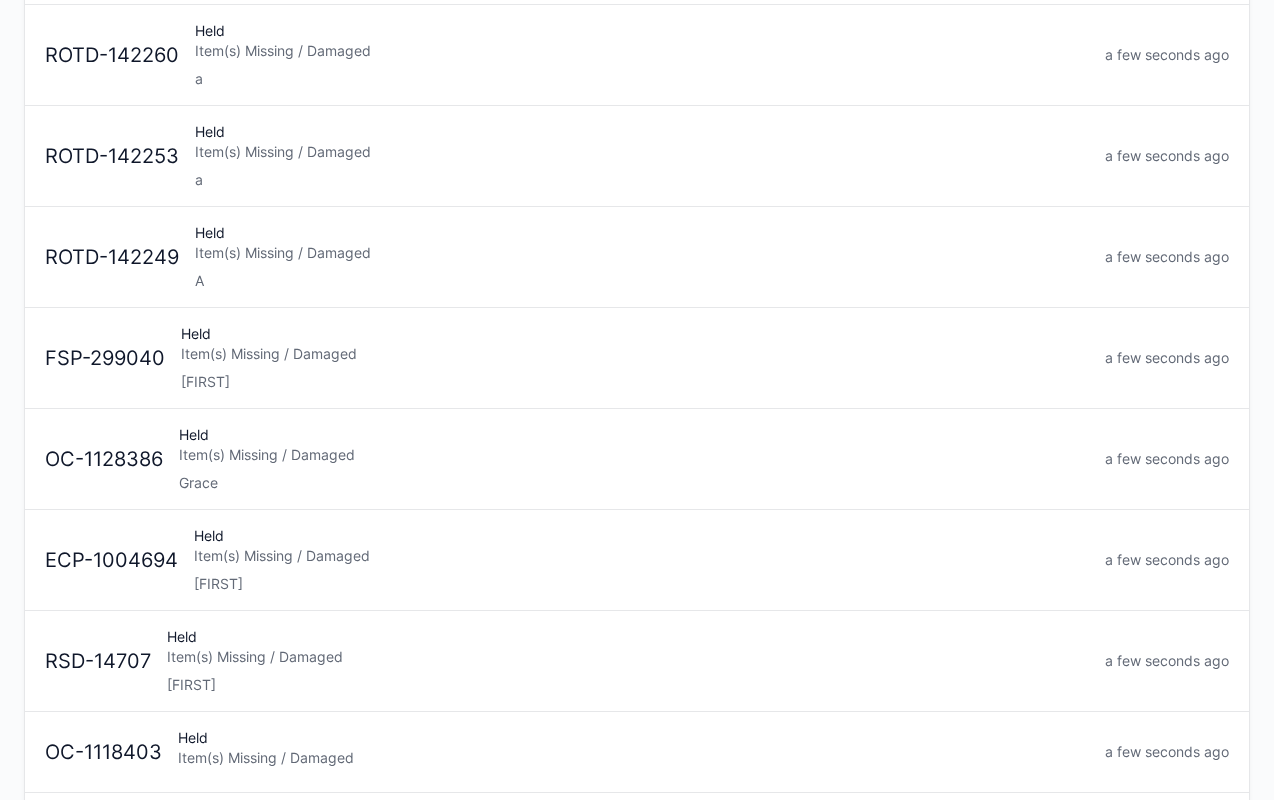 click on "[FIRST]" at bounding box center (628, 685) 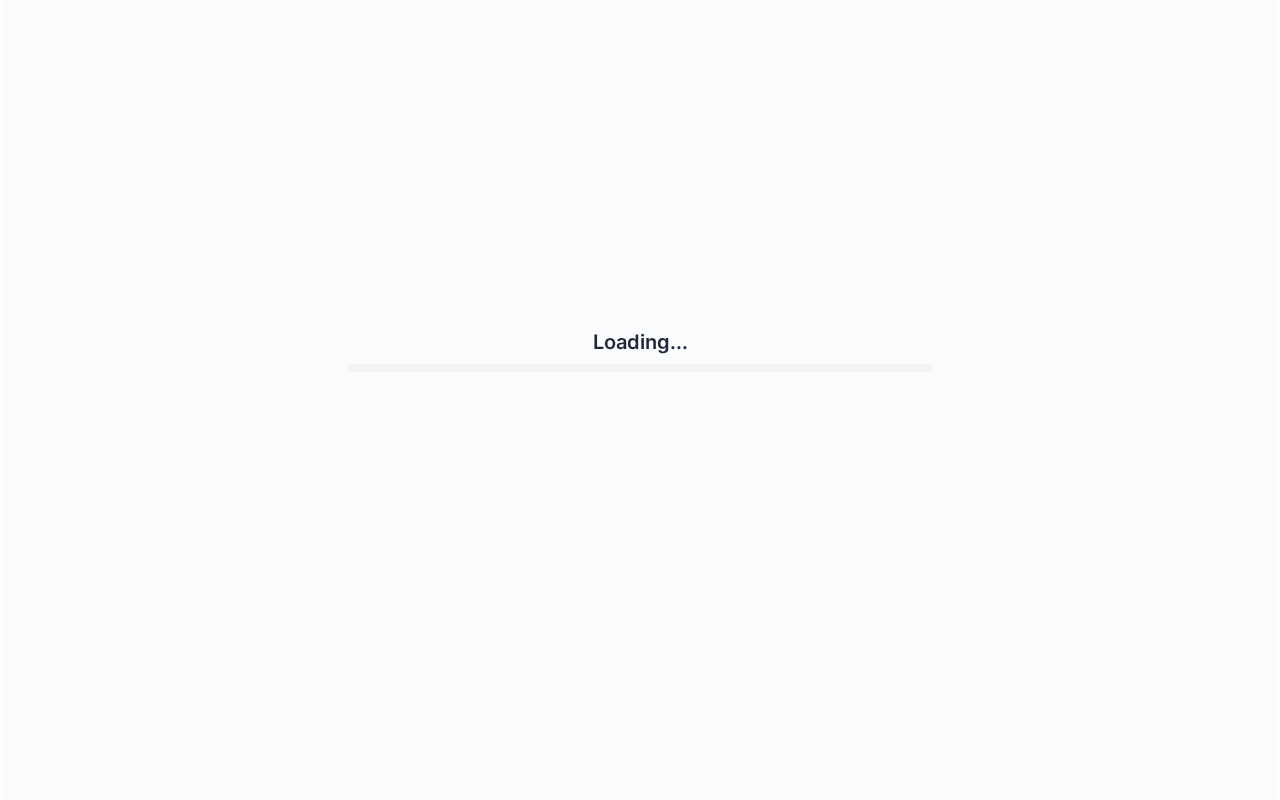 scroll, scrollTop: 0, scrollLeft: 0, axis: both 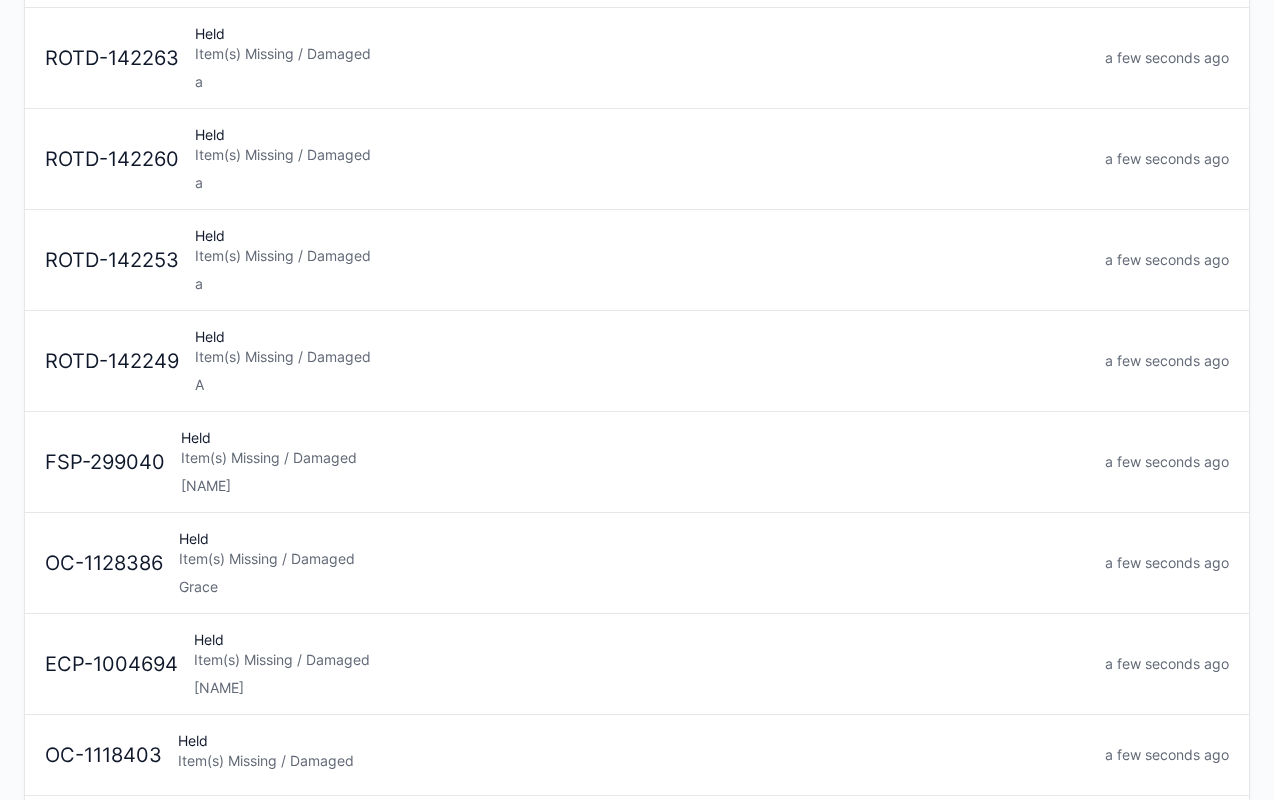 click on "lori" at bounding box center (635, 486) 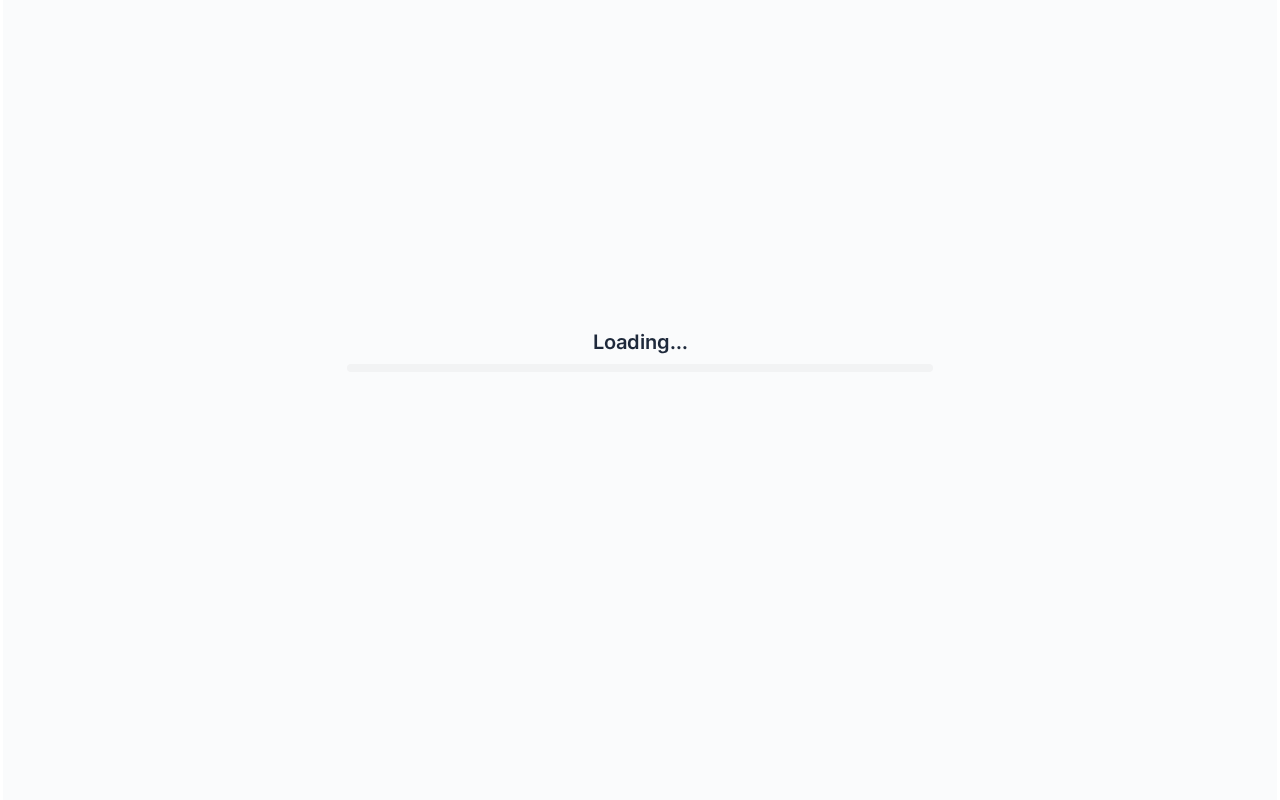 scroll, scrollTop: 0, scrollLeft: 0, axis: both 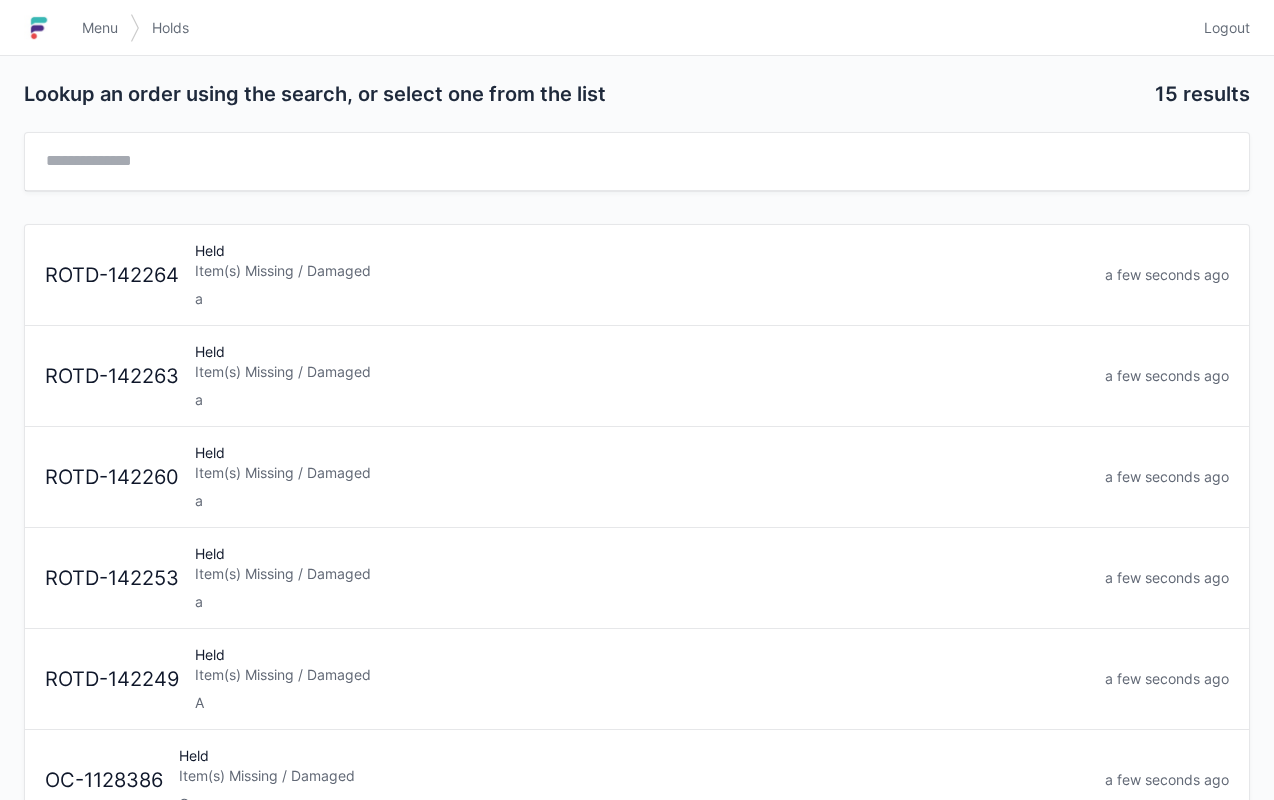 click on "Menu" at bounding box center [100, 28] 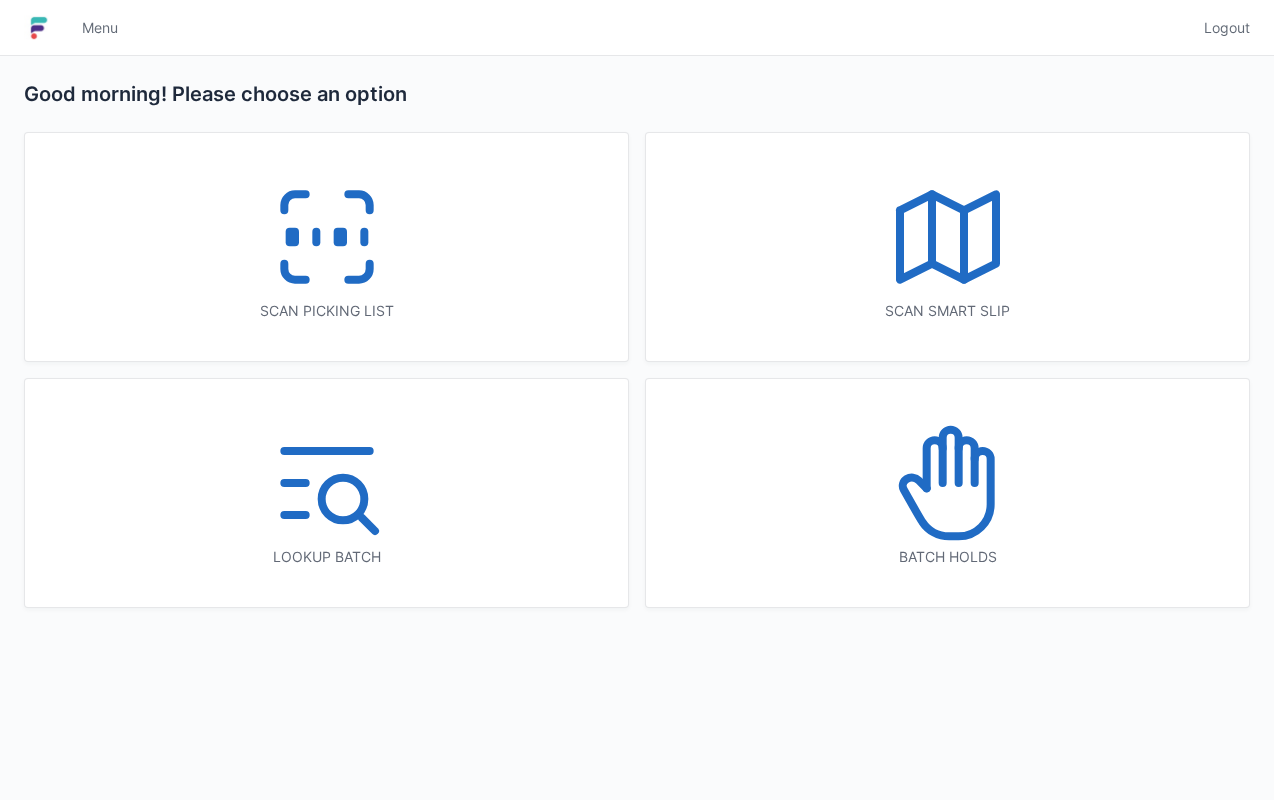 scroll, scrollTop: 0, scrollLeft: 0, axis: both 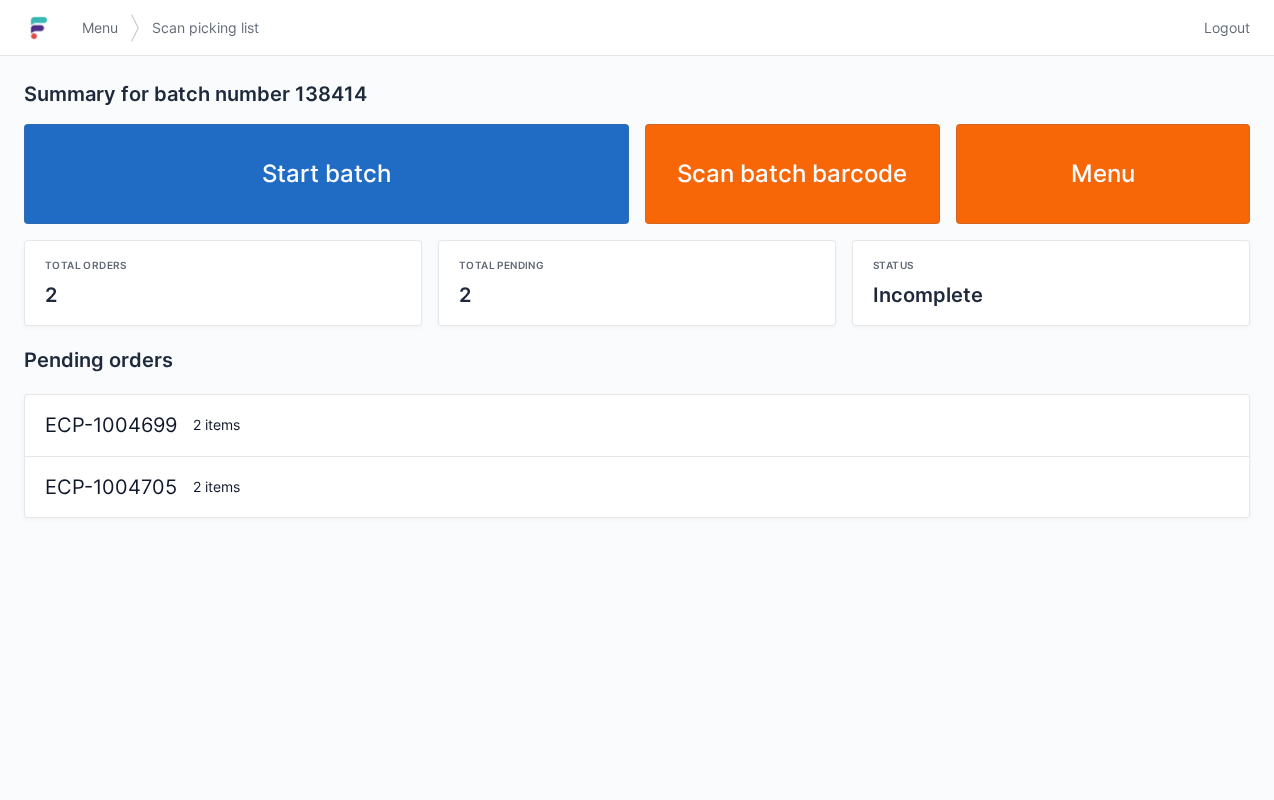 click on "Start batch" at bounding box center (326, 174) 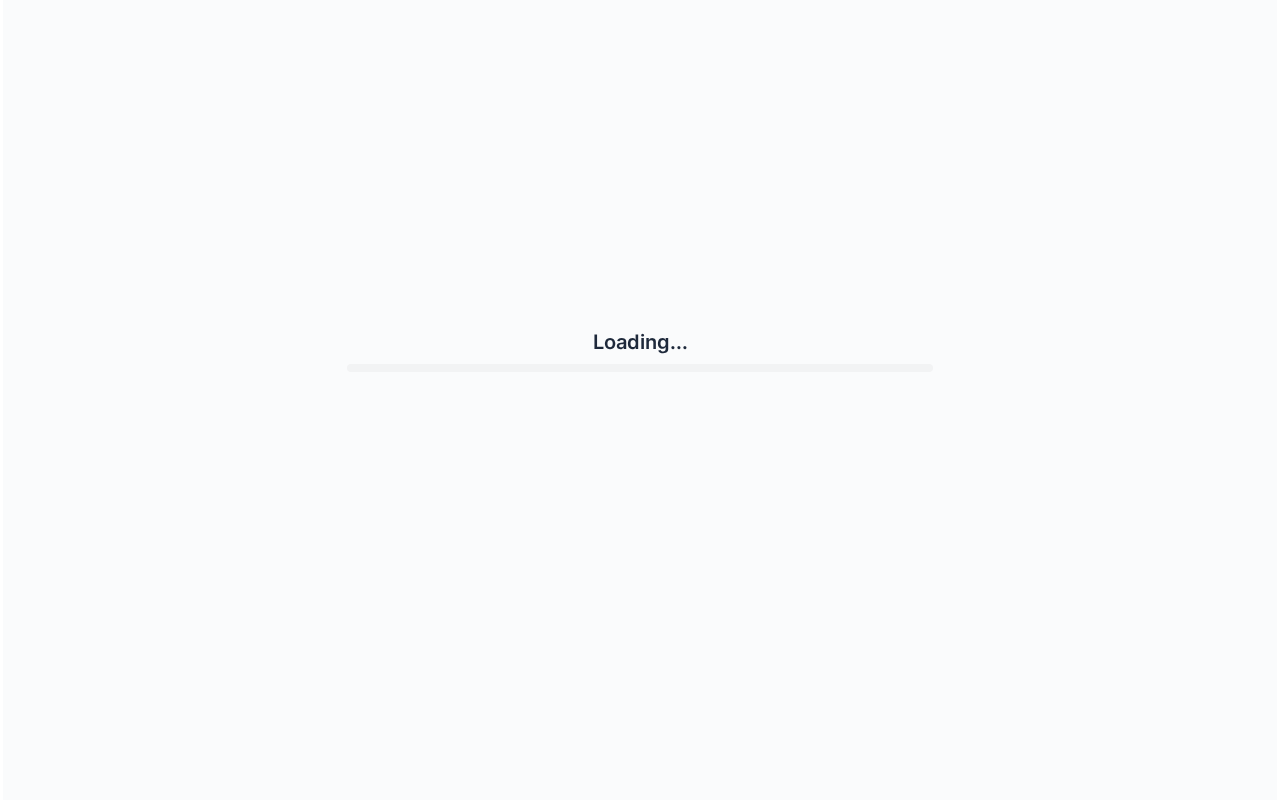 scroll, scrollTop: 0, scrollLeft: 0, axis: both 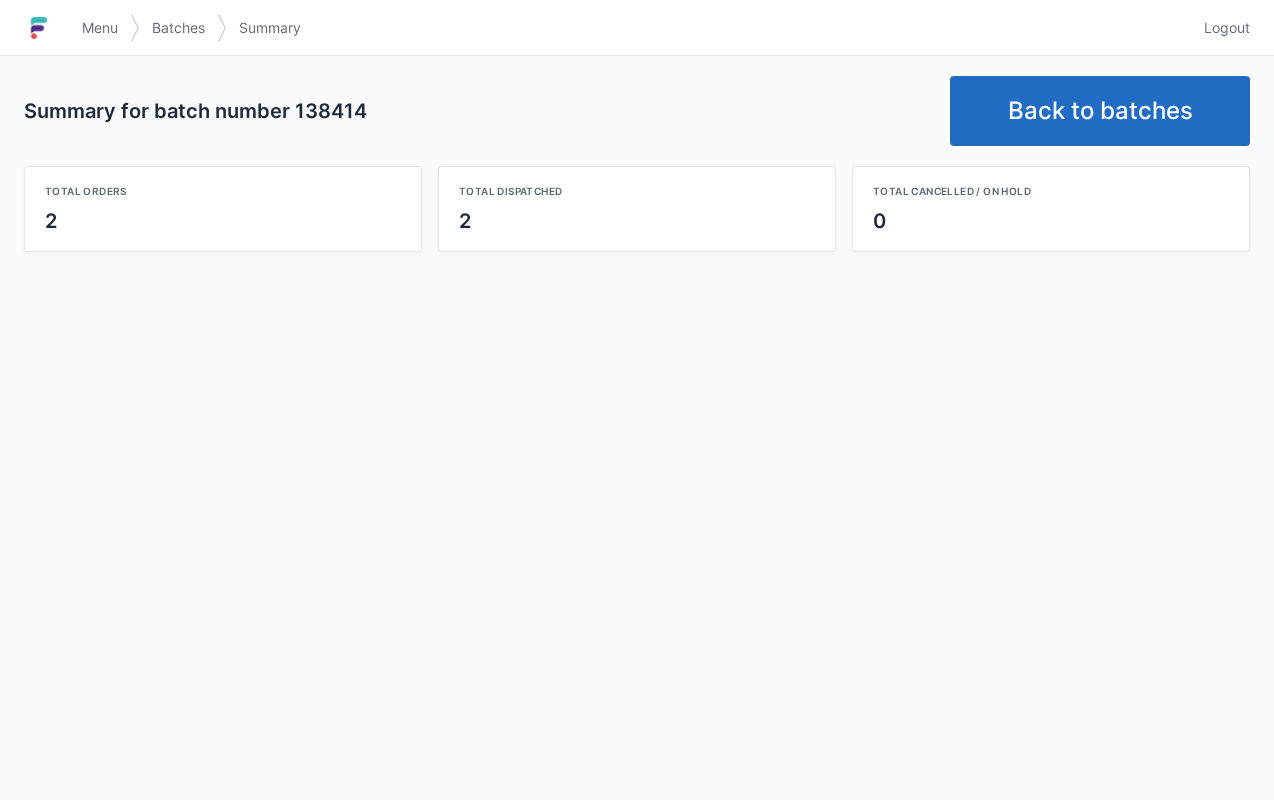 click on "Back to batches" at bounding box center [1100, 111] 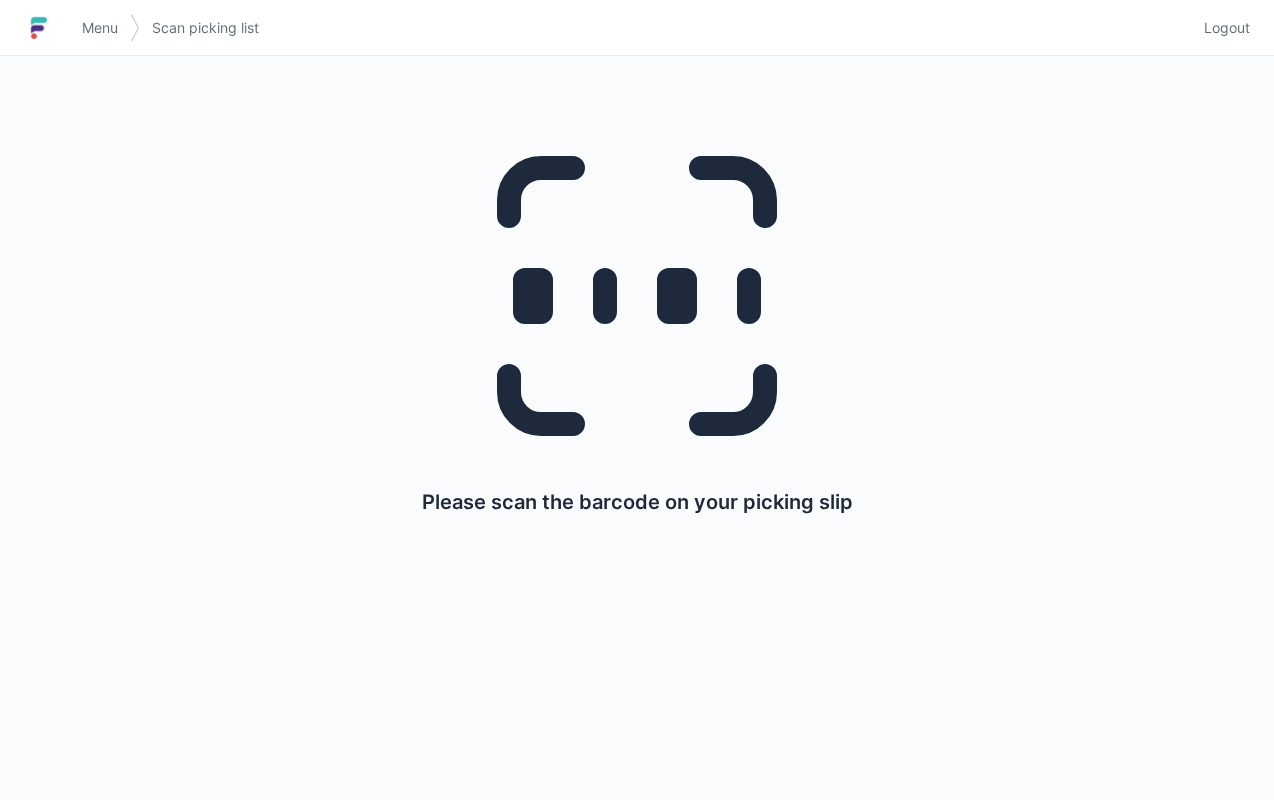 scroll, scrollTop: 0, scrollLeft: 0, axis: both 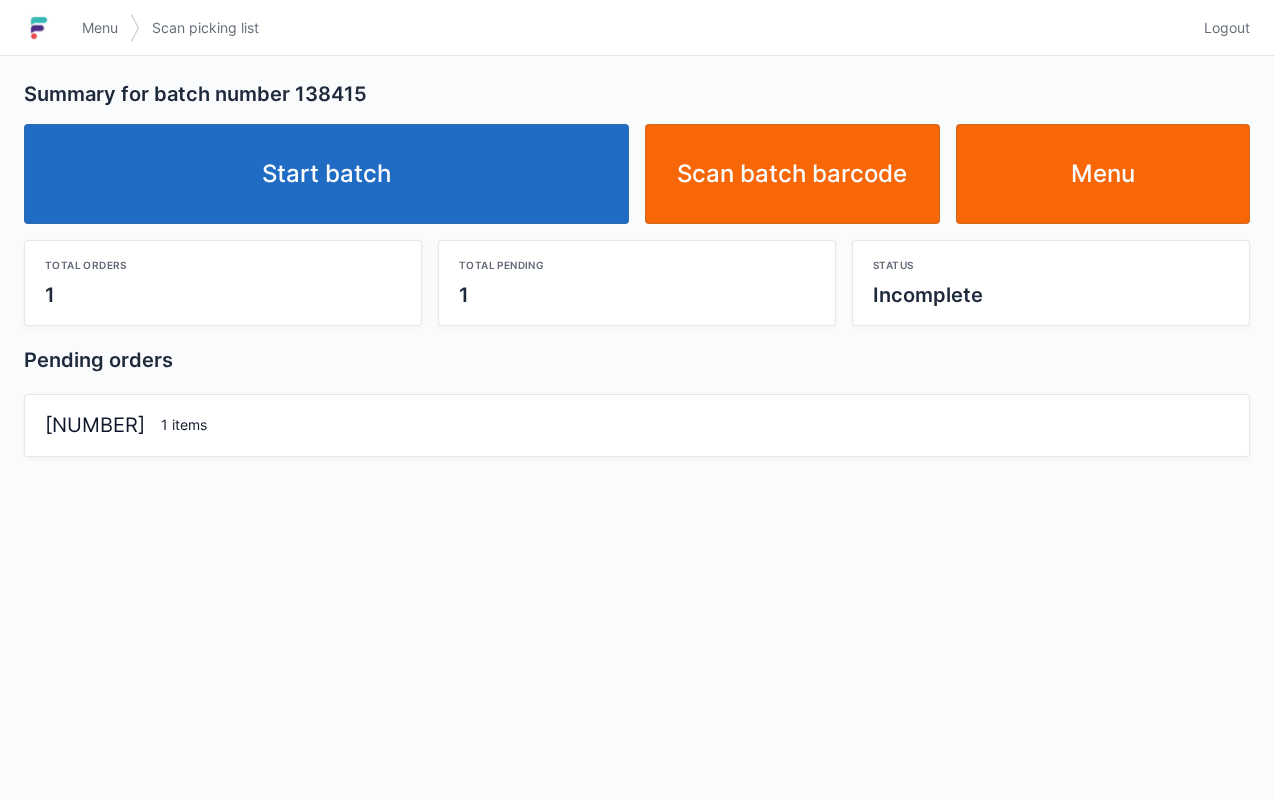 click on "Start batch" at bounding box center [326, 174] 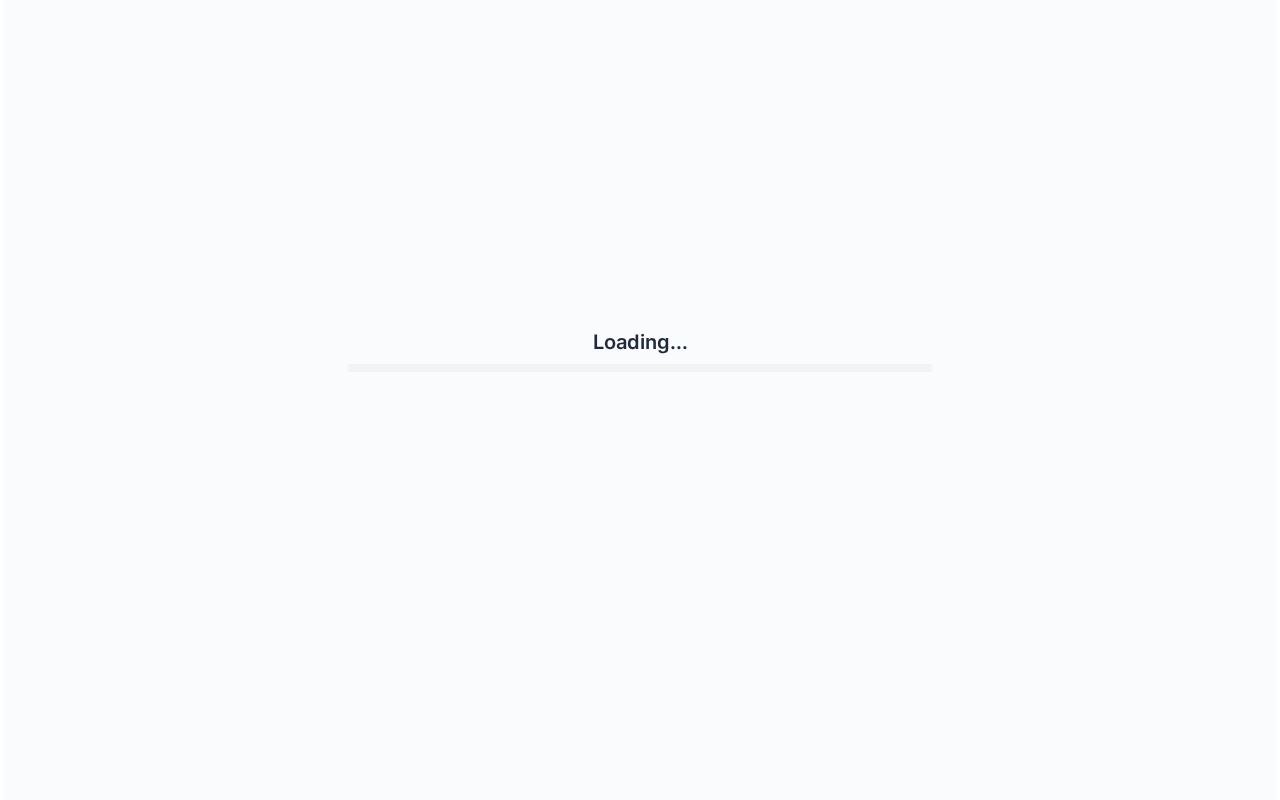 scroll, scrollTop: 0, scrollLeft: 0, axis: both 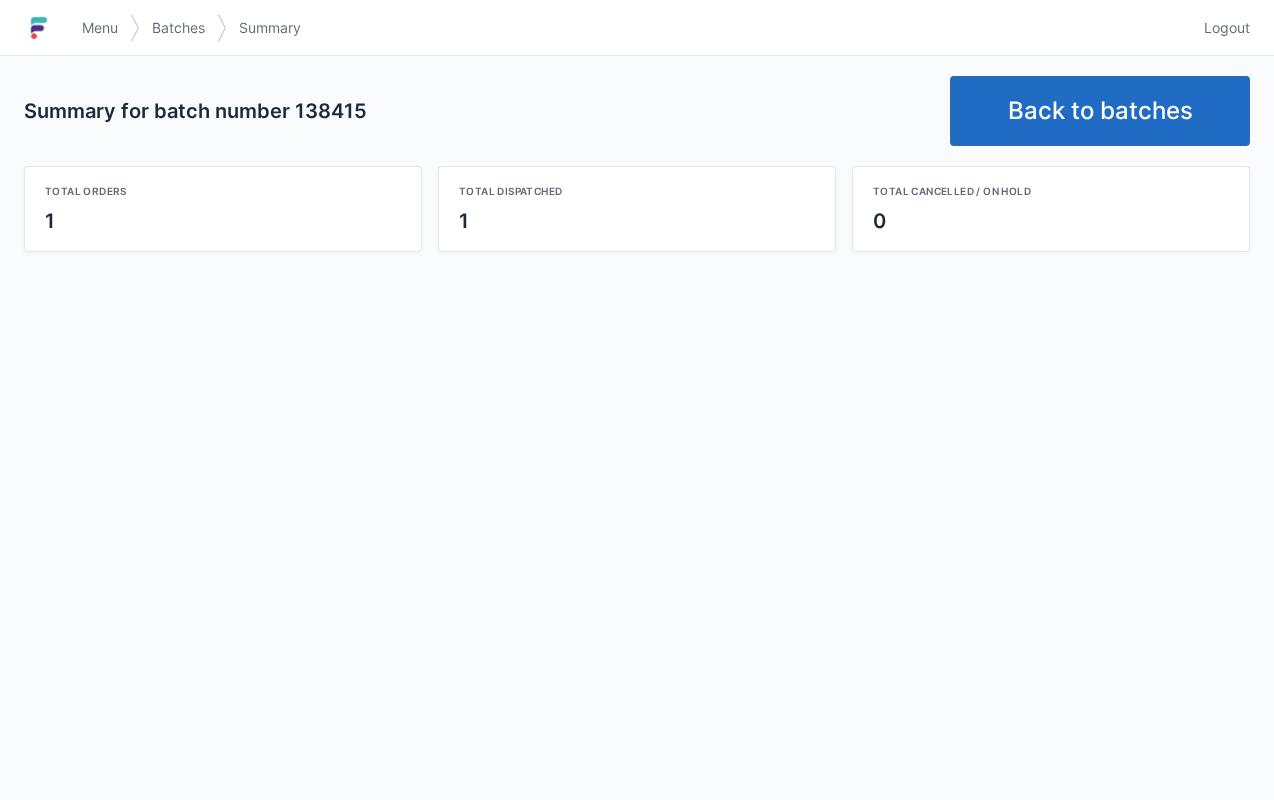 click on "Back to batches" at bounding box center [1100, 111] 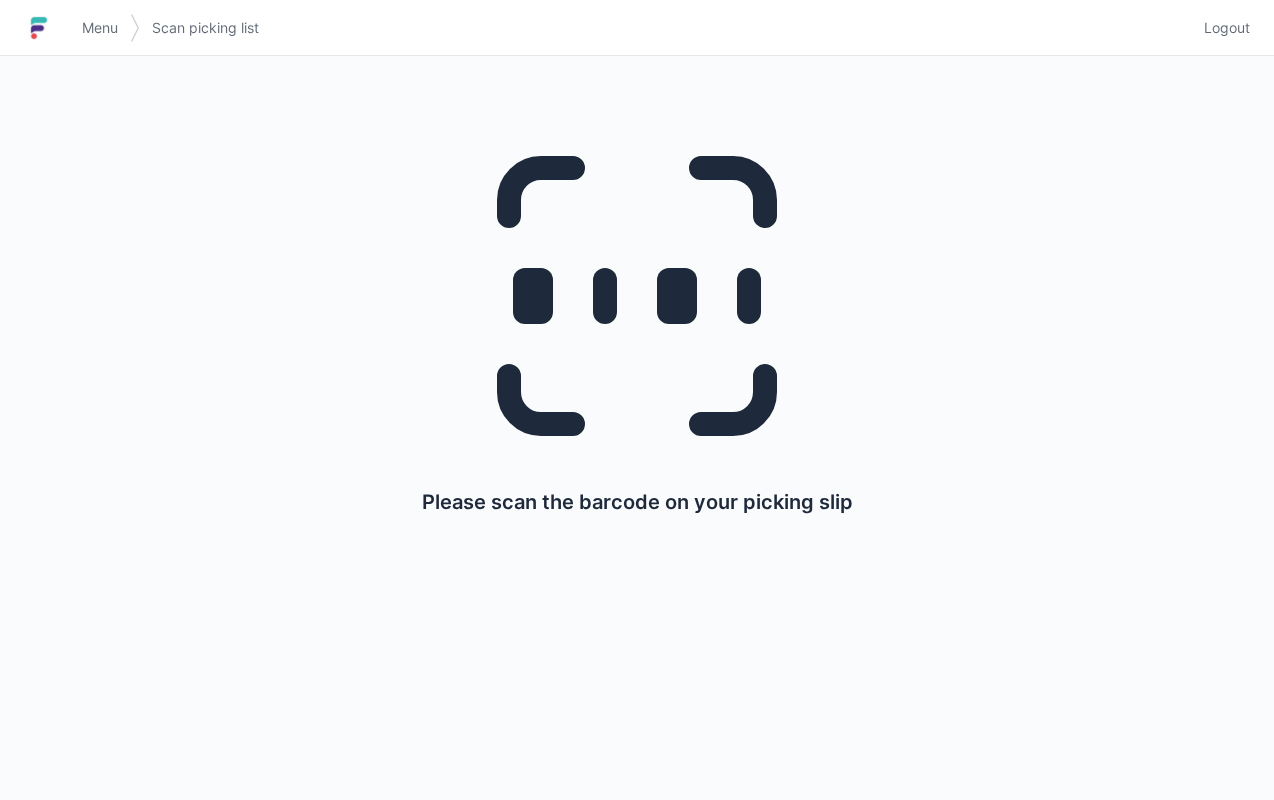 scroll, scrollTop: 0, scrollLeft: 0, axis: both 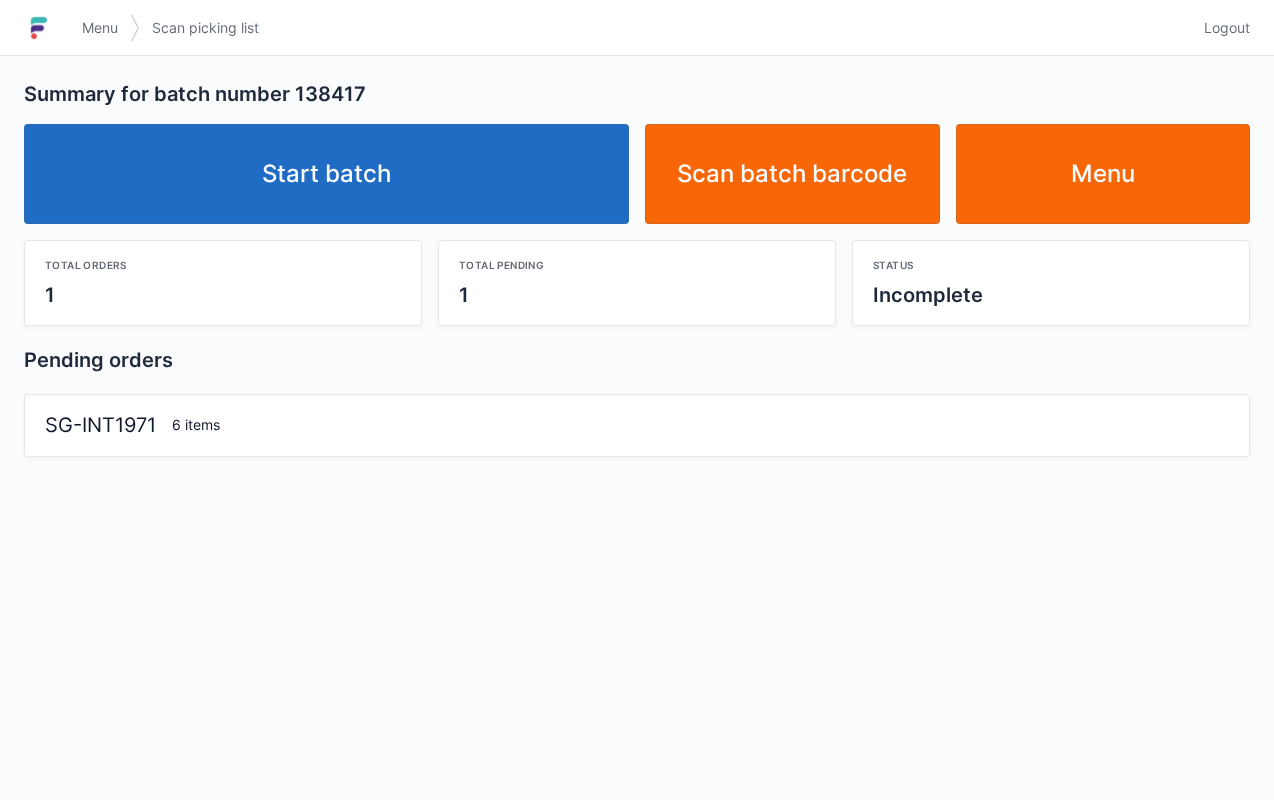 click on "Start batch" at bounding box center [326, 174] 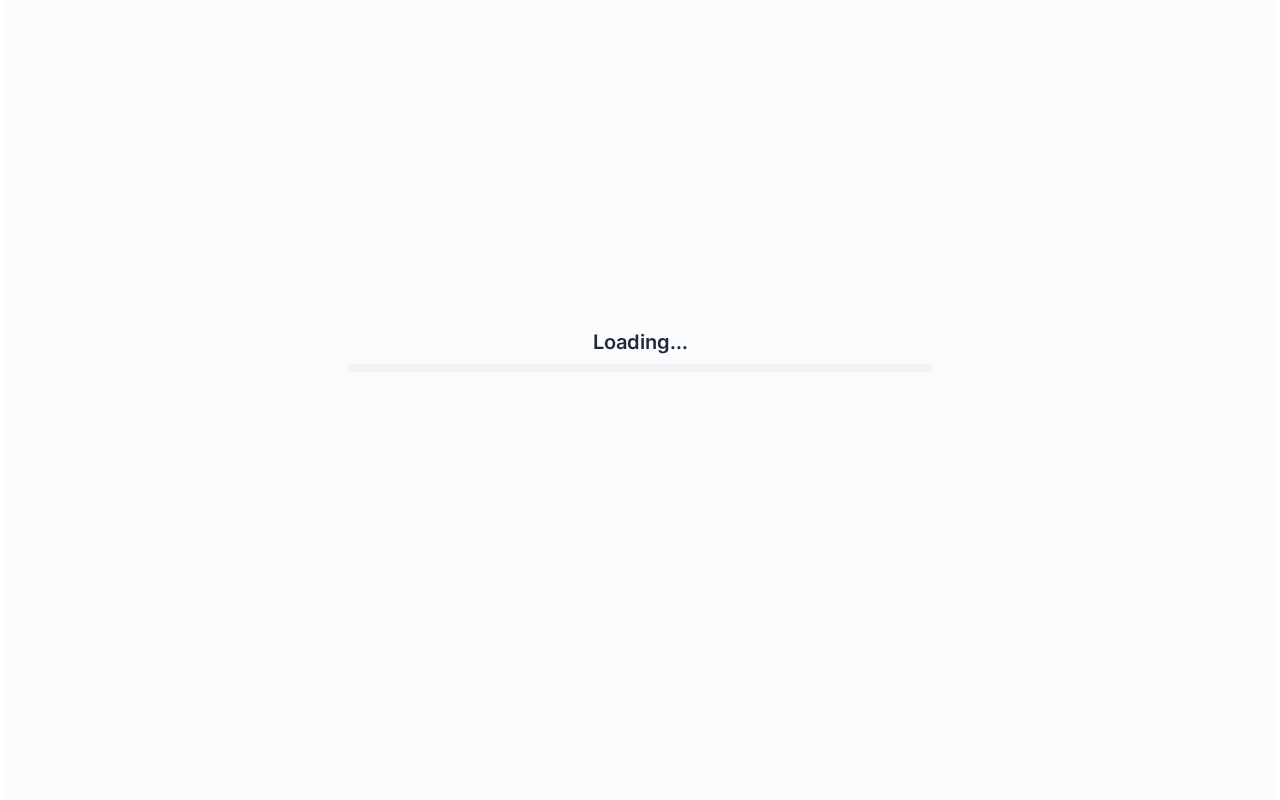 scroll, scrollTop: 0, scrollLeft: 0, axis: both 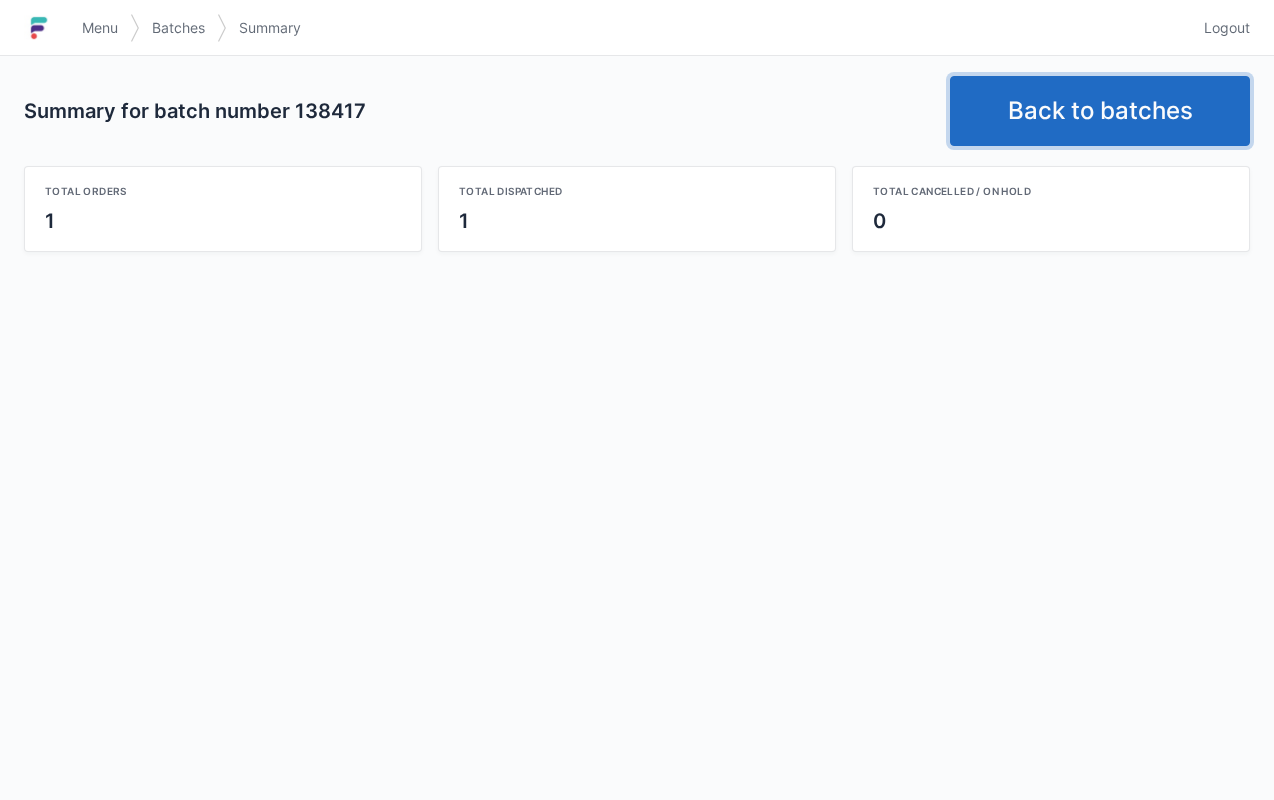 click on "Back to batches" at bounding box center (1100, 111) 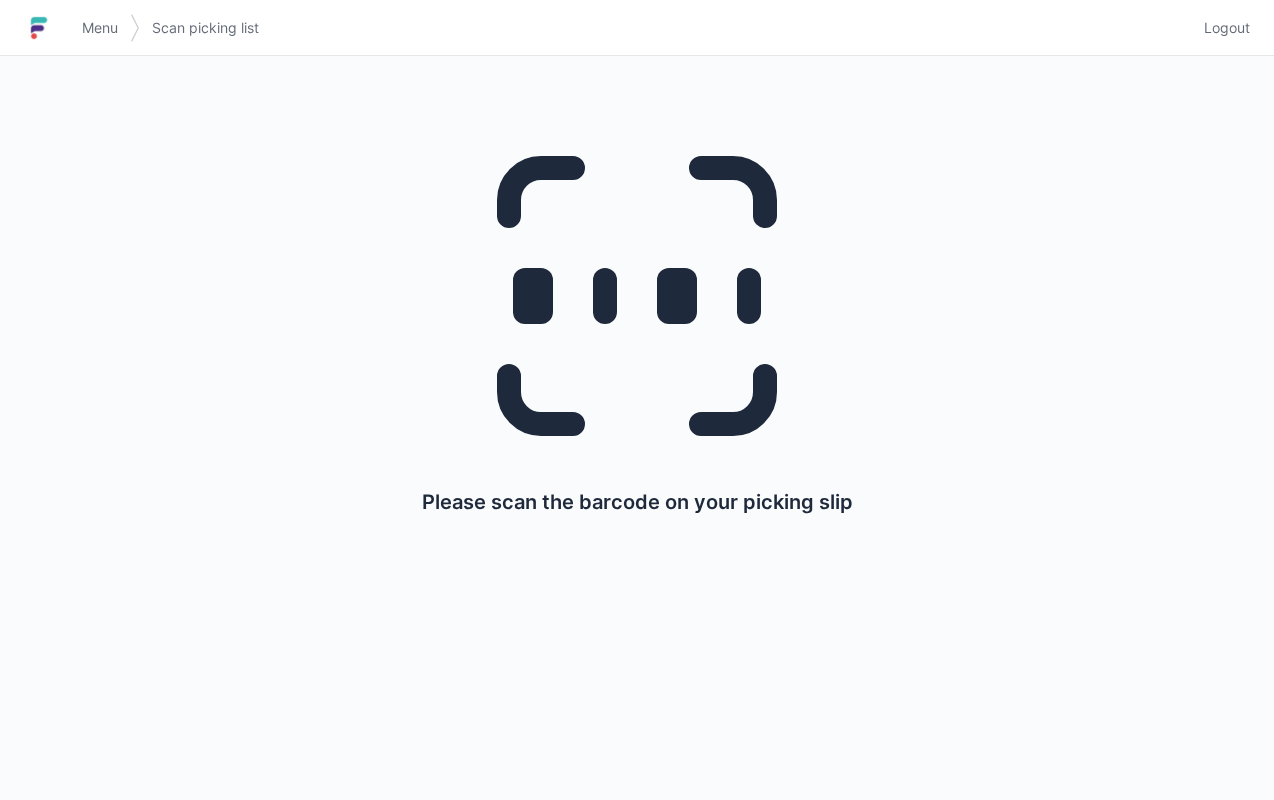 scroll, scrollTop: 0, scrollLeft: 0, axis: both 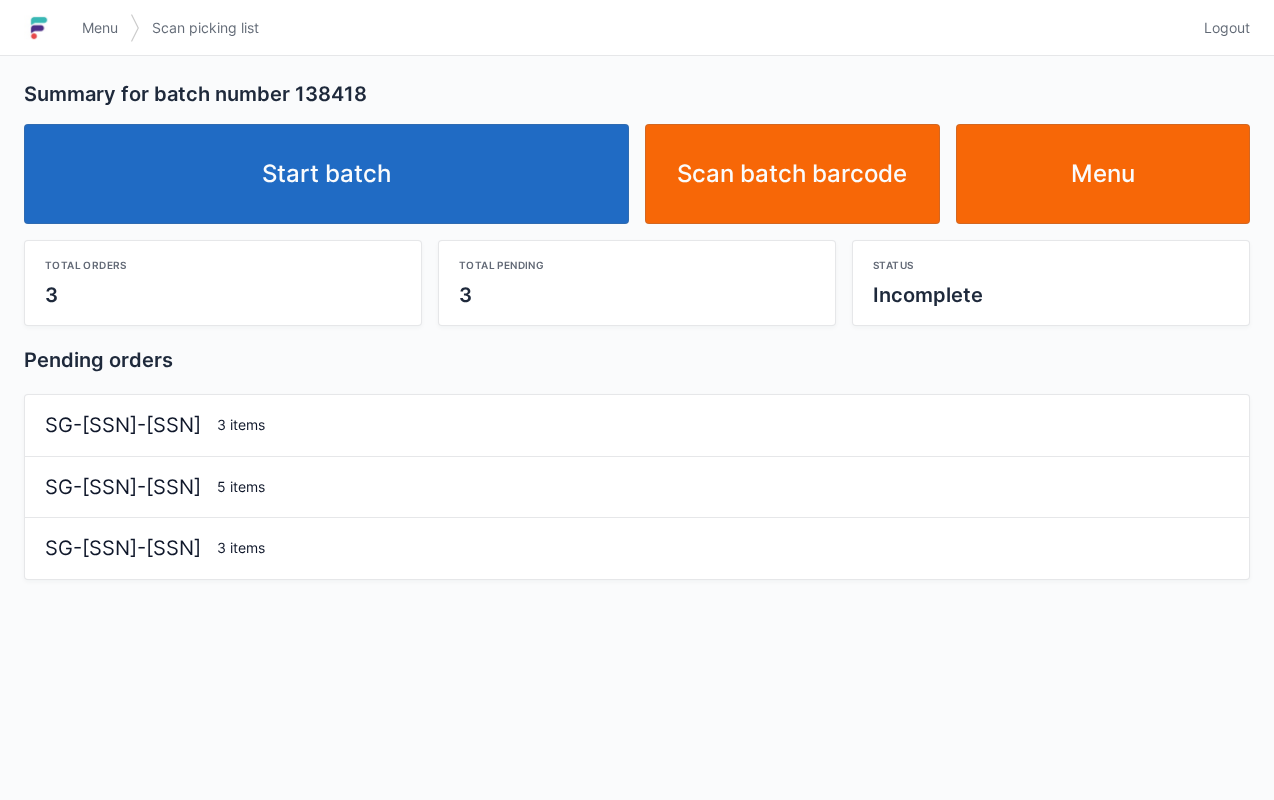 click on "Start batch" at bounding box center (326, 174) 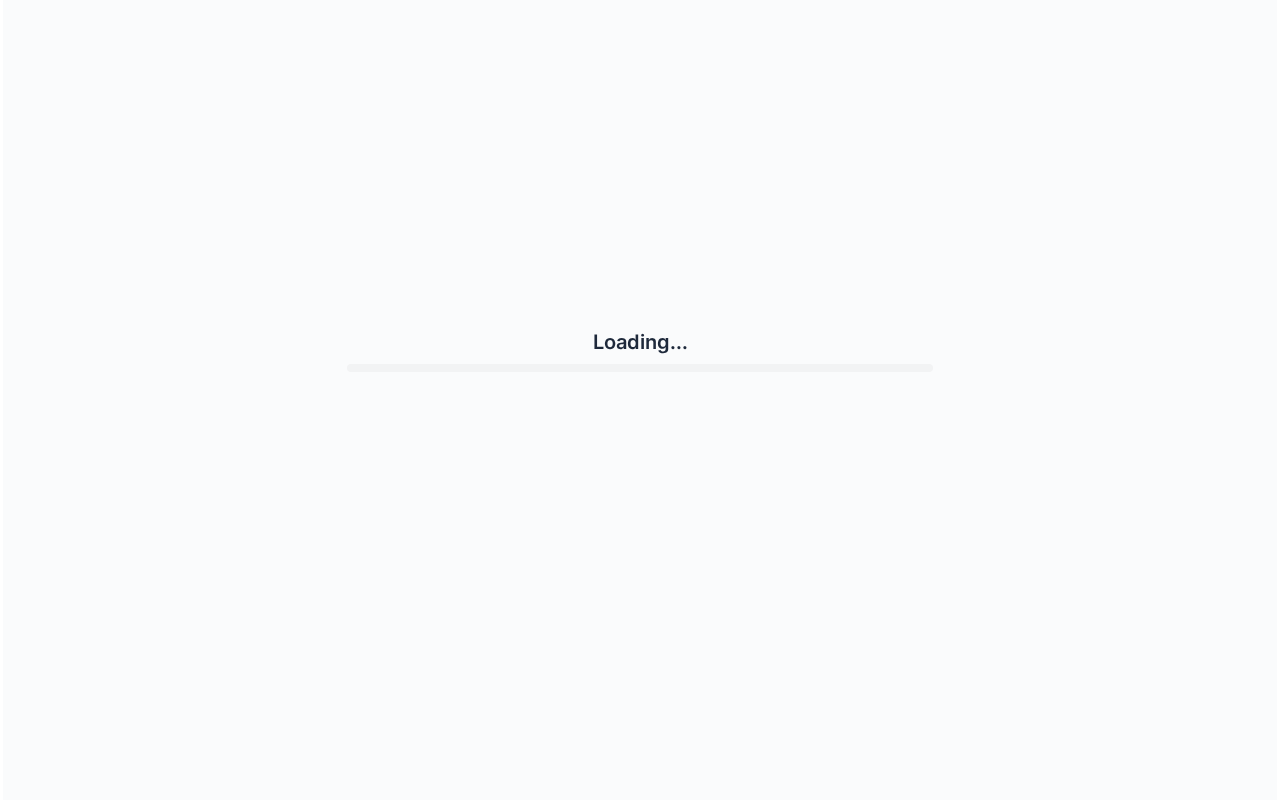 scroll, scrollTop: 0, scrollLeft: 0, axis: both 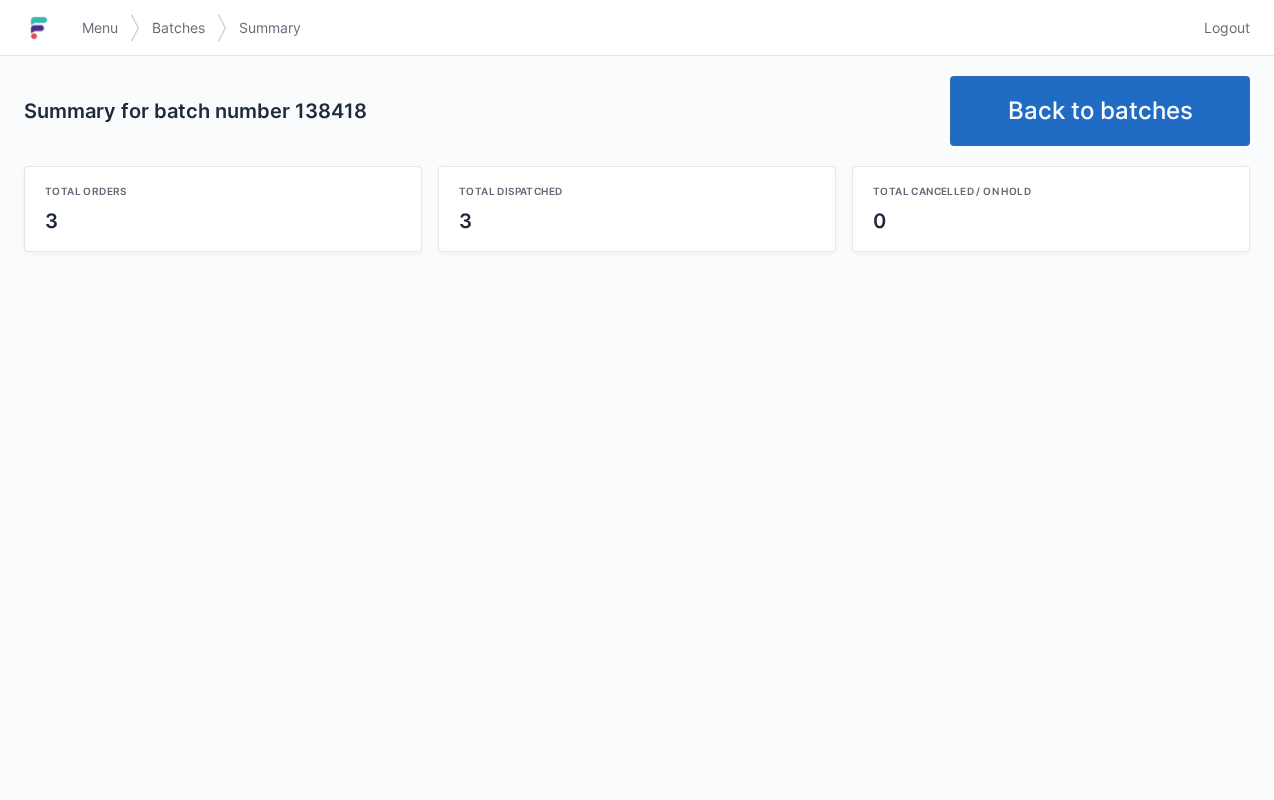 click on "Back to batches" at bounding box center [1100, 111] 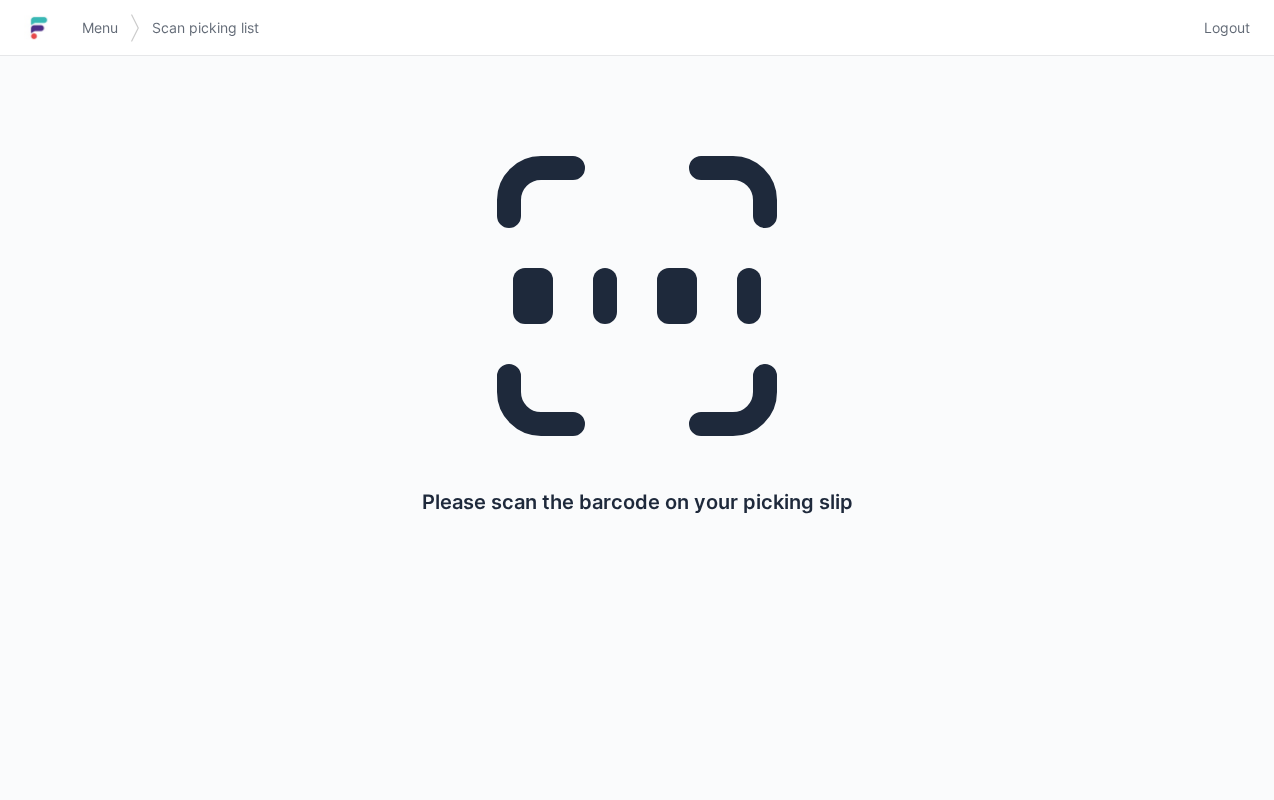 scroll, scrollTop: 0, scrollLeft: 0, axis: both 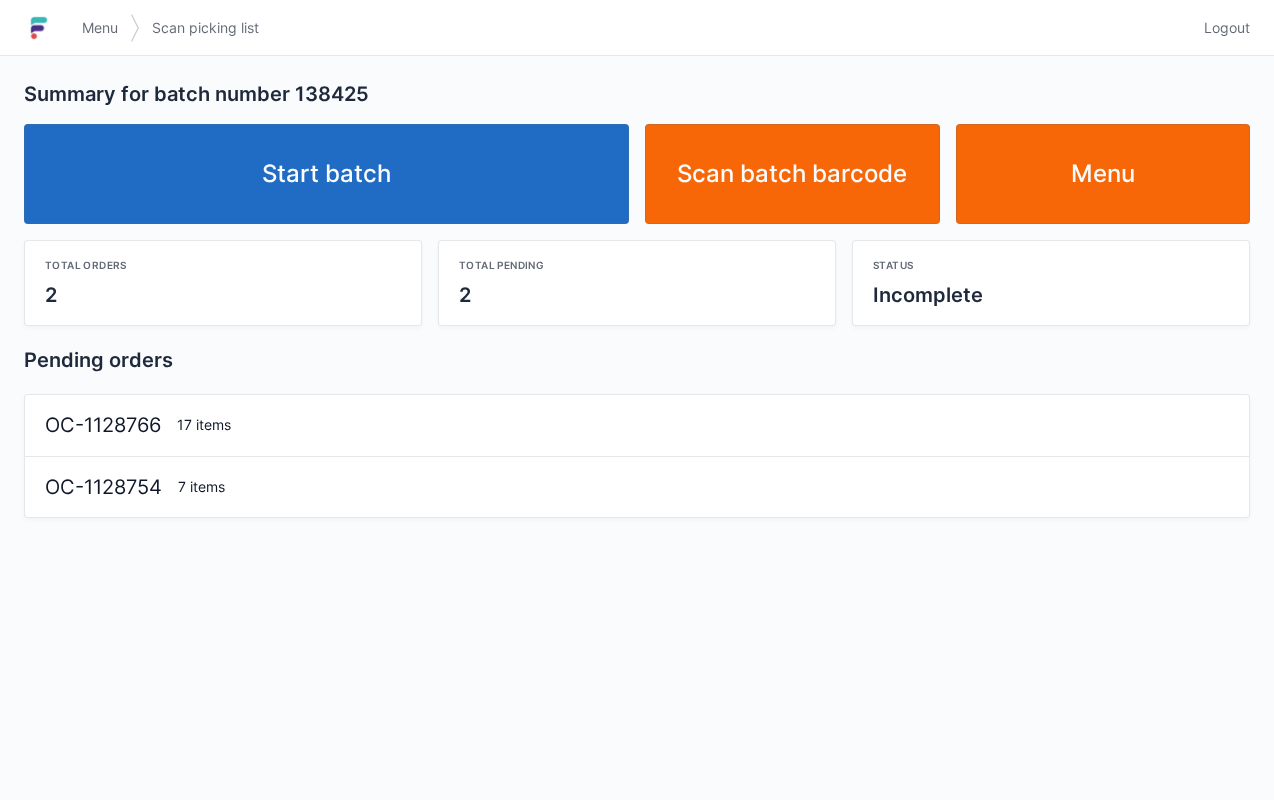 click on "Start batch" at bounding box center (326, 174) 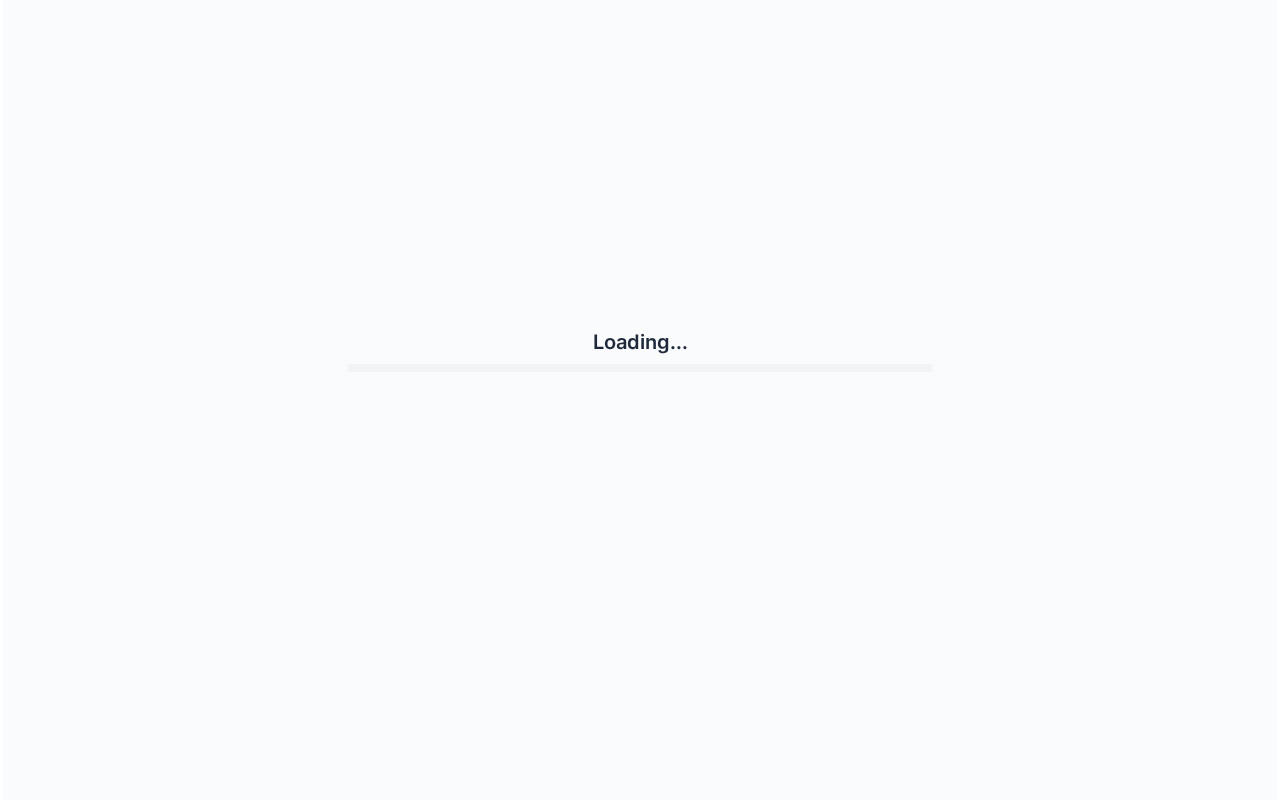 scroll, scrollTop: 0, scrollLeft: 0, axis: both 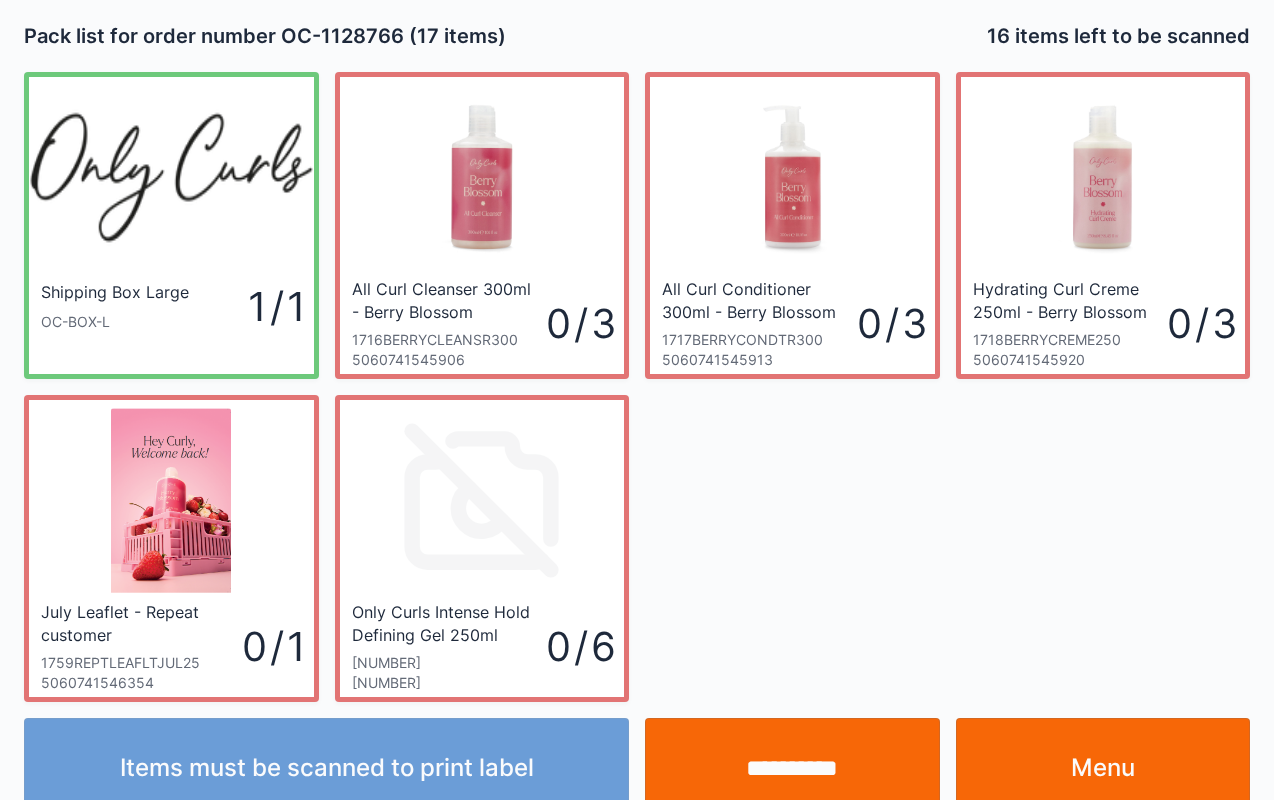click on "Menu" at bounding box center [1103, 768] 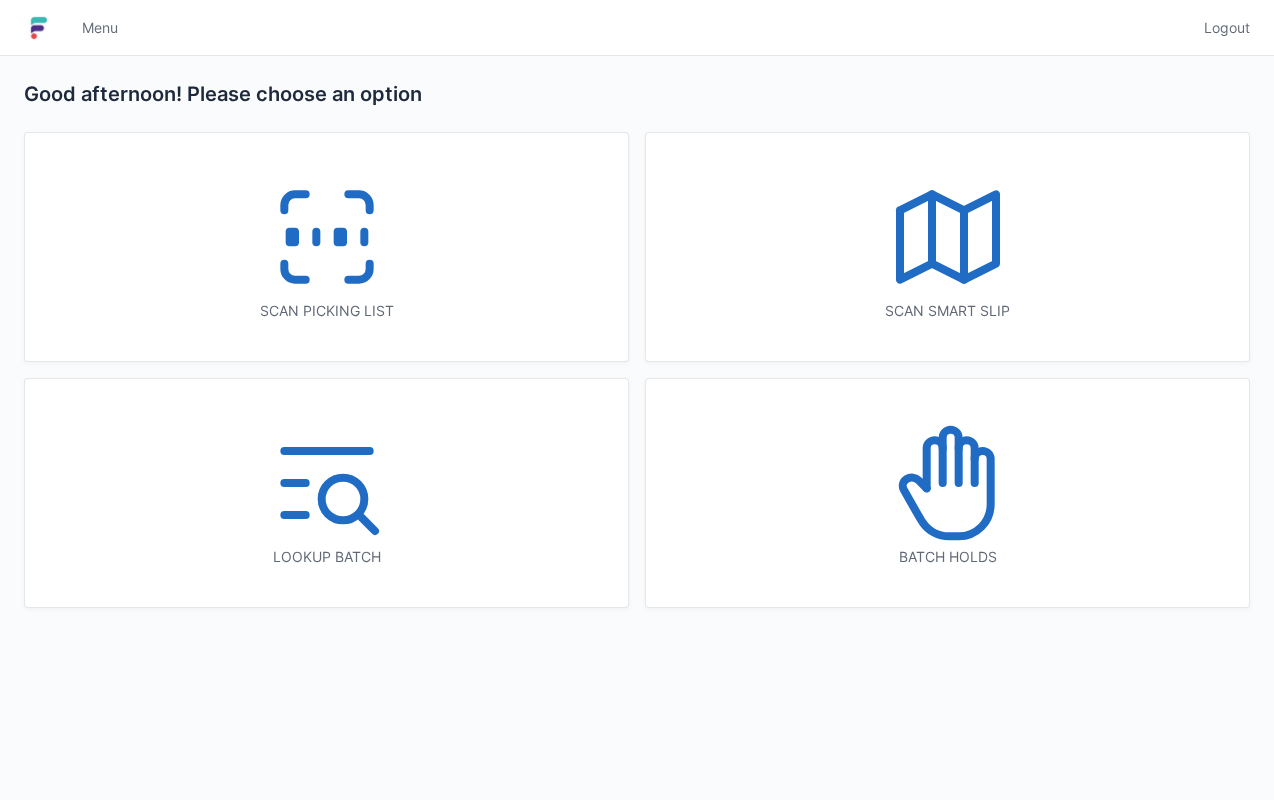 scroll, scrollTop: 0, scrollLeft: 0, axis: both 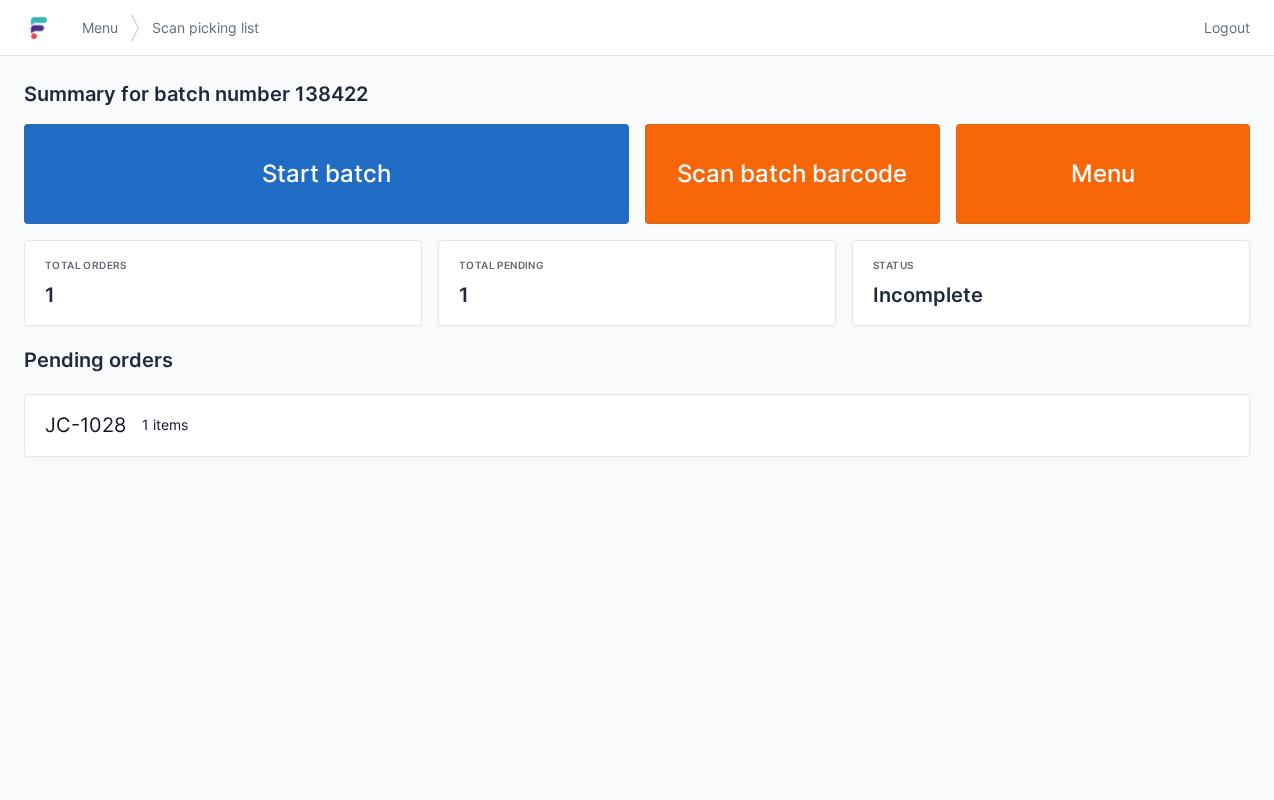 click on "Start batch" at bounding box center (326, 174) 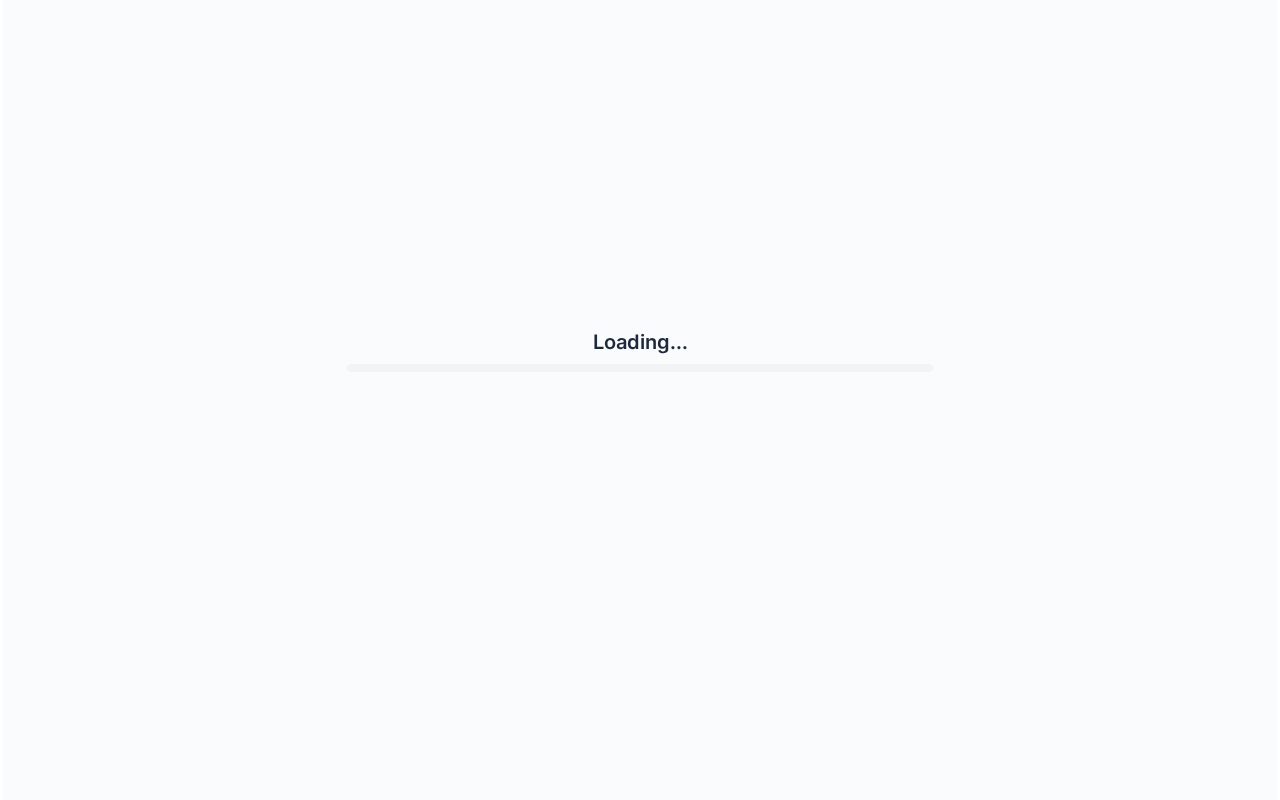 scroll, scrollTop: 0, scrollLeft: 0, axis: both 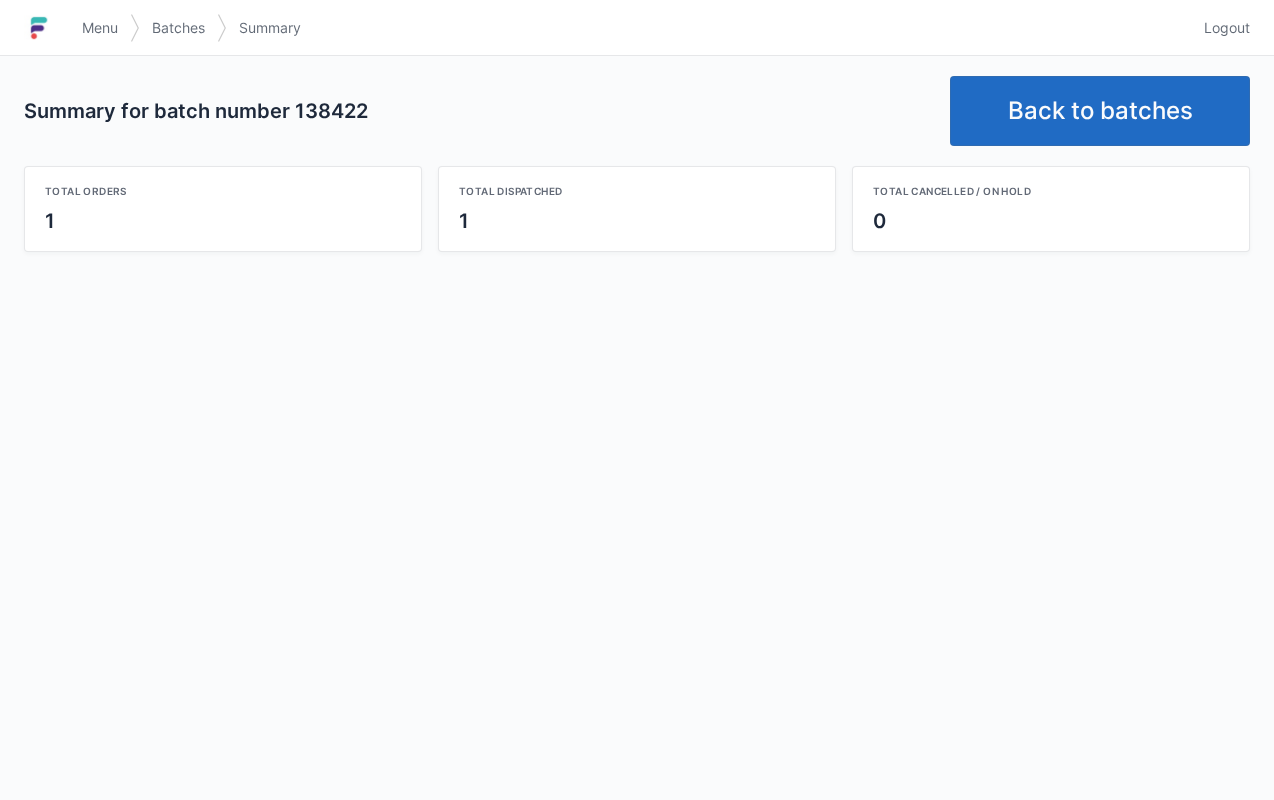 click on "Back to batches" at bounding box center [1100, 111] 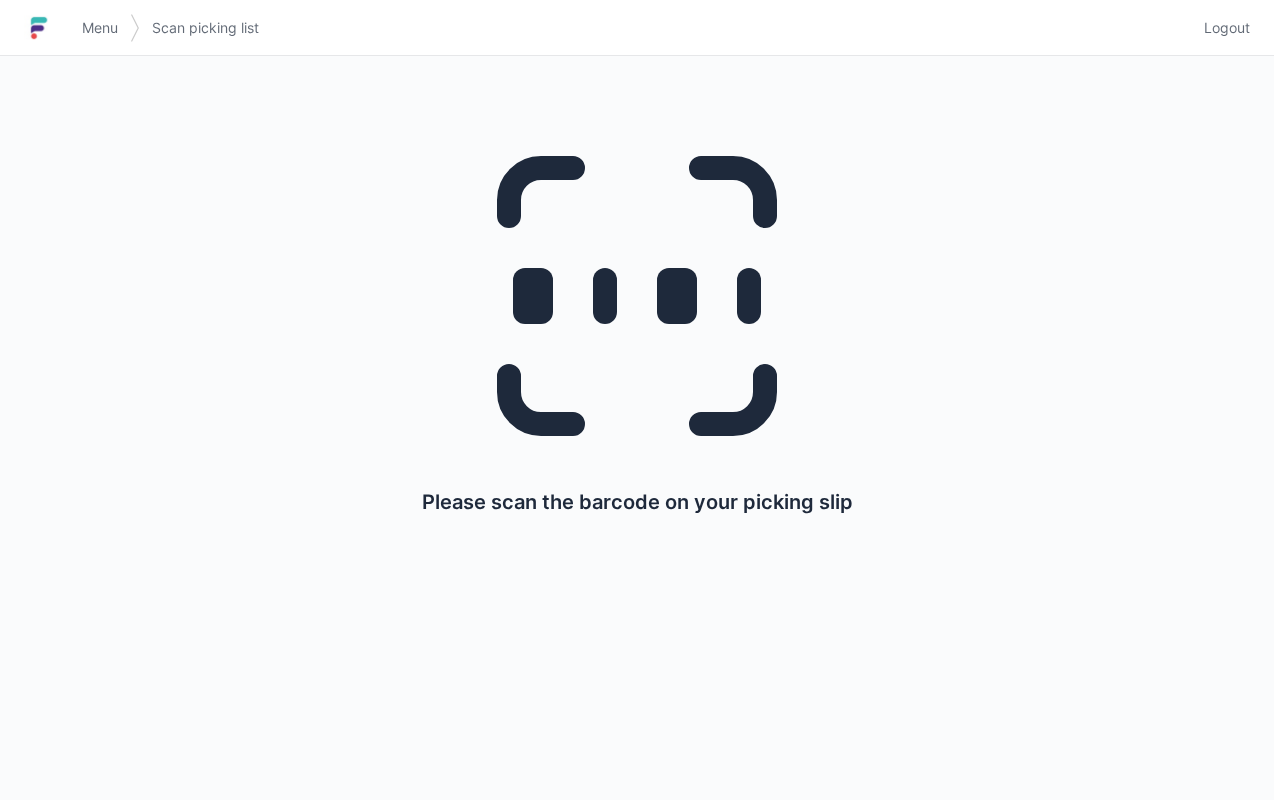 scroll, scrollTop: 0, scrollLeft: 0, axis: both 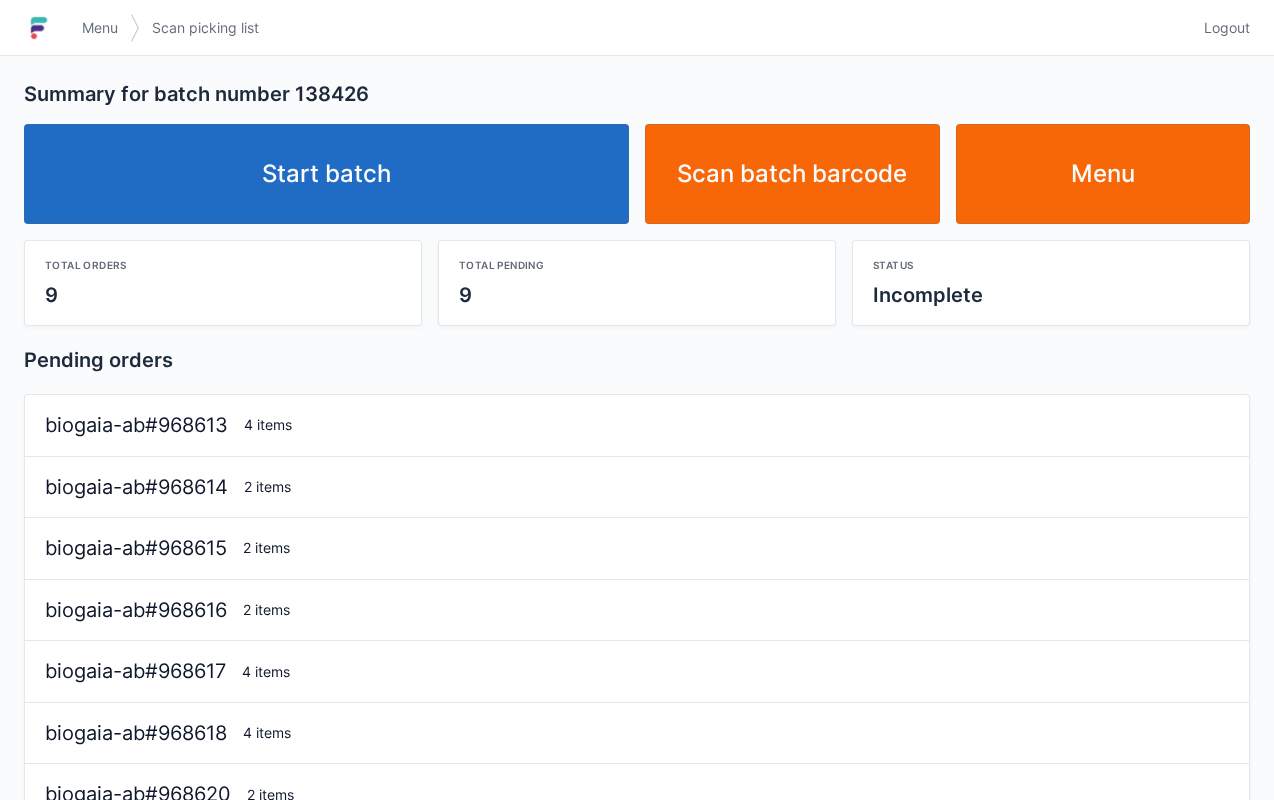 click on "Start batch" at bounding box center [326, 174] 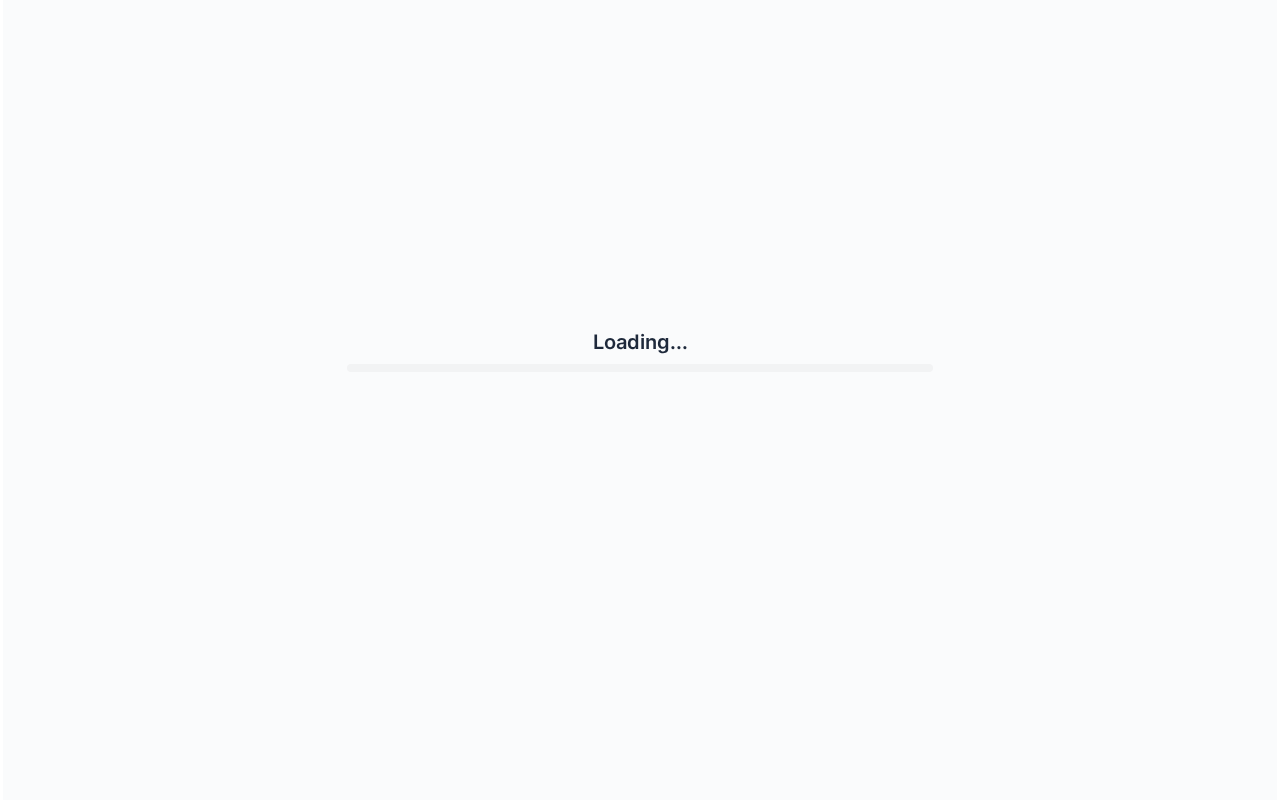 scroll, scrollTop: 0, scrollLeft: 0, axis: both 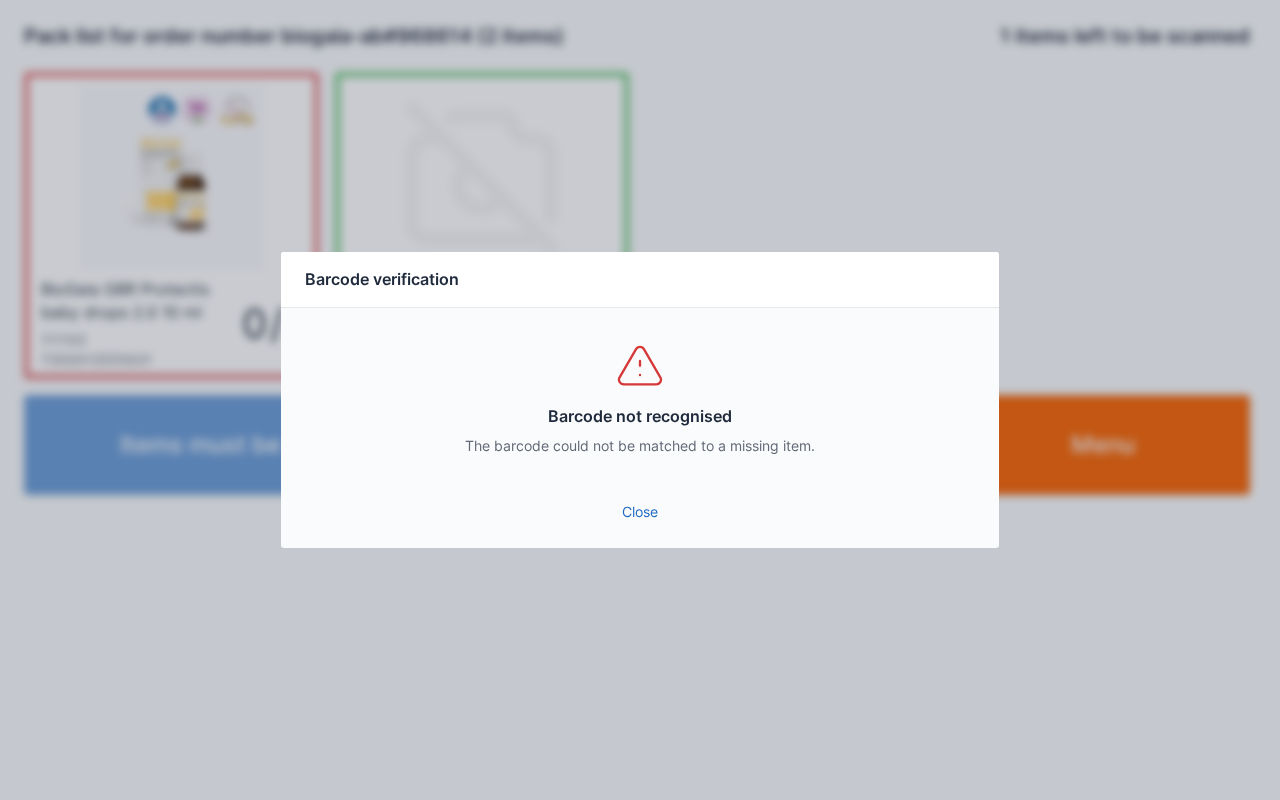 click on "Close" at bounding box center (640, 512) 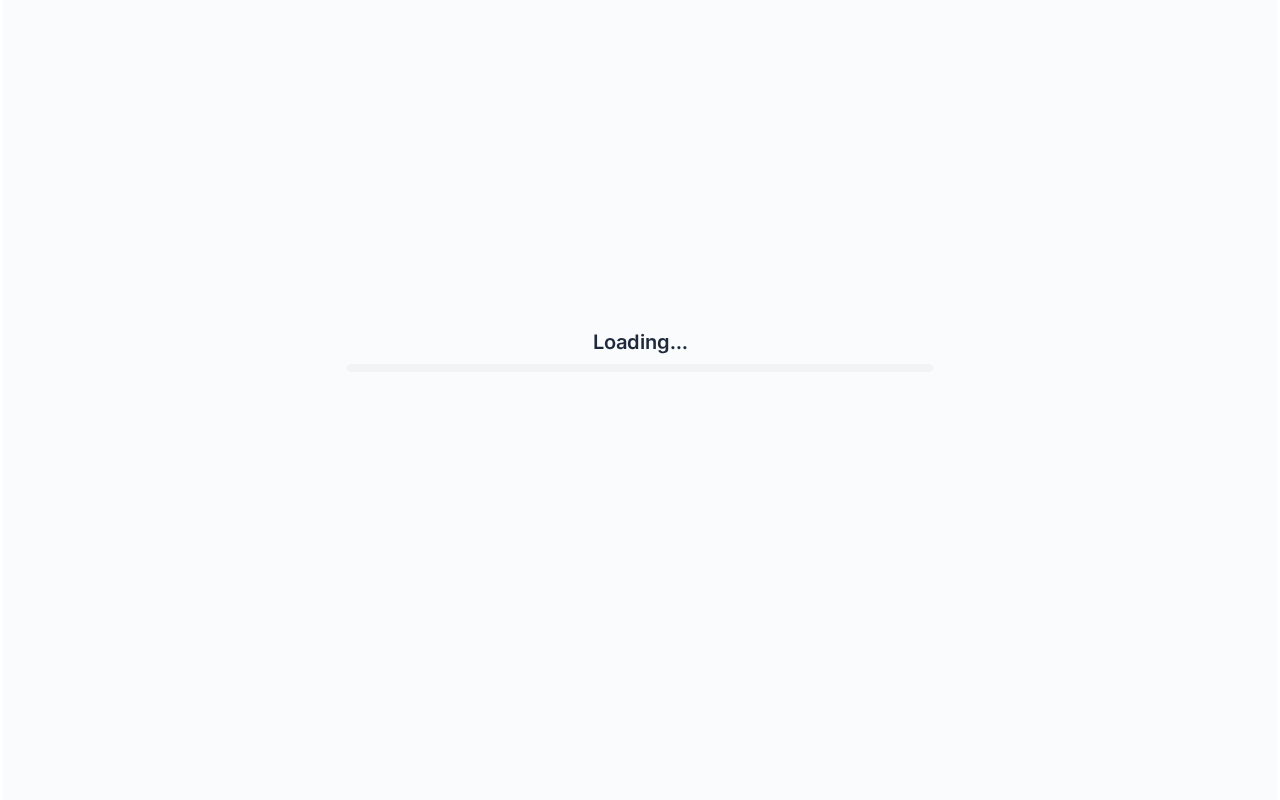 scroll, scrollTop: 0, scrollLeft: 0, axis: both 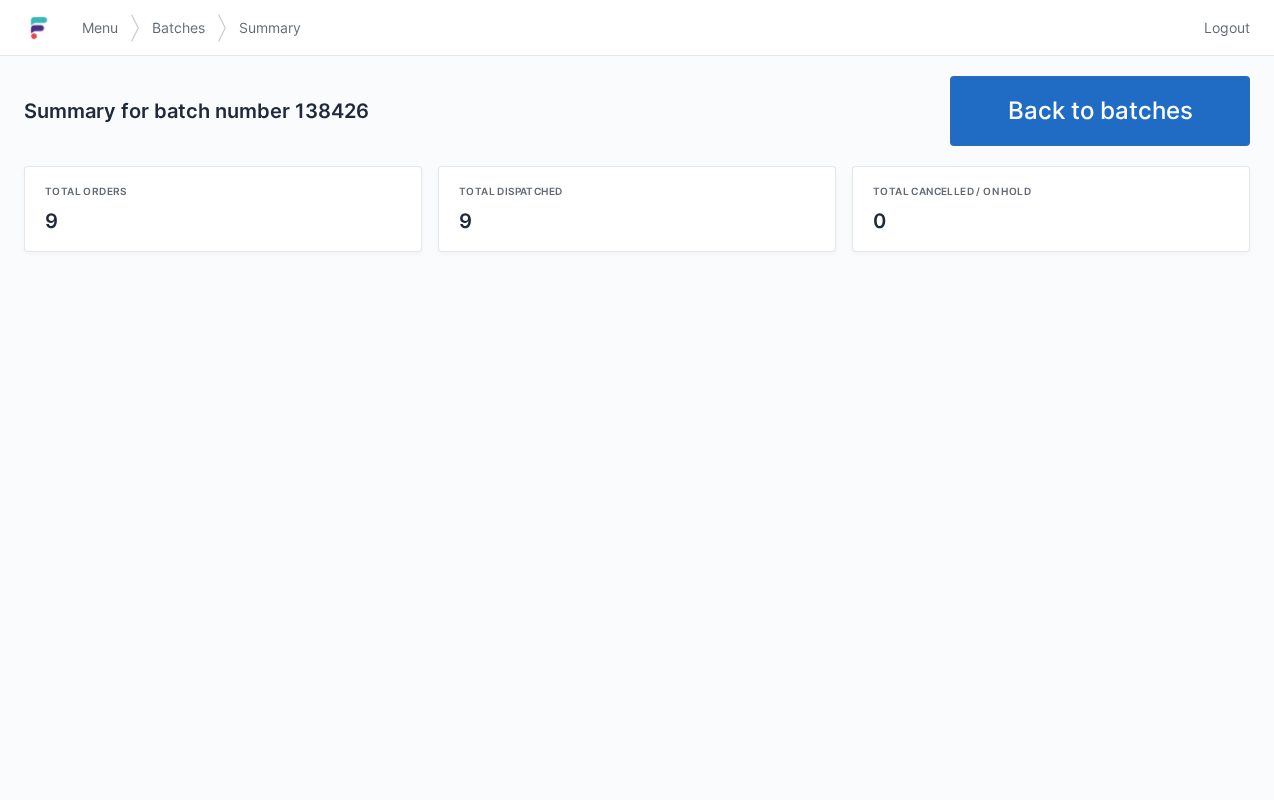 click on "Back to batches" at bounding box center [1100, 111] 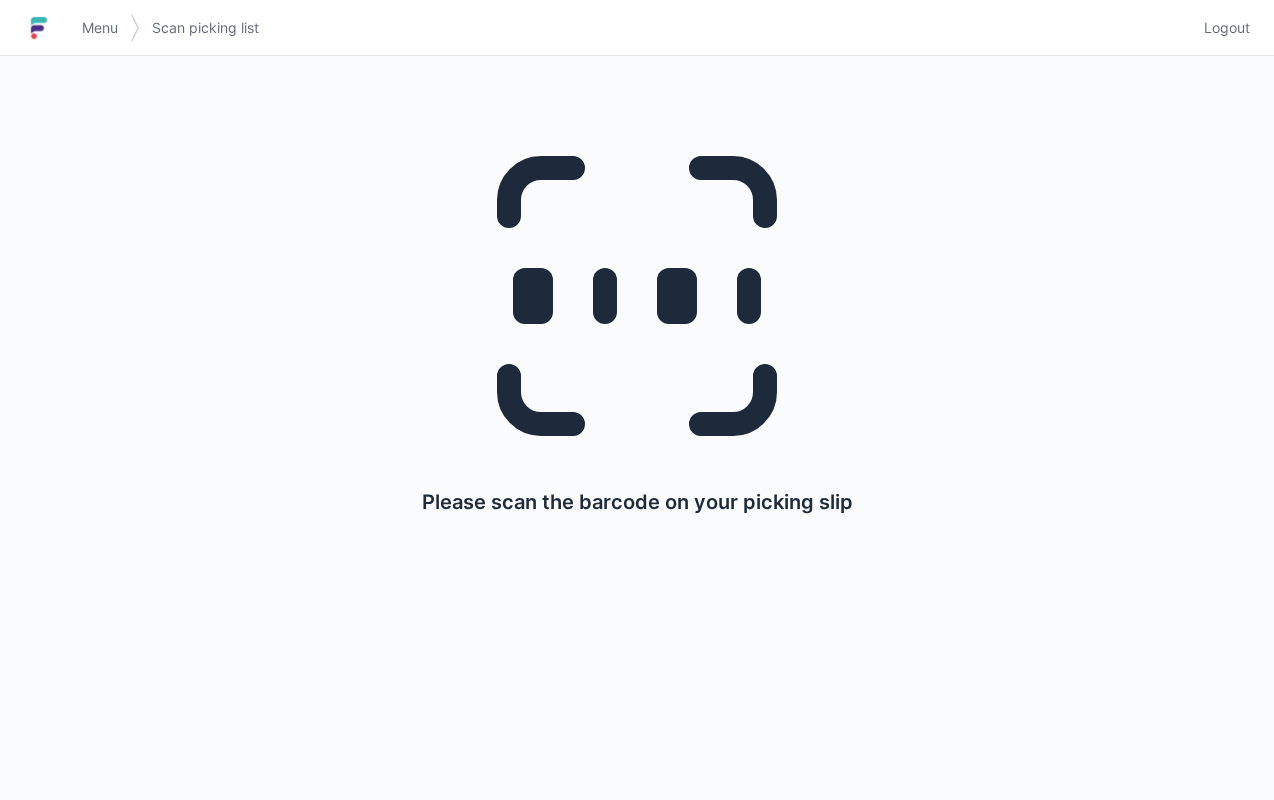 scroll, scrollTop: 0, scrollLeft: 0, axis: both 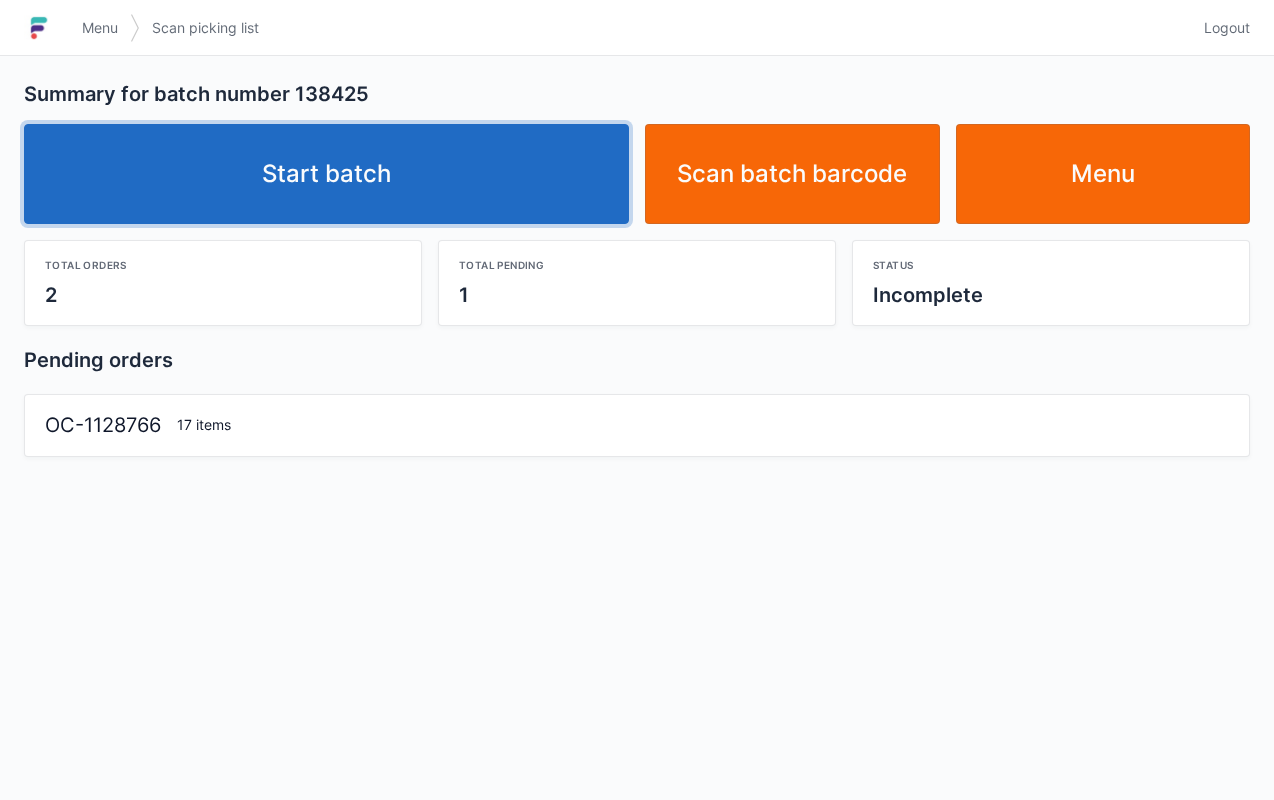 click on "Start batch" at bounding box center (326, 174) 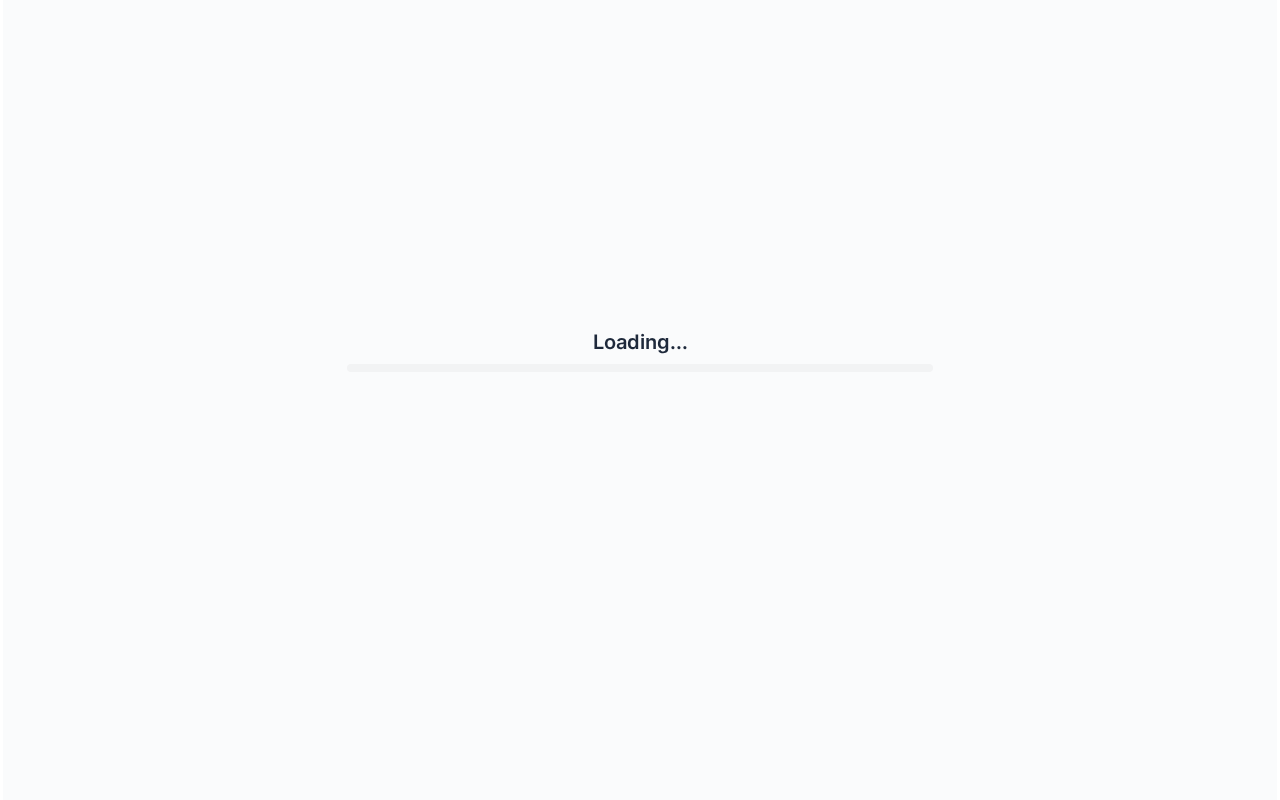 scroll, scrollTop: 0, scrollLeft: 0, axis: both 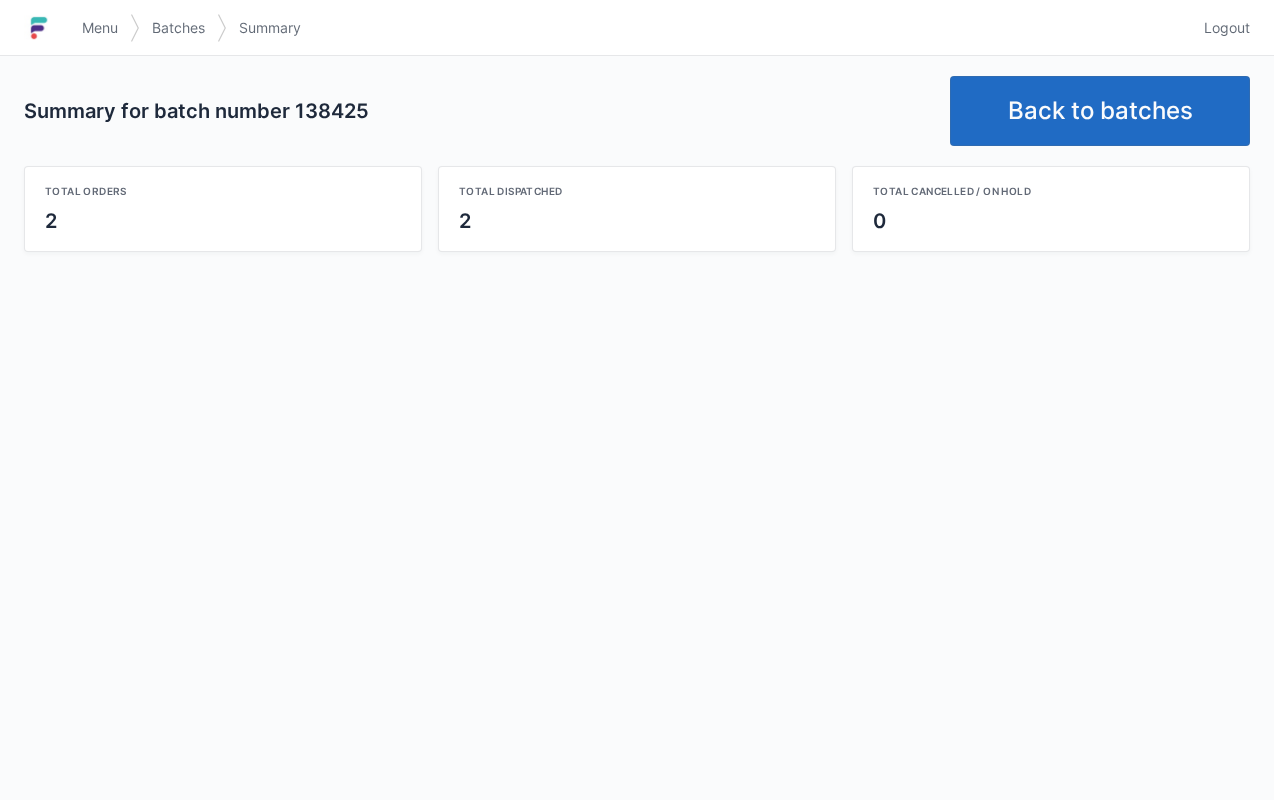 click on "Back to batches" at bounding box center (1100, 111) 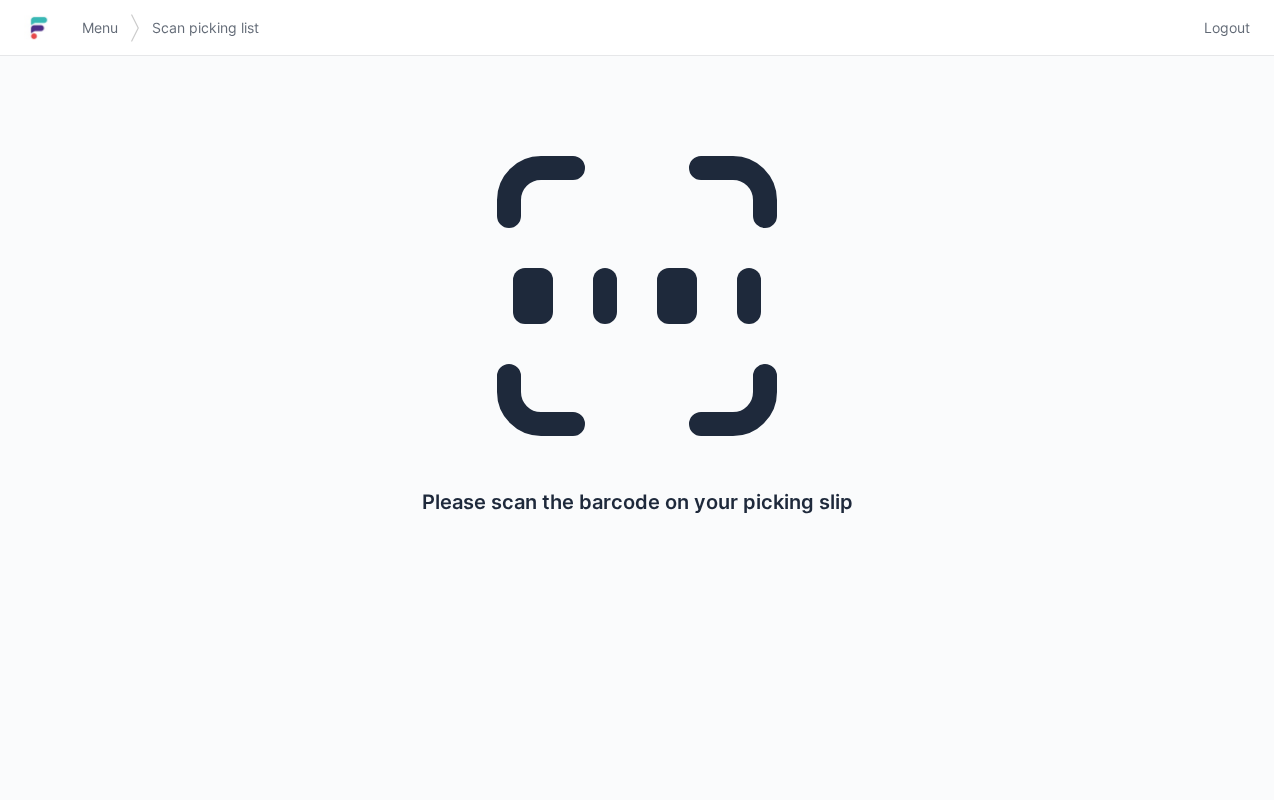 scroll, scrollTop: 0, scrollLeft: 0, axis: both 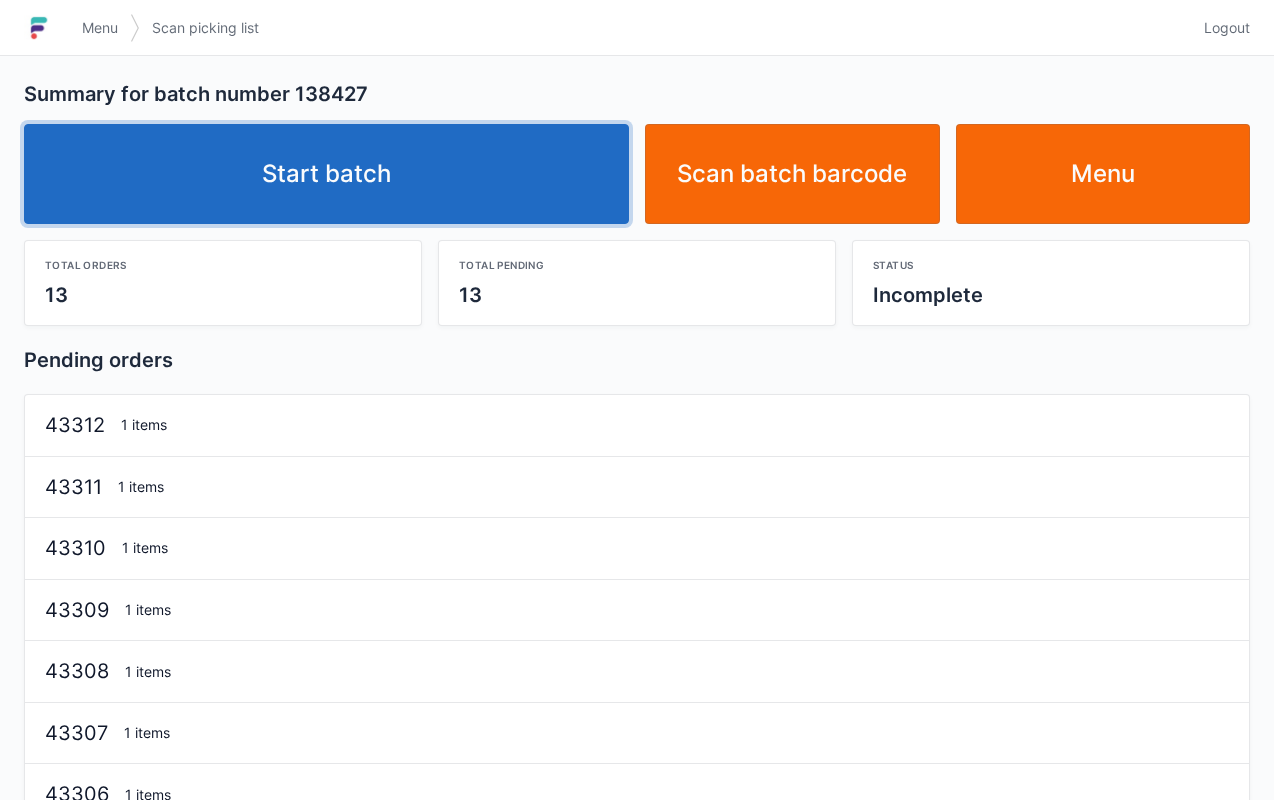 click on "Start batch" at bounding box center (326, 174) 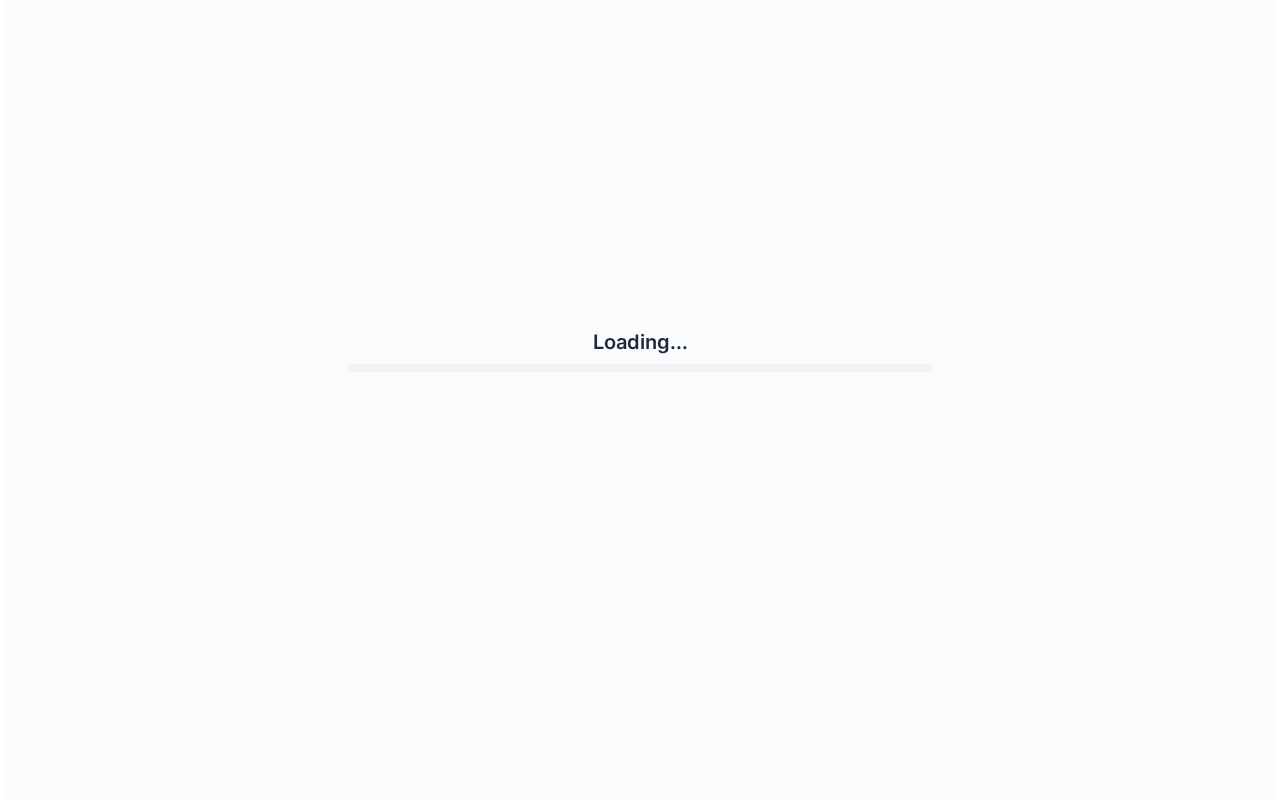 scroll, scrollTop: 0, scrollLeft: 0, axis: both 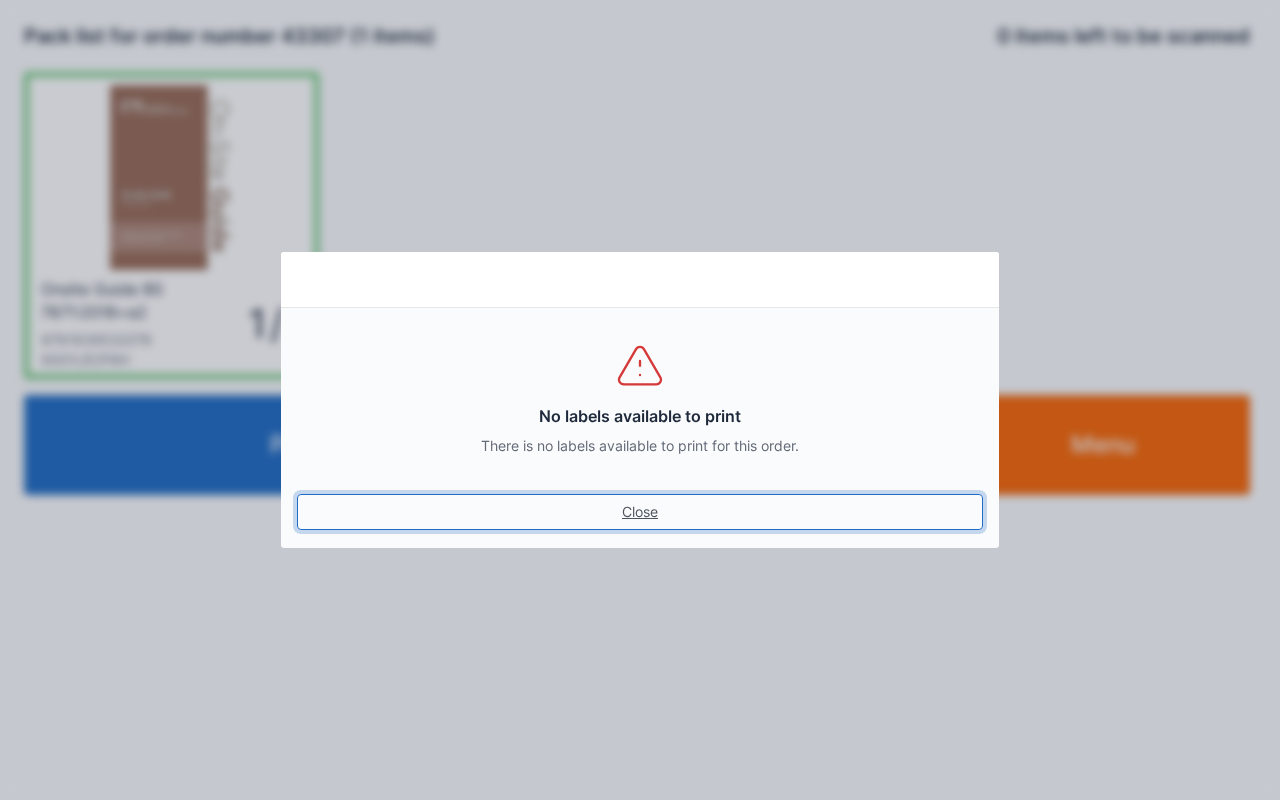 click on "Close" at bounding box center (640, 512) 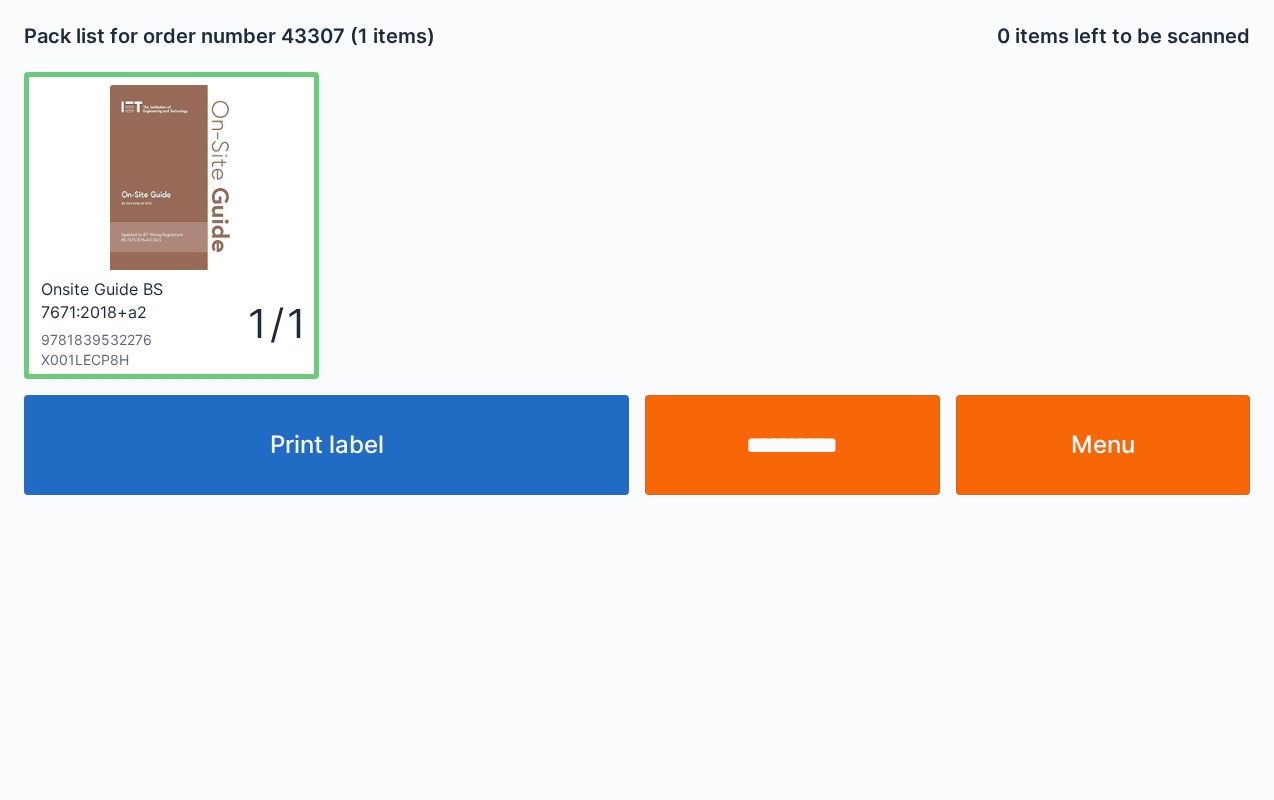 click on "**********" at bounding box center [792, 445] 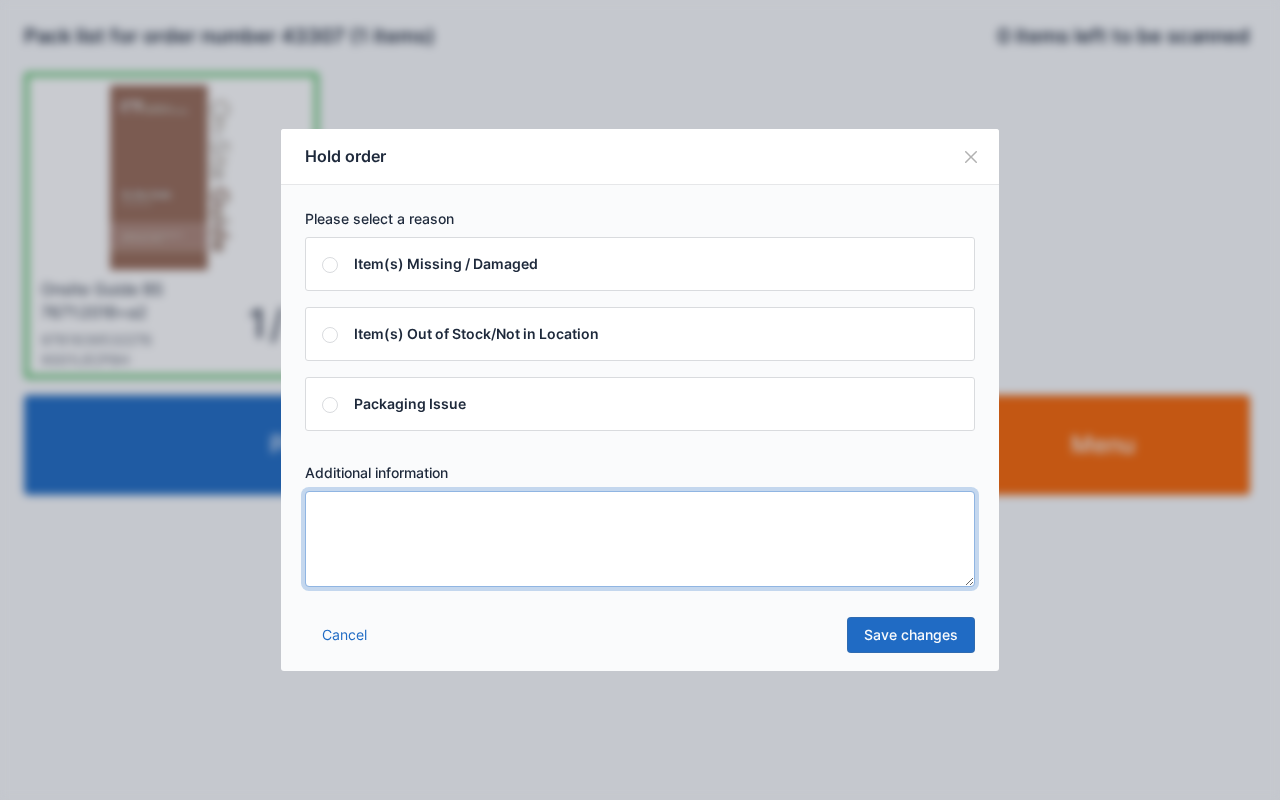 click at bounding box center (640, 539) 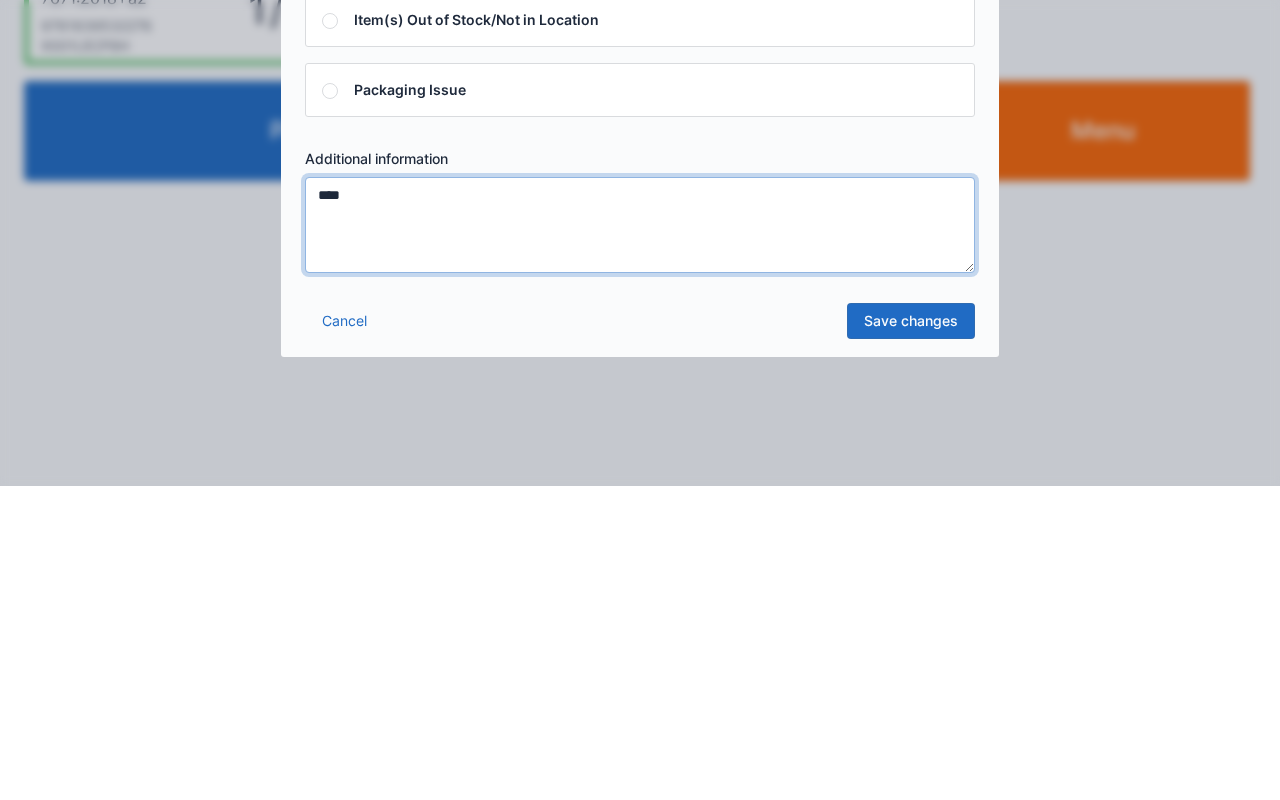 type on "****" 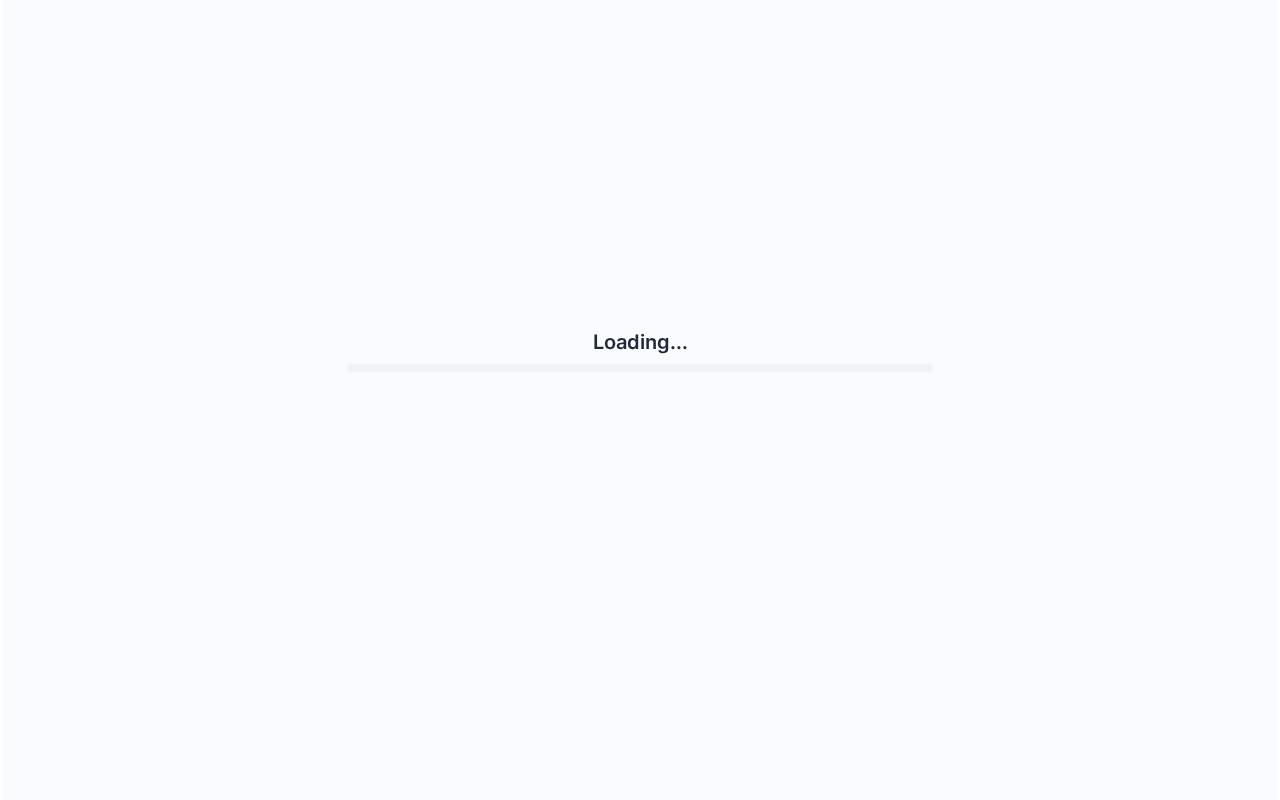 scroll, scrollTop: 0, scrollLeft: 0, axis: both 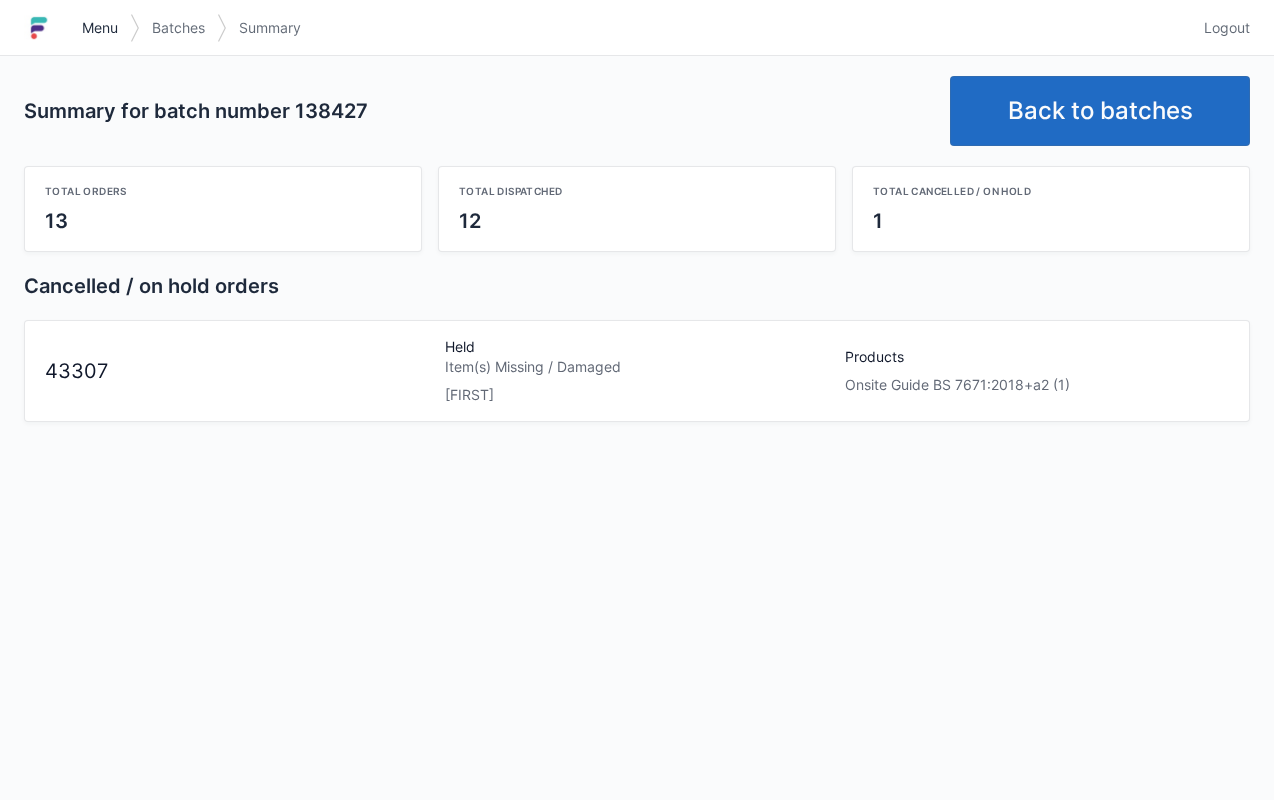 click on "Menu" at bounding box center [100, 28] 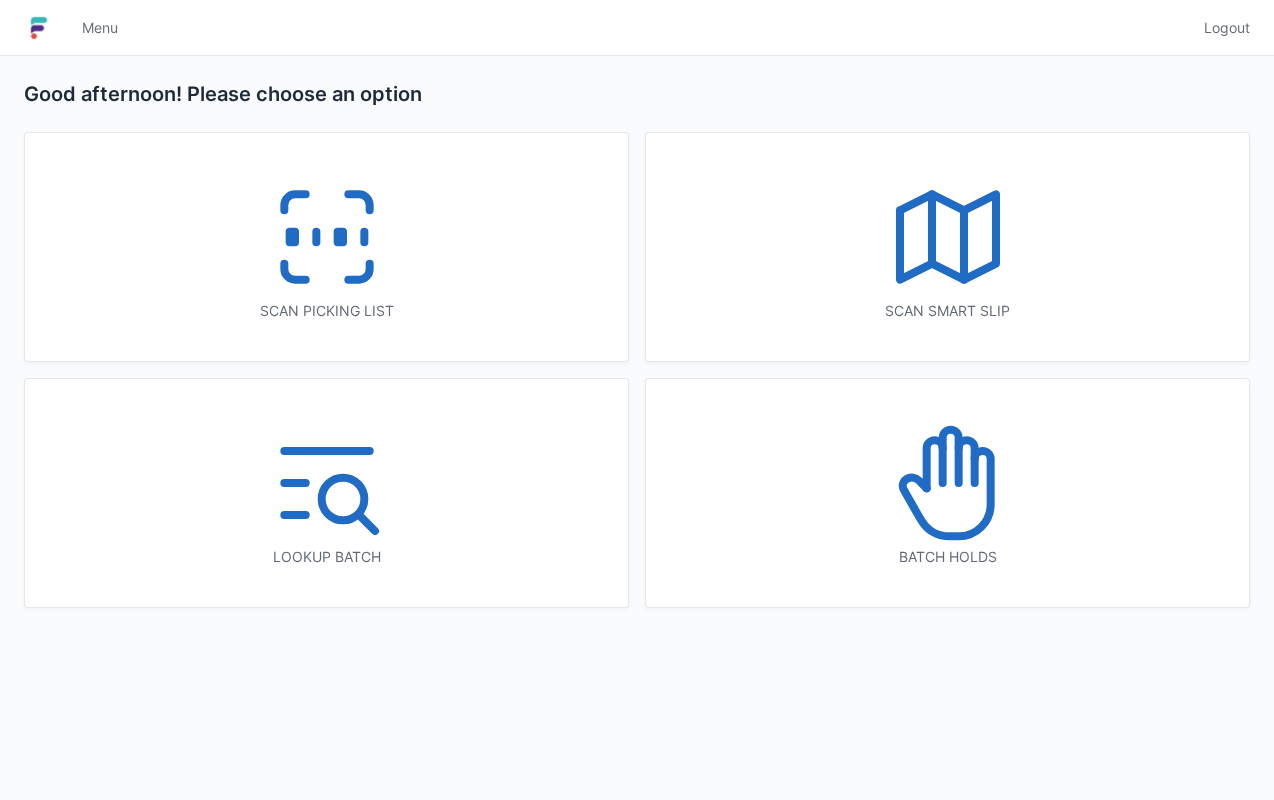 scroll, scrollTop: 0, scrollLeft: 0, axis: both 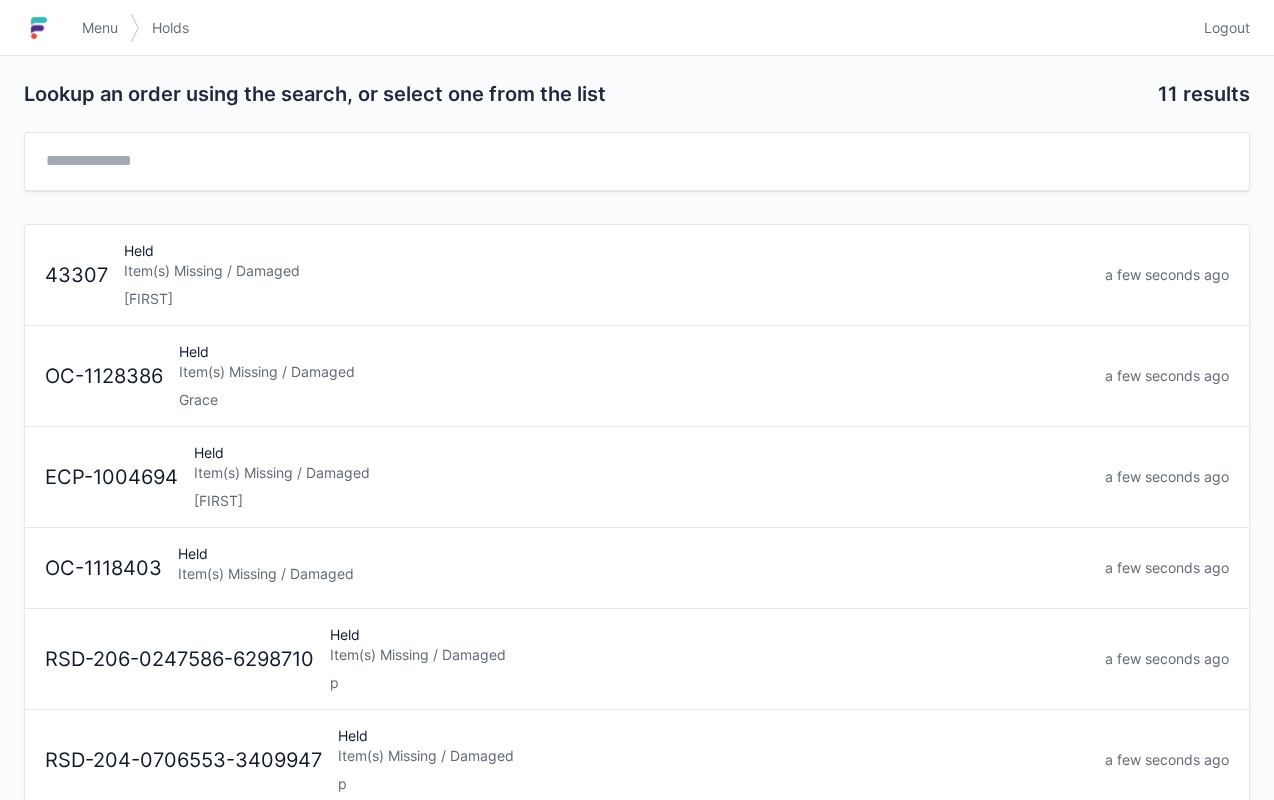 click on "Item(s) Missing / Damaged" at bounding box center (606, 271) 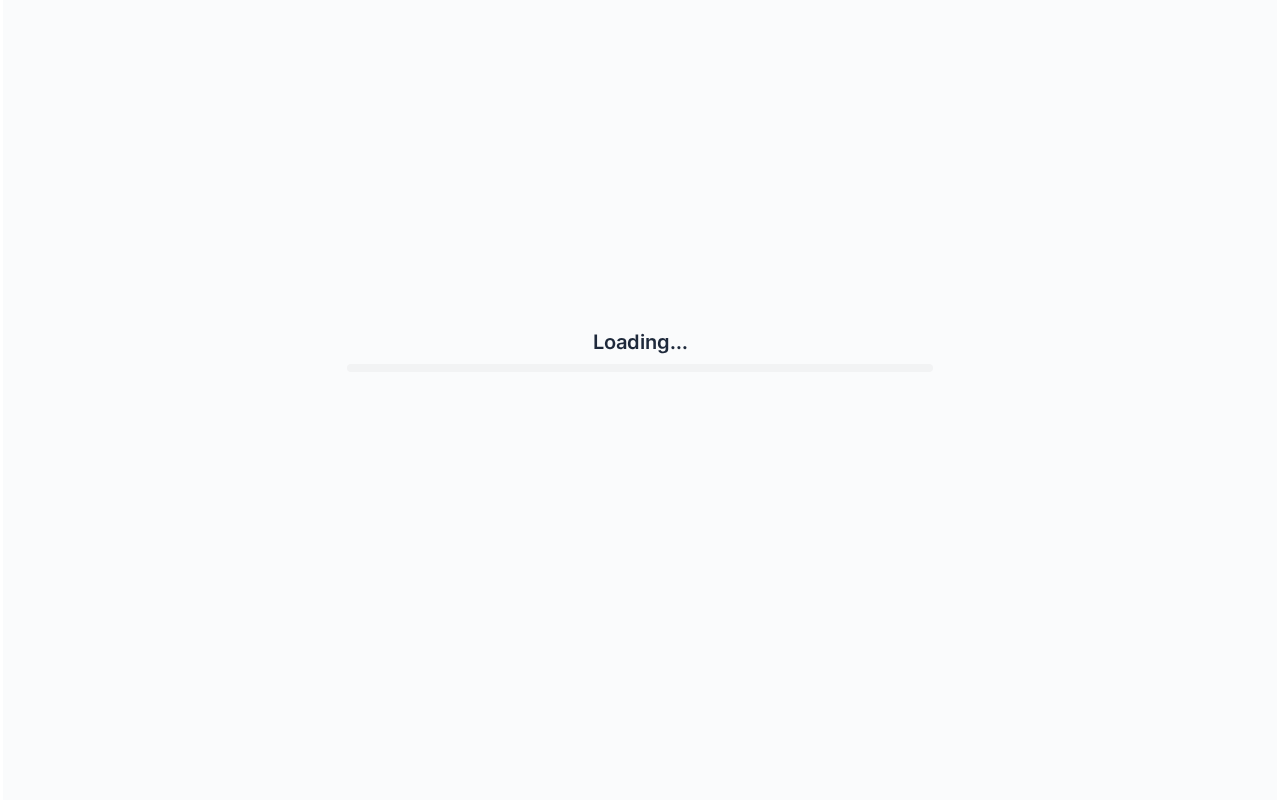 scroll, scrollTop: 0, scrollLeft: 0, axis: both 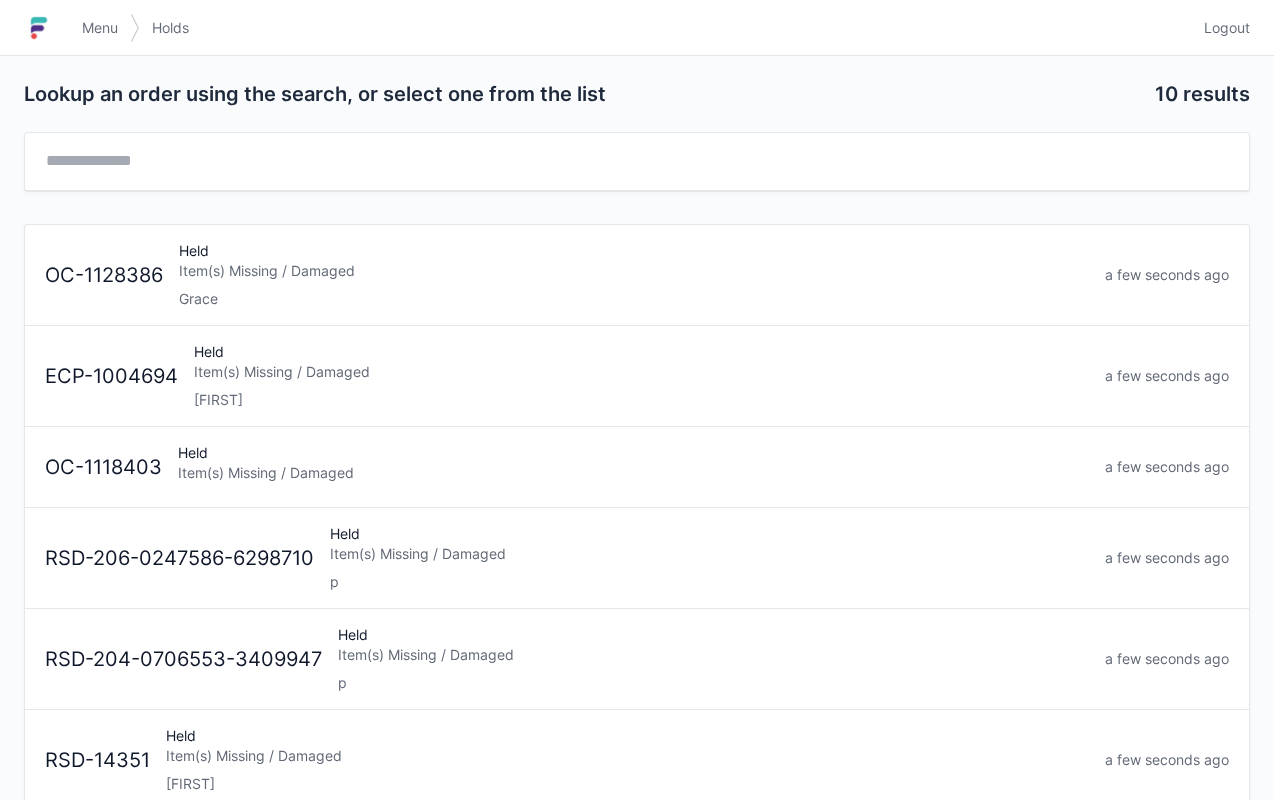 click on "Menu" at bounding box center (100, 28) 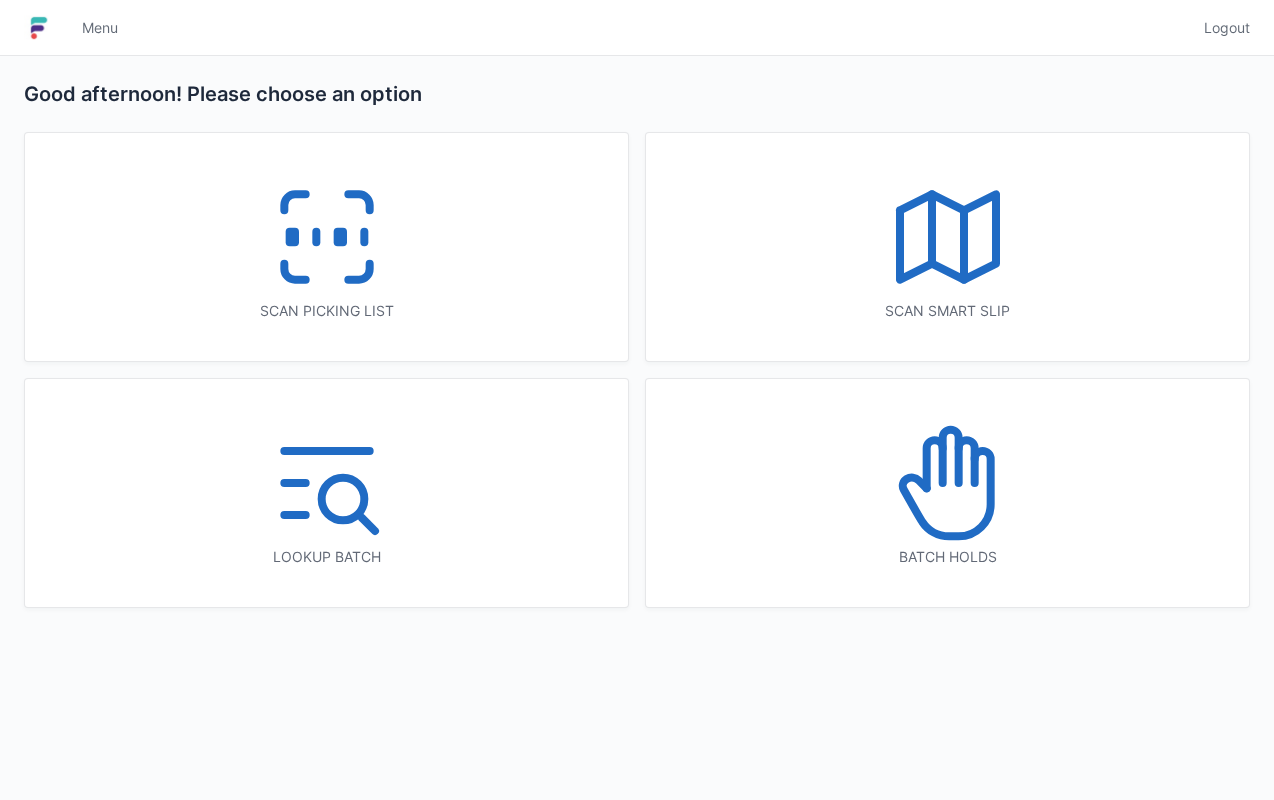 scroll, scrollTop: 0, scrollLeft: 0, axis: both 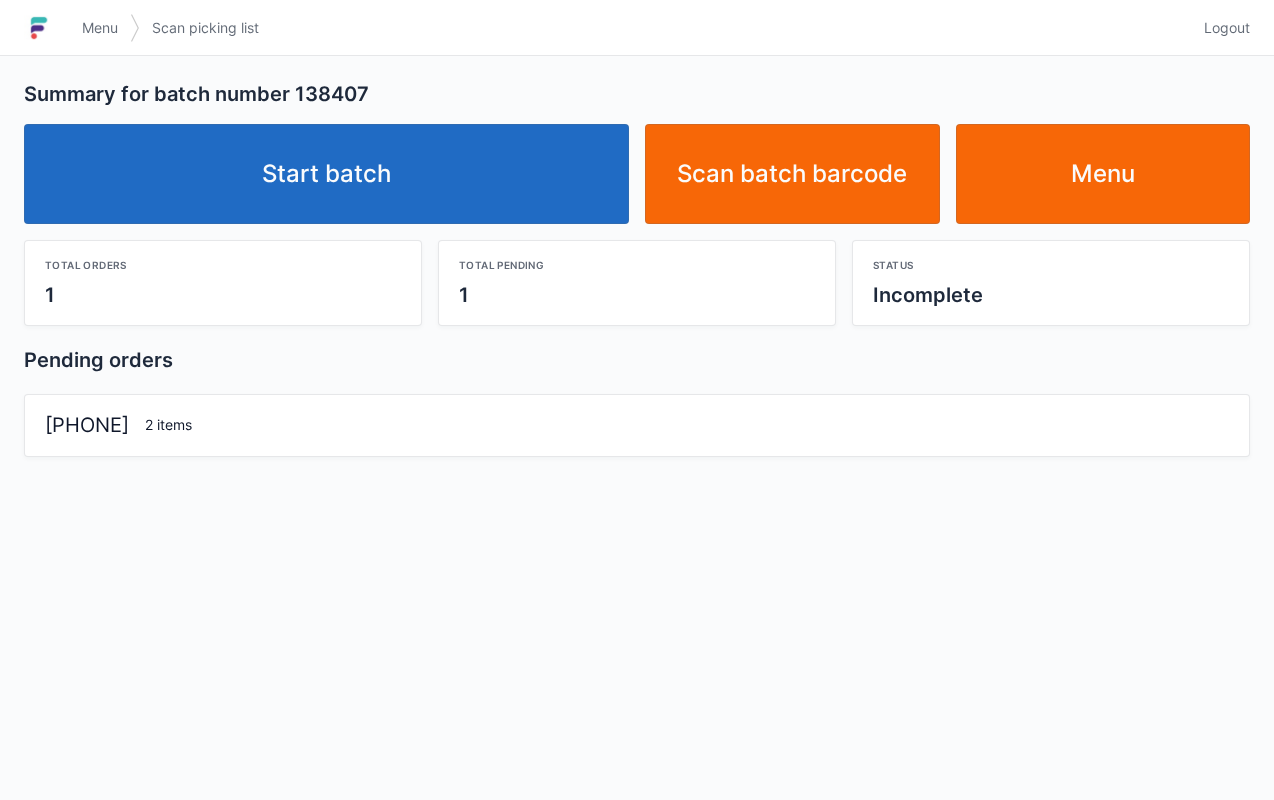 click on "Start batch" at bounding box center (326, 174) 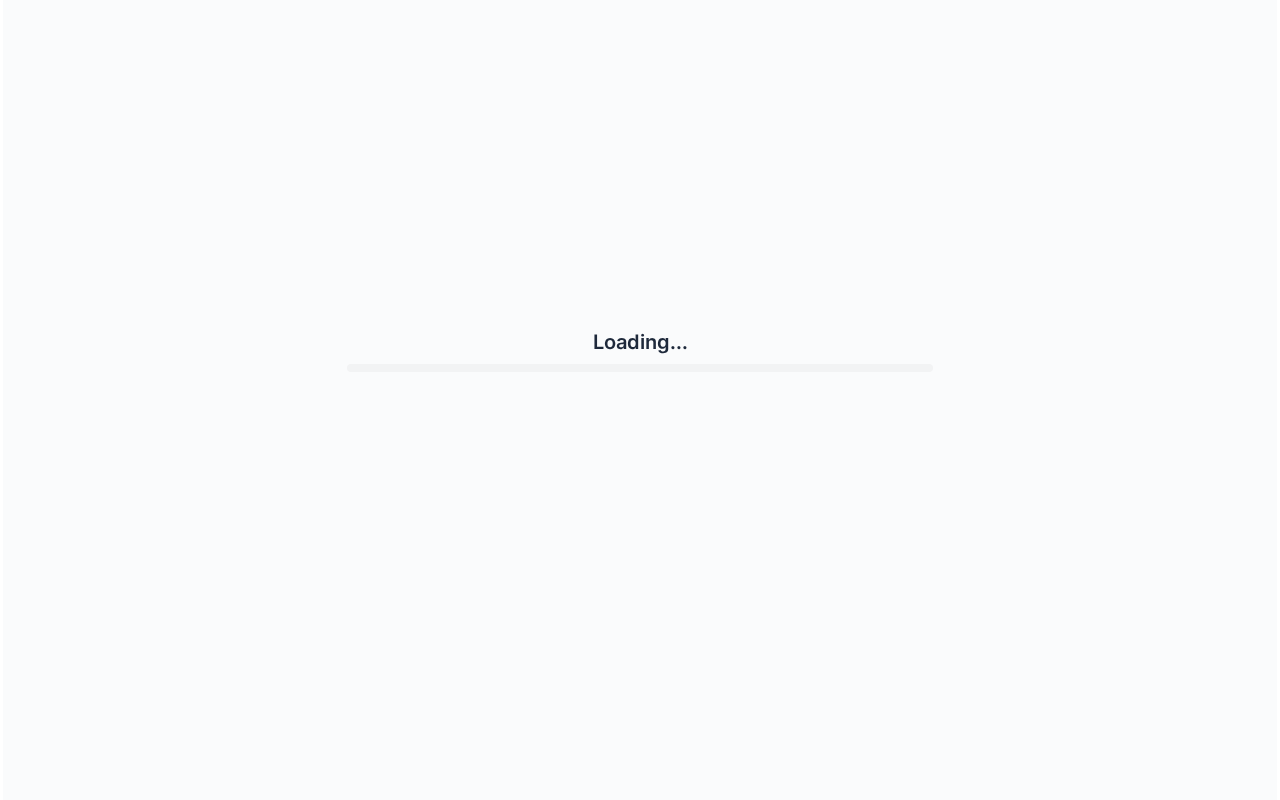 scroll, scrollTop: 0, scrollLeft: 0, axis: both 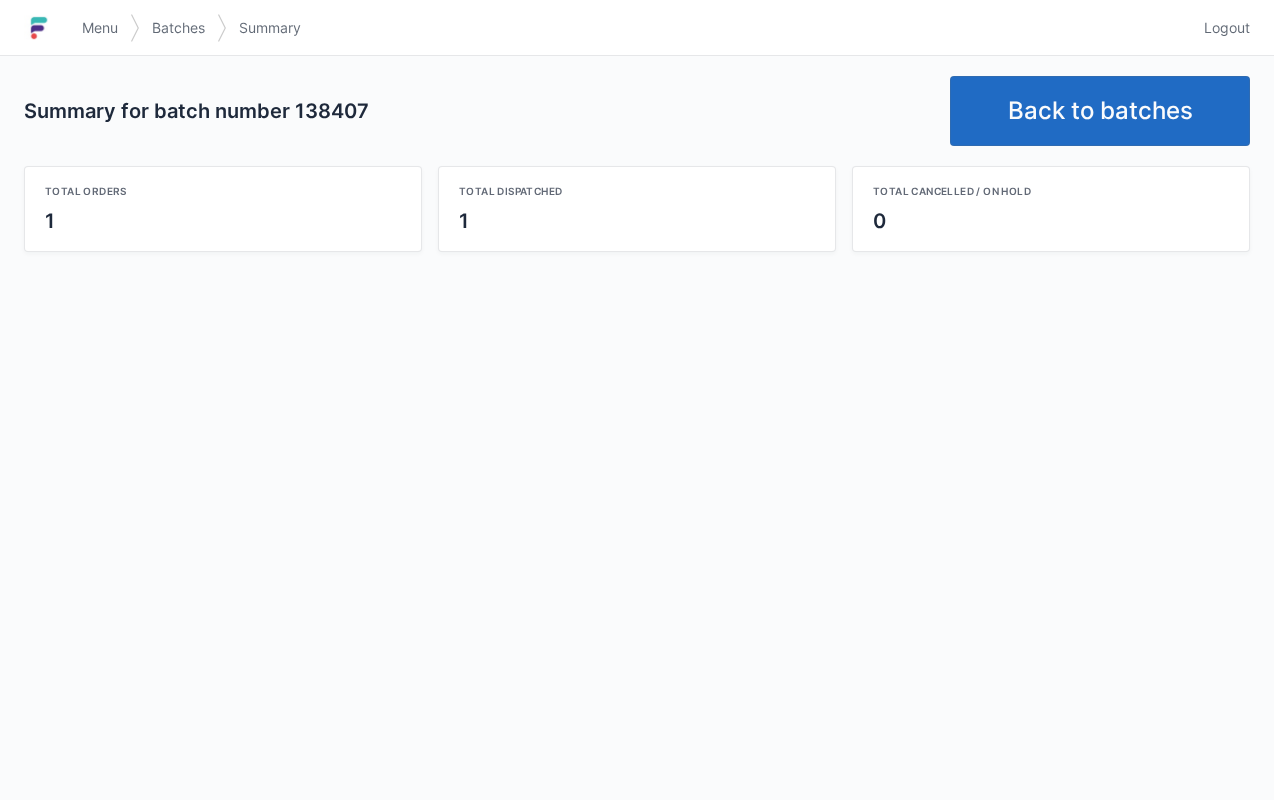 click on "Menu" at bounding box center (100, 28) 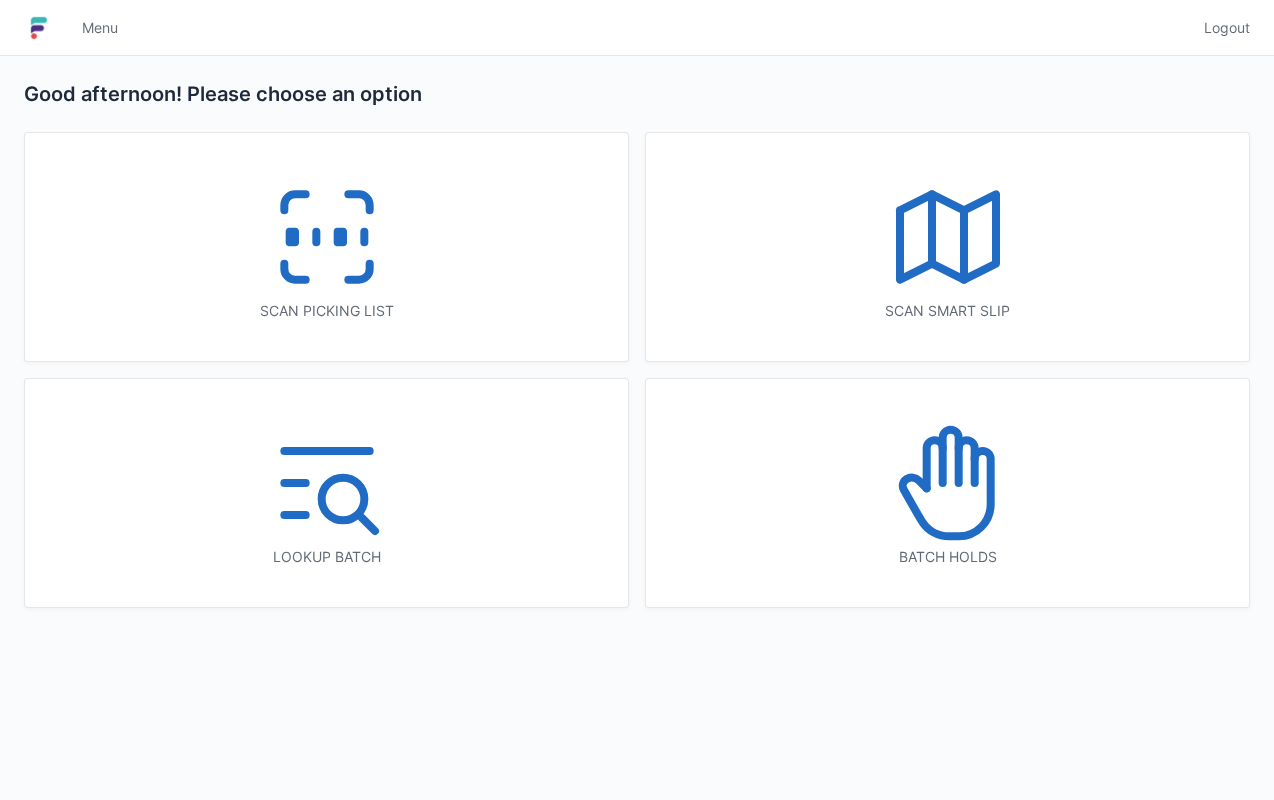 scroll, scrollTop: 0, scrollLeft: 0, axis: both 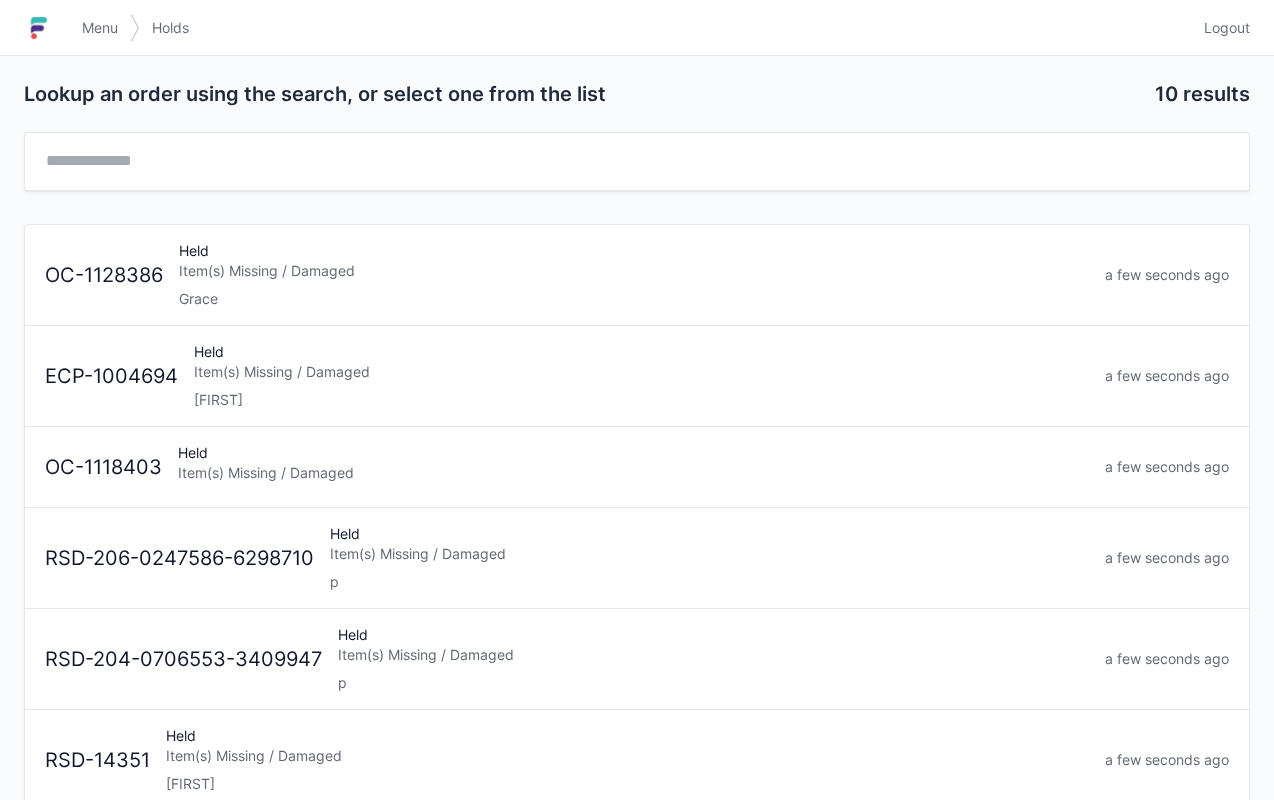 click on "[FIRST]" at bounding box center [641, 400] 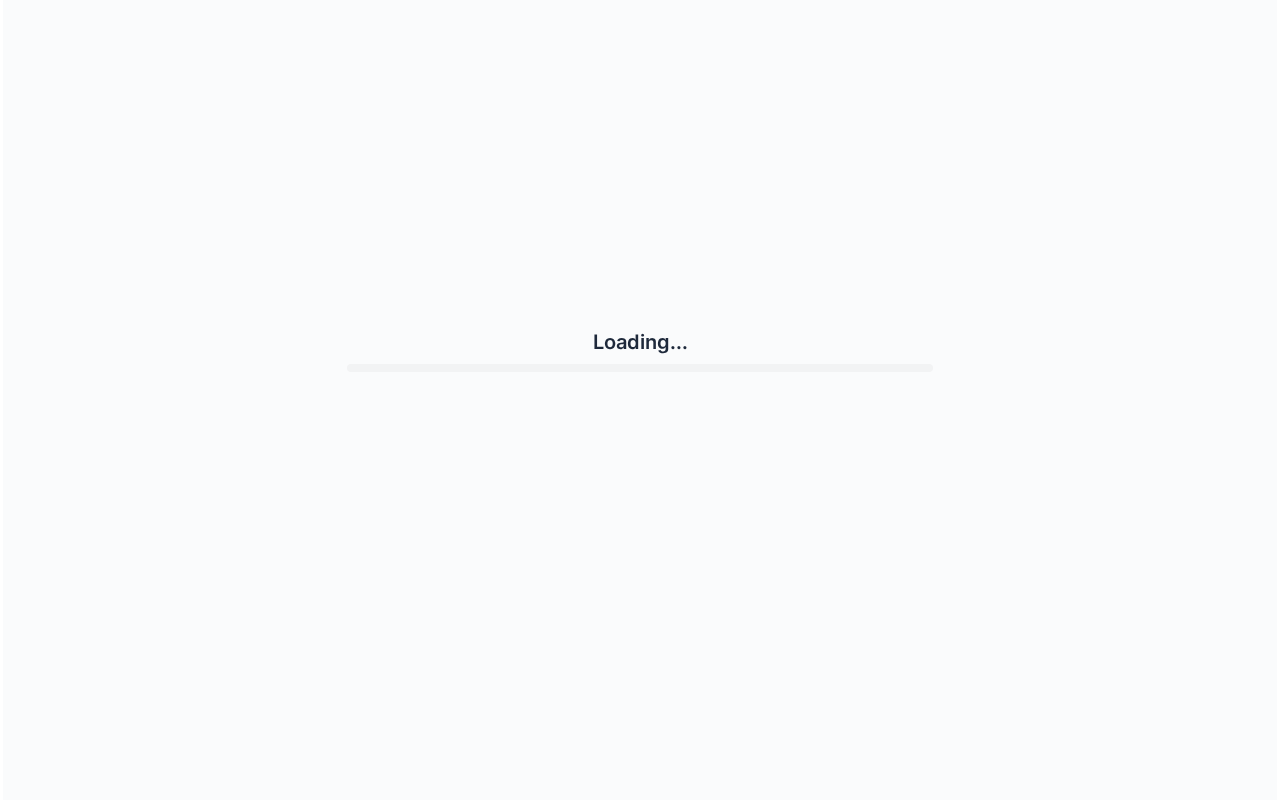 scroll, scrollTop: 0, scrollLeft: 0, axis: both 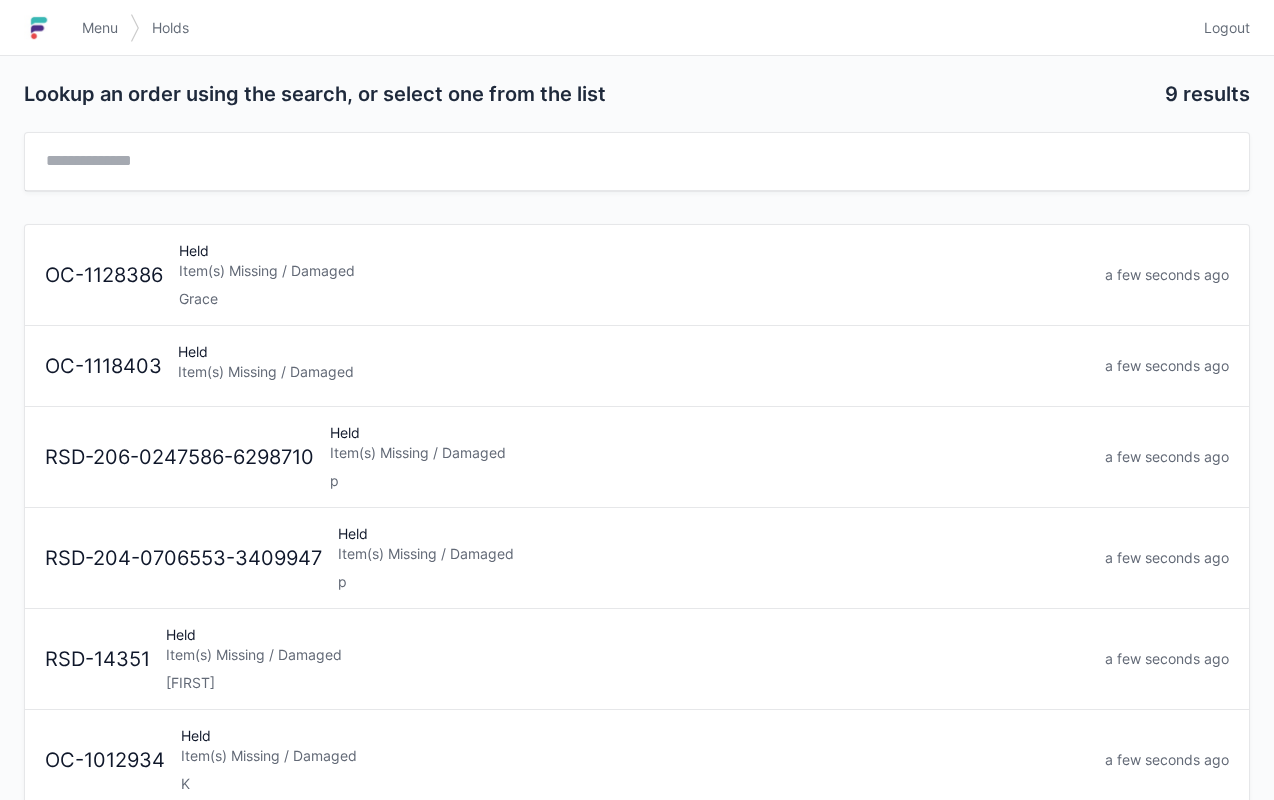 click on "Menu" at bounding box center [100, 28] 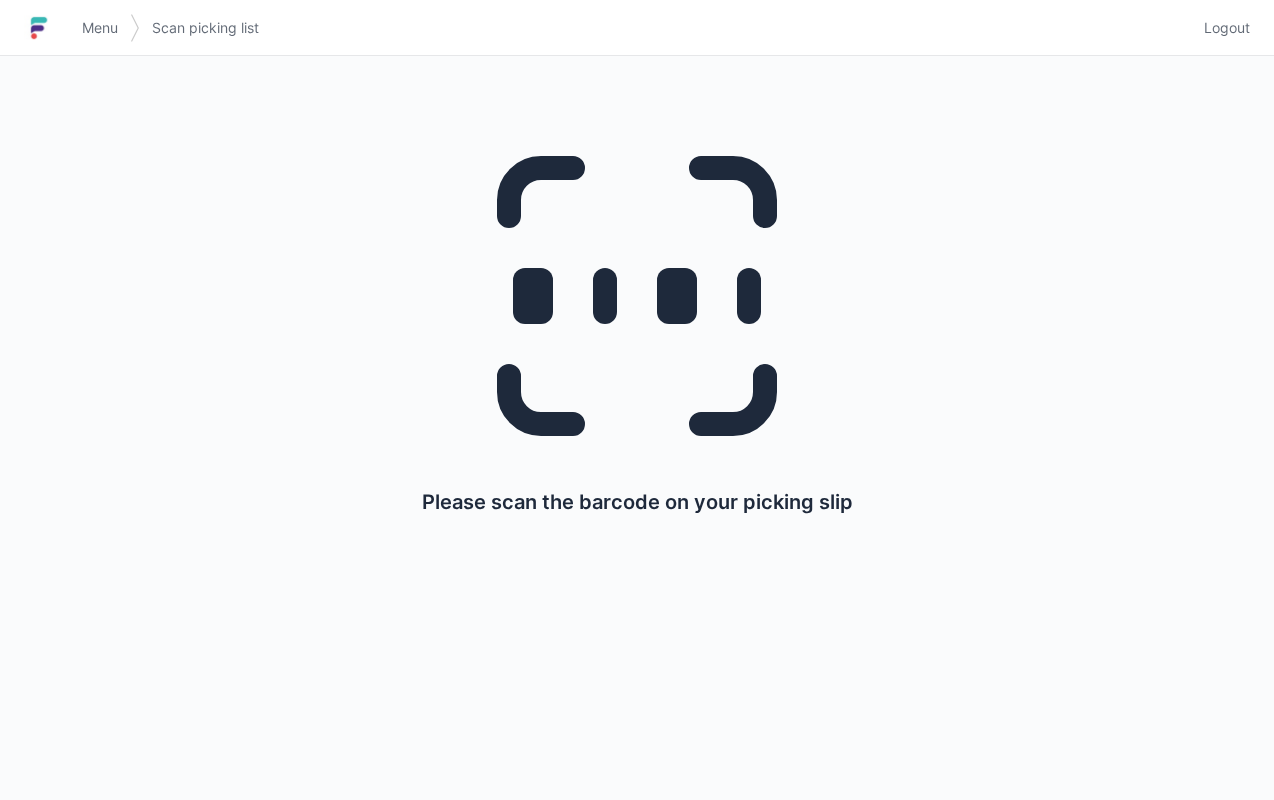 scroll, scrollTop: 0, scrollLeft: 0, axis: both 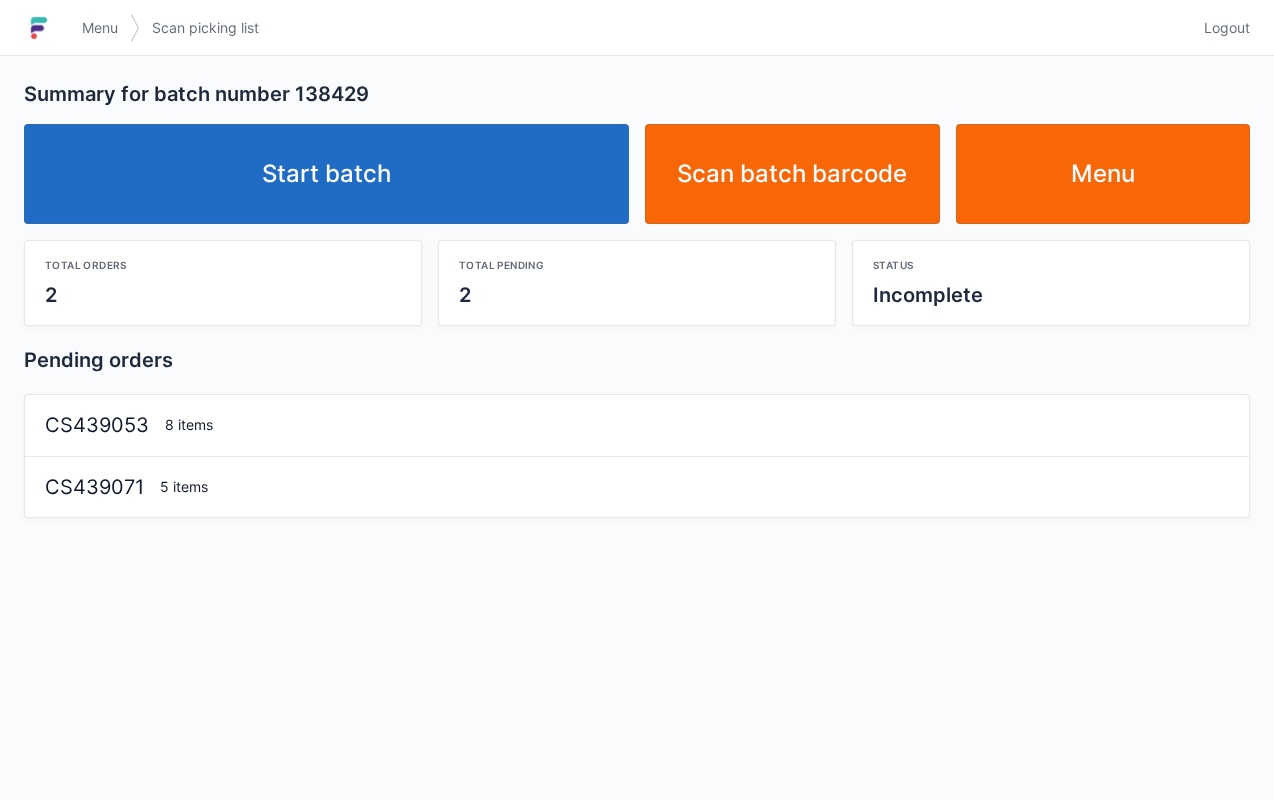 click on "Start batch" at bounding box center [326, 174] 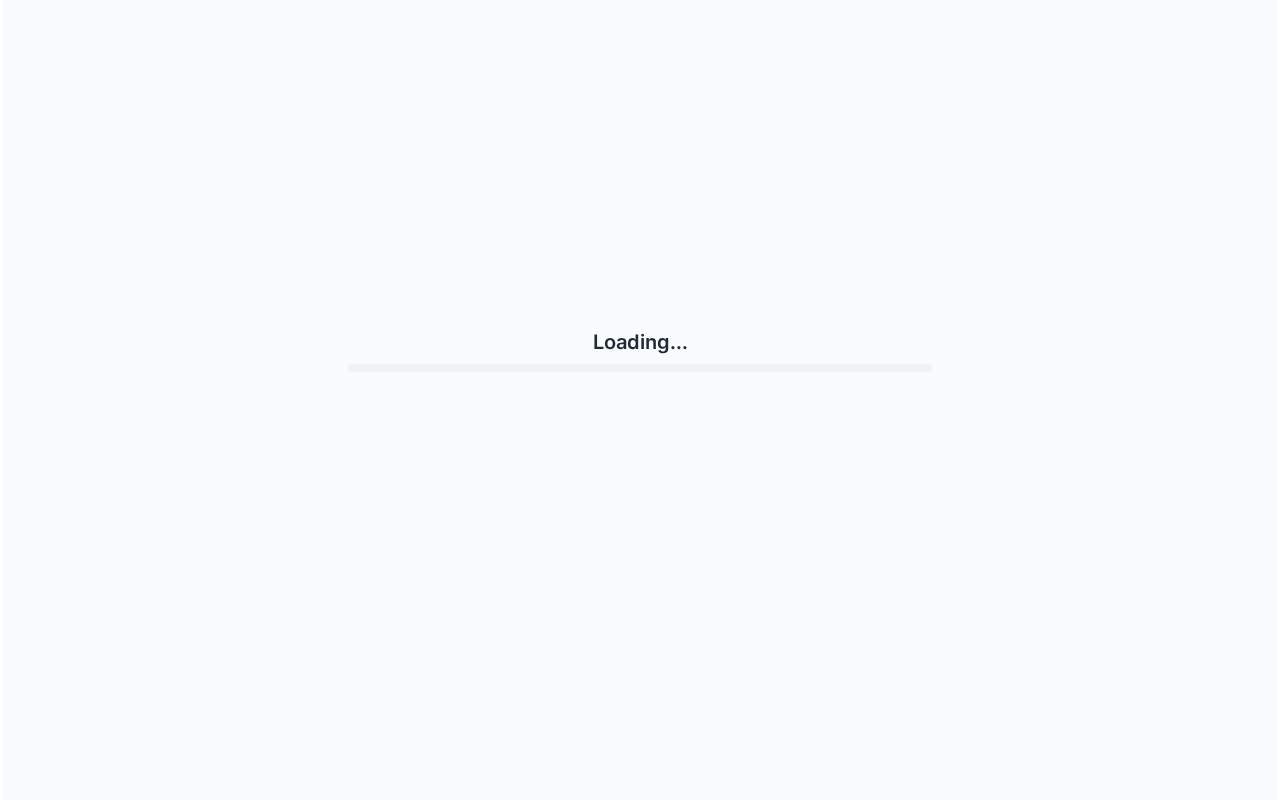 scroll, scrollTop: 0, scrollLeft: 0, axis: both 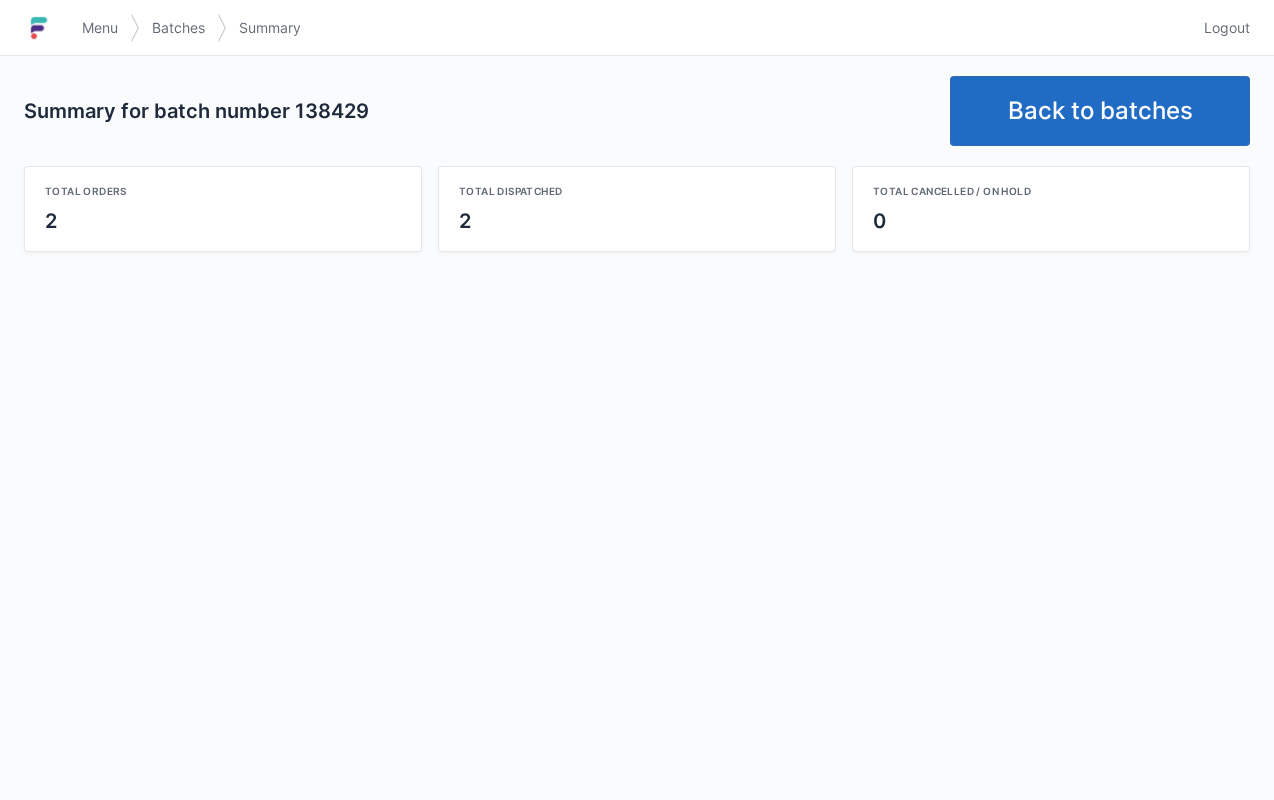 click on "Back to batches" at bounding box center [1100, 111] 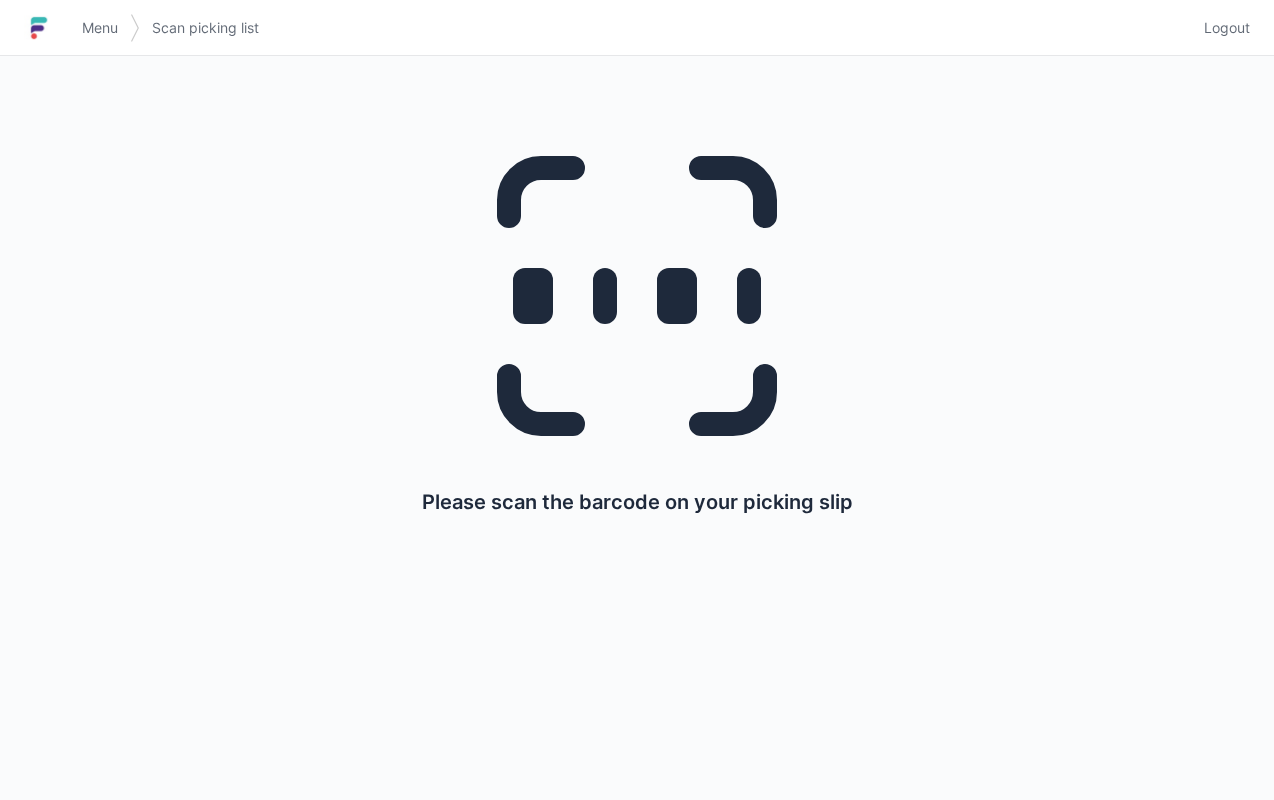scroll, scrollTop: 0, scrollLeft: 0, axis: both 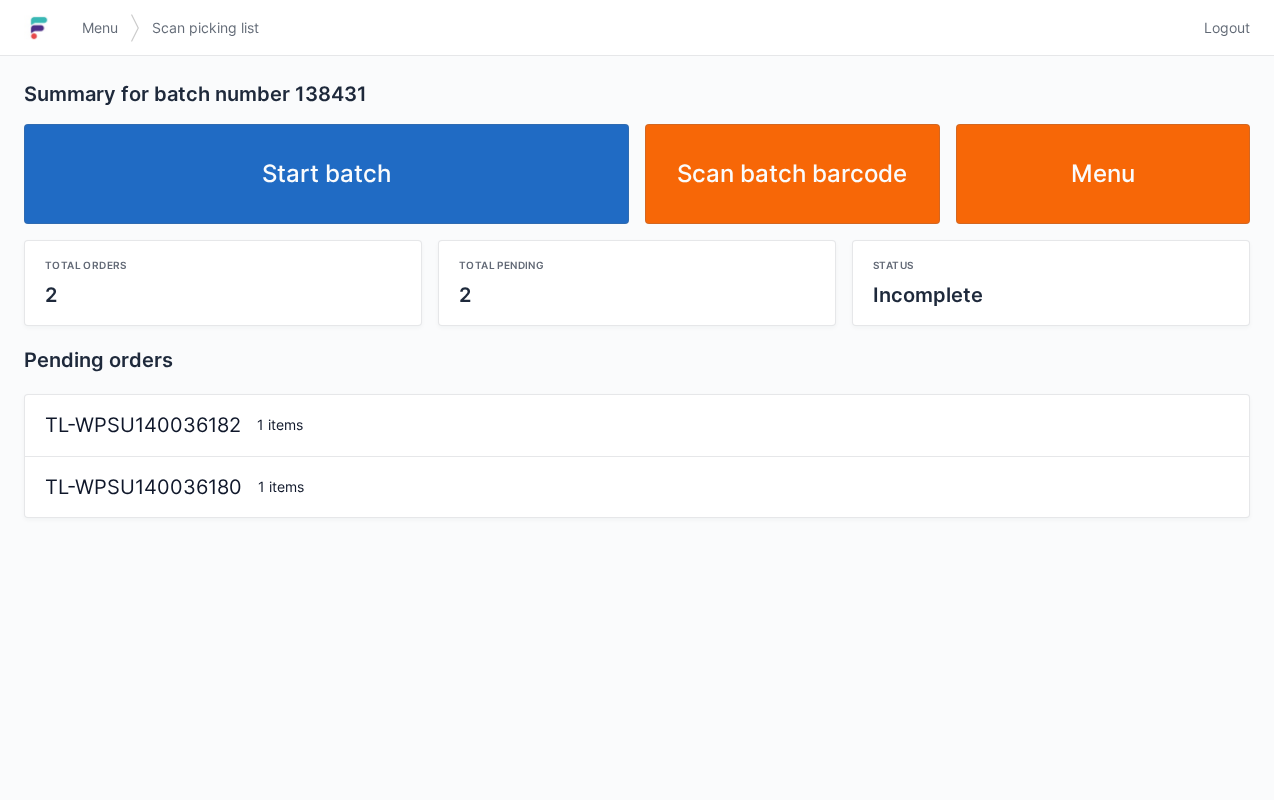 click on "Start batch" at bounding box center [326, 174] 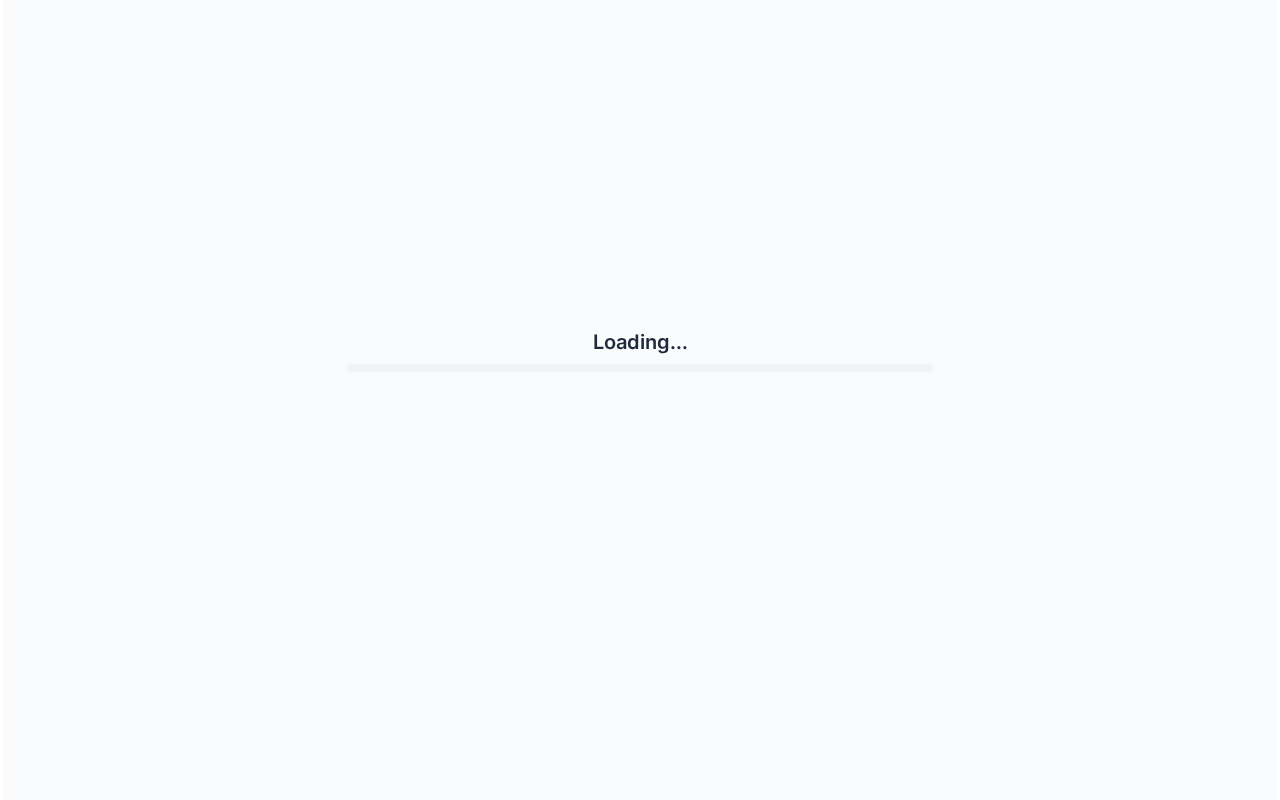scroll, scrollTop: 0, scrollLeft: 0, axis: both 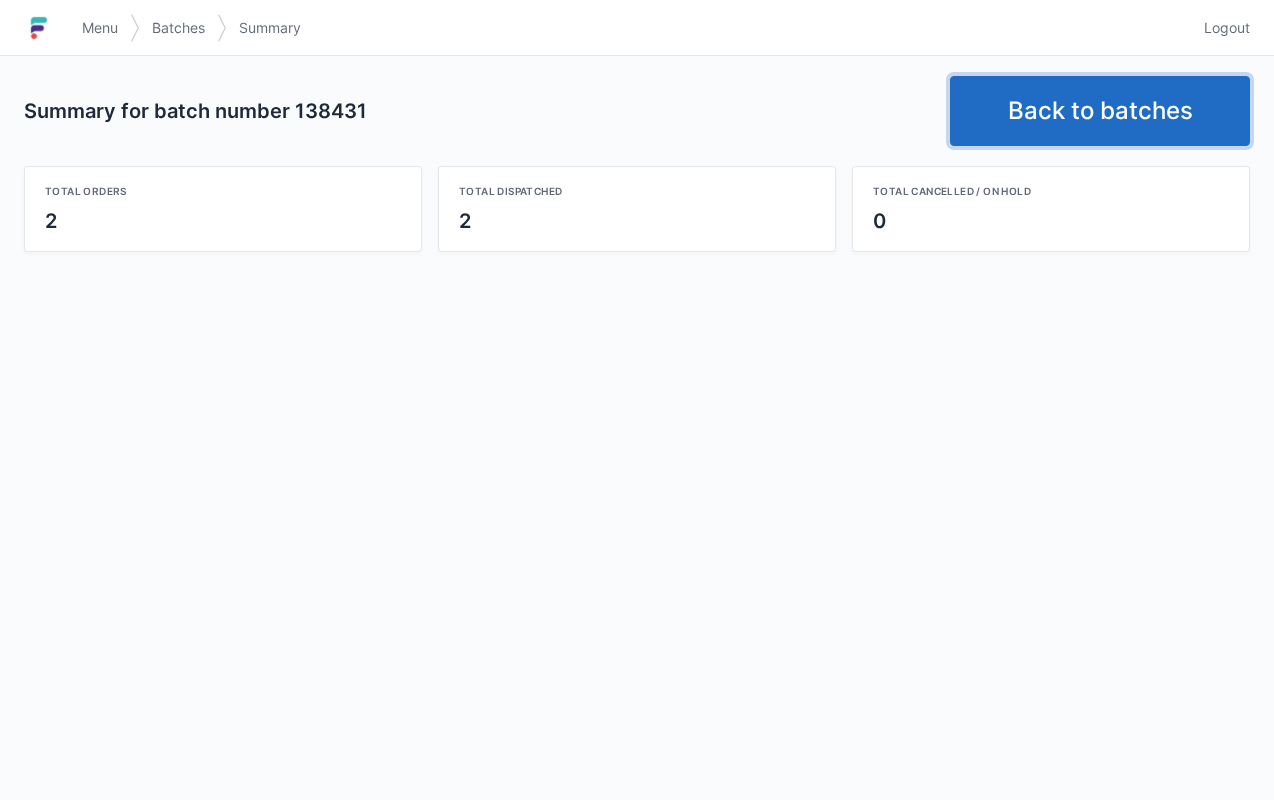 click on "Back to batches" at bounding box center (1100, 111) 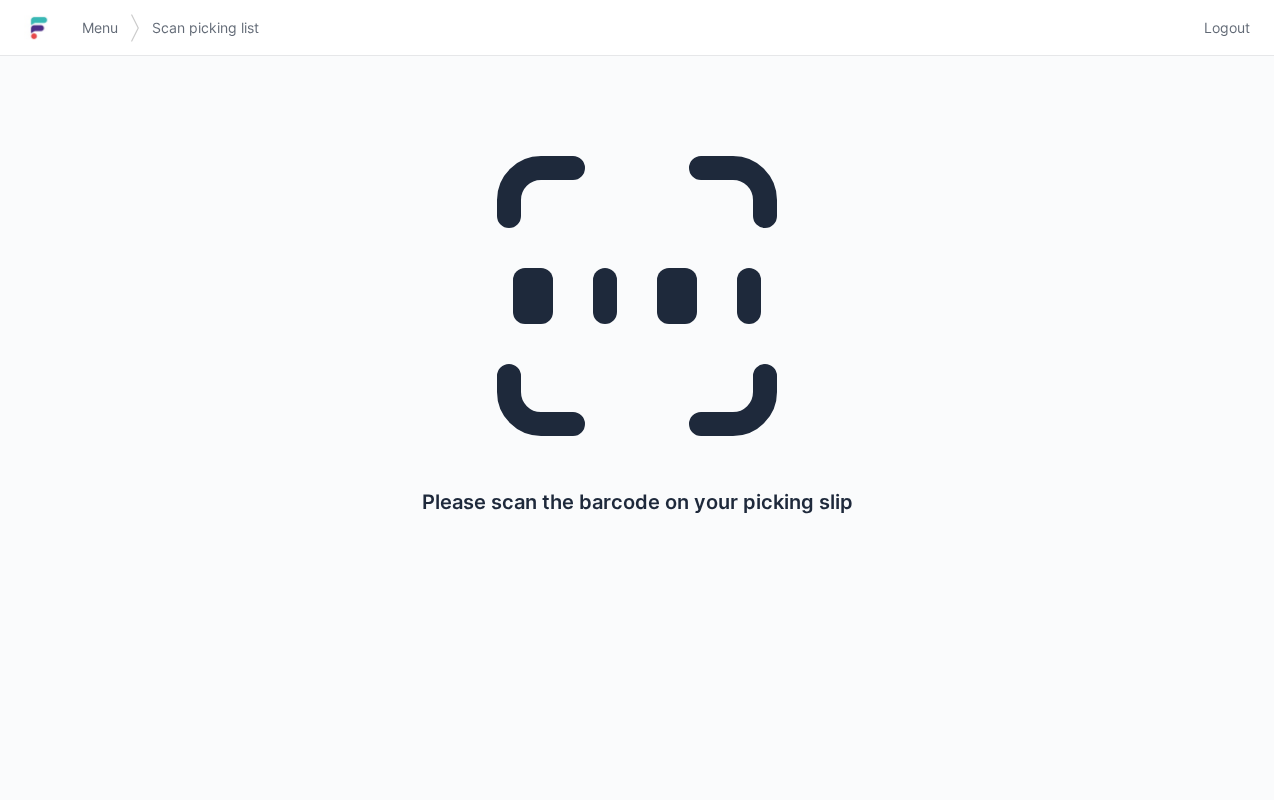scroll, scrollTop: 0, scrollLeft: 0, axis: both 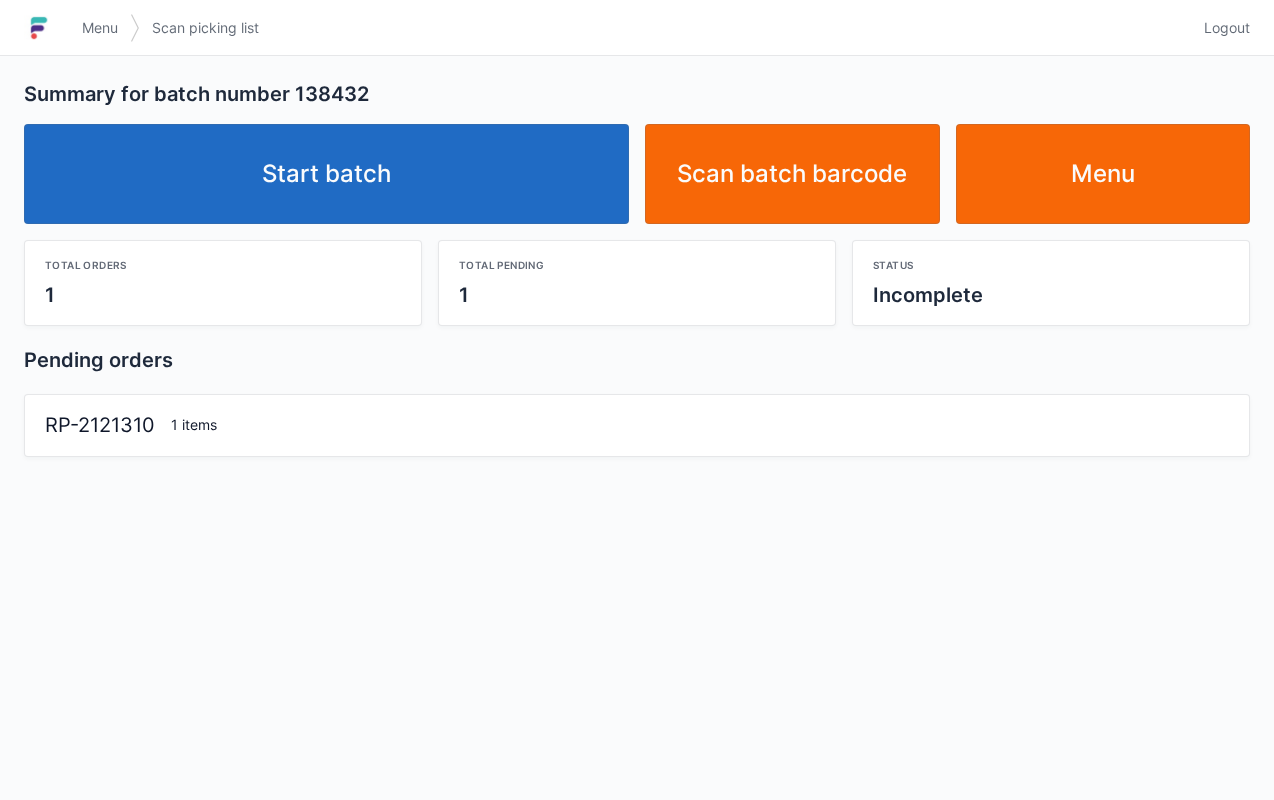 click on "Start batch" at bounding box center (326, 174) 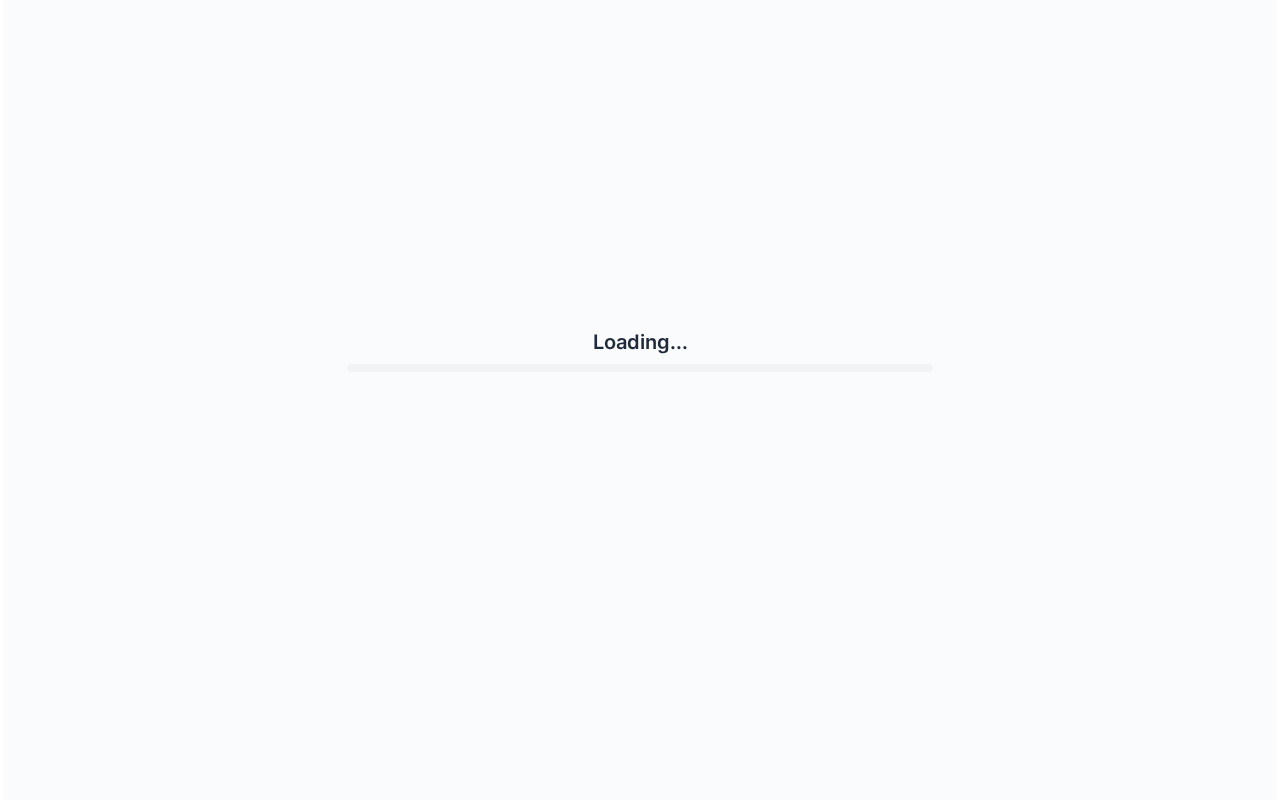 scroll, scrollTop: 0, scrollLeft: 0, axis: both 